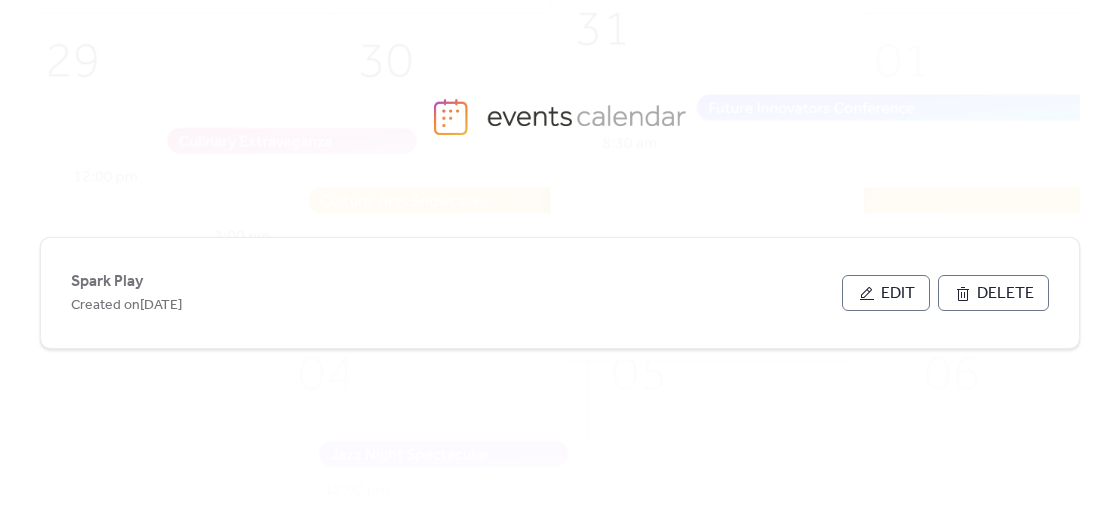 scroll, scrollTop: 0, scrollLeft: 0, axis: both 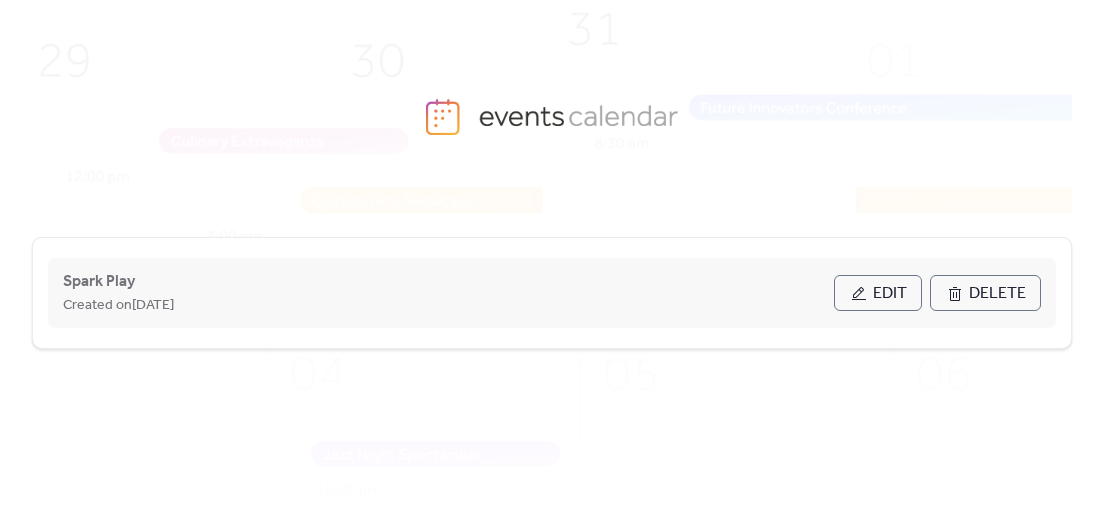 click on "Edit" at bounding box center [878, 293] 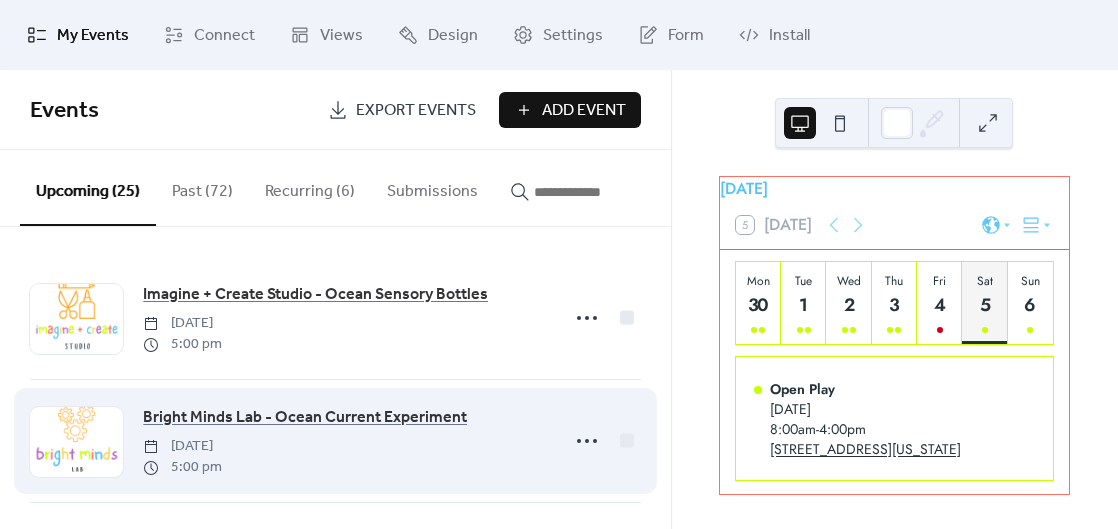 click on "Bright Minds Lab - Ocean Current Experiment [DATE] 5:00 pm" at bounding box center [335, 441] 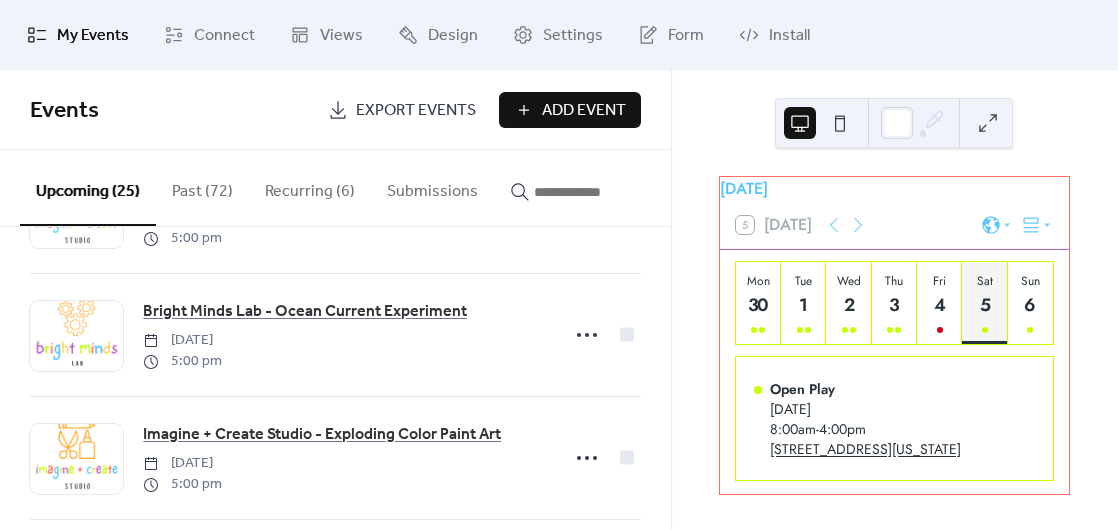 click on "Recurring  (6)" at bounding box center [310, 187] 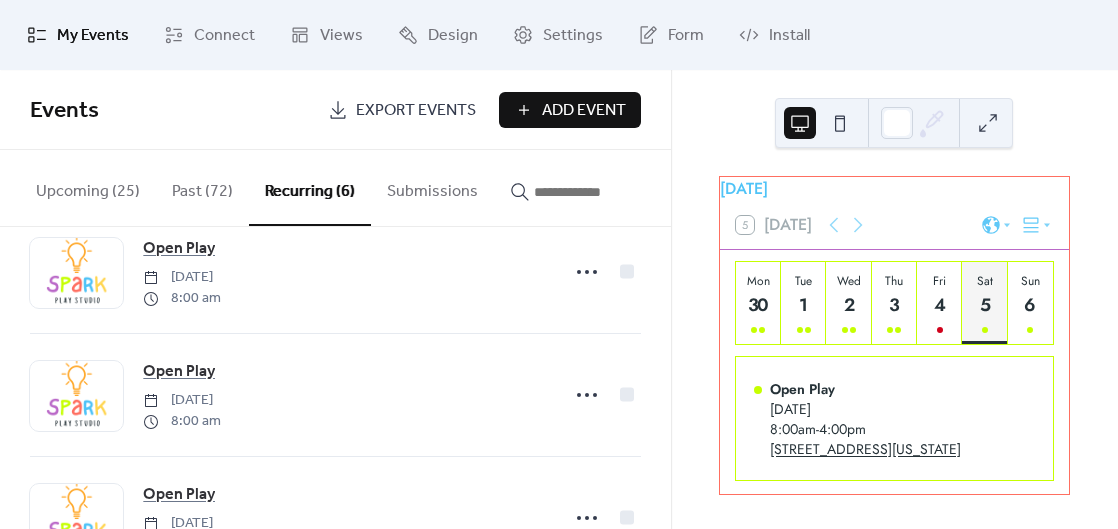 scroll, scrollTop: 292, scrollLeft: 0, axis: vertical 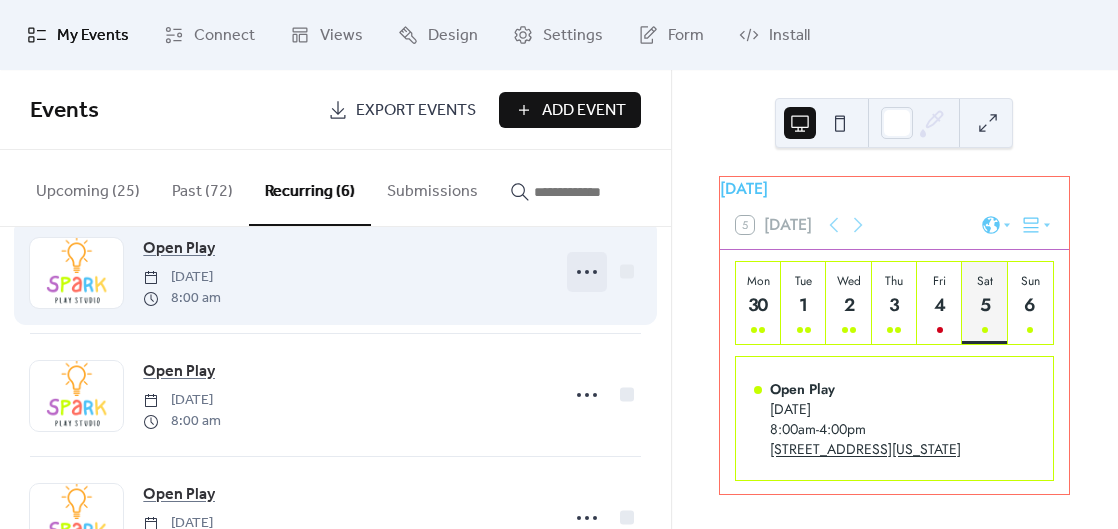 click 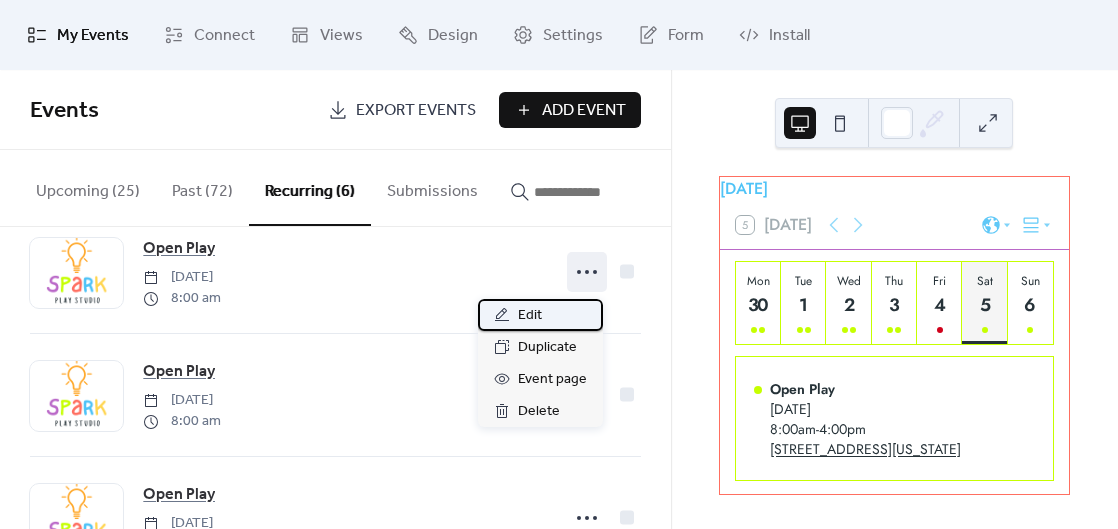 click on "Edit" at bounding box center (540, 315) 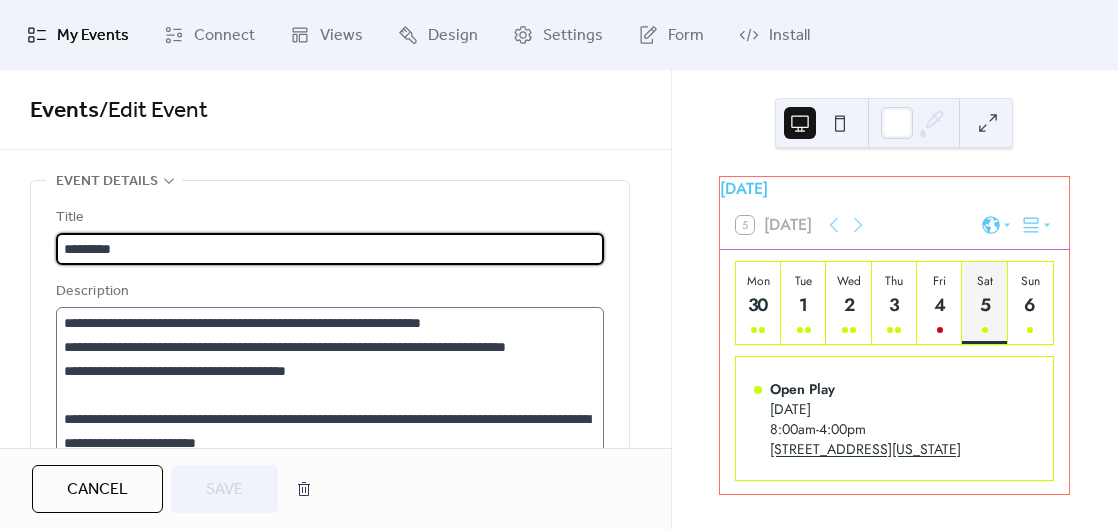 scroll, scrollTop: 192, scrollLeft: 0, axis: vertical 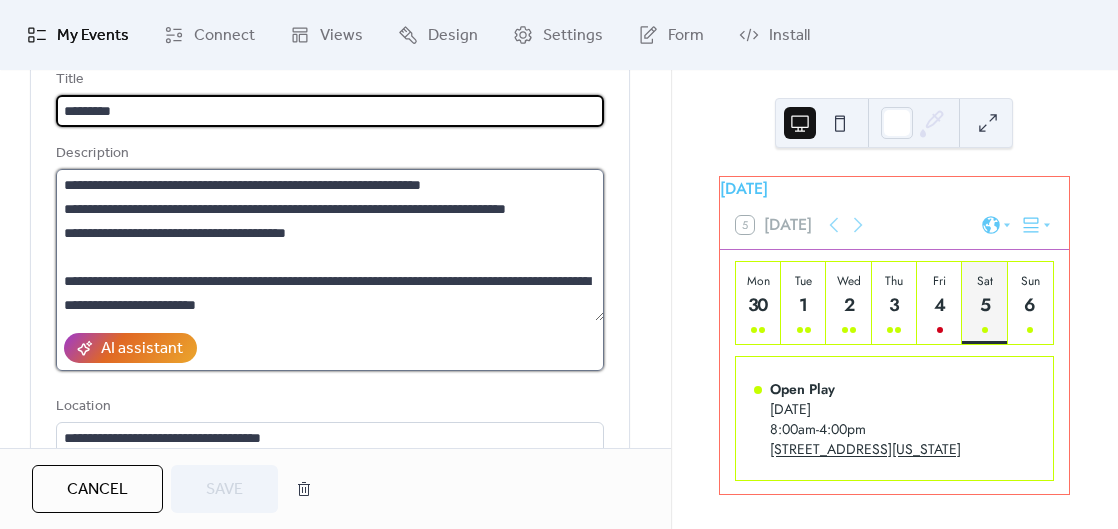 click on "**********" at bounding box center (330, 245) 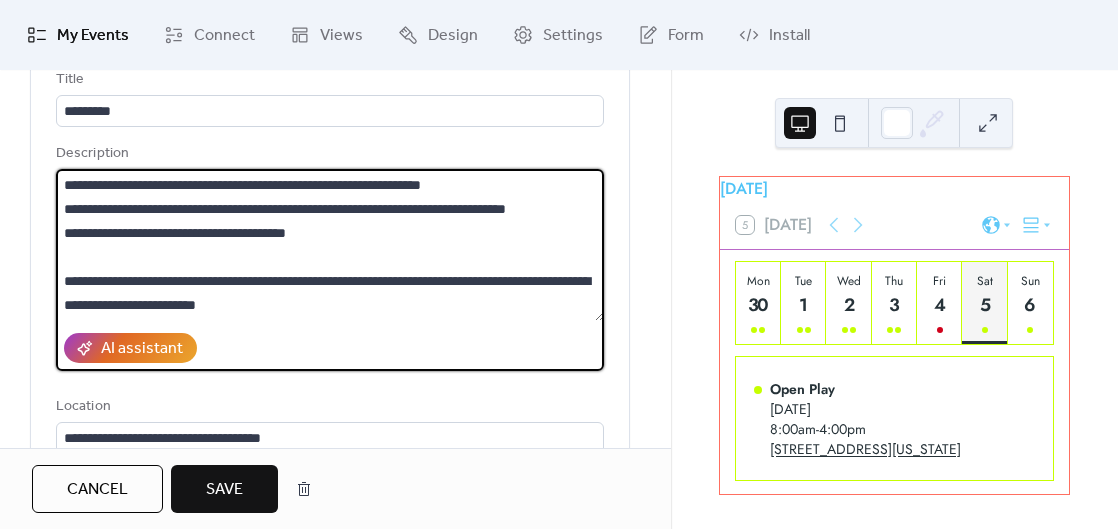 click on "**********" at bounding box center (330, 245) 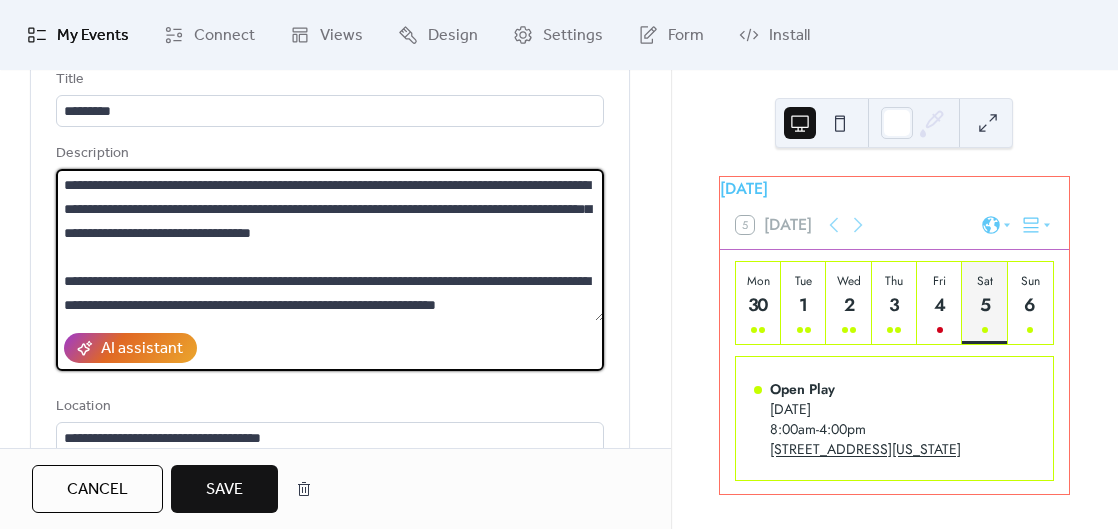 scroll, scrollTop: 192, scrollLeft: 0, axis: vertical 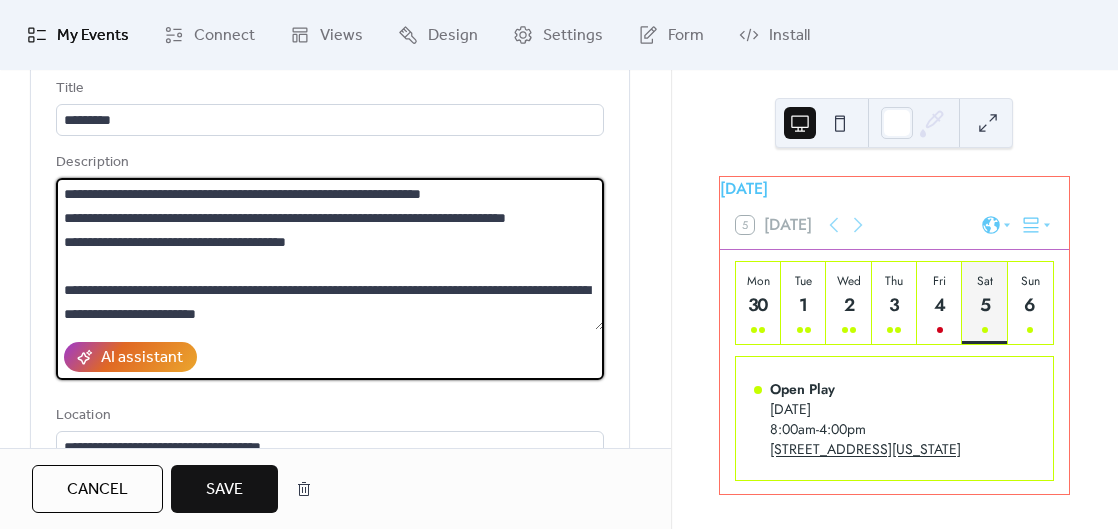 click on "**********" at bounding box center [330, 254] 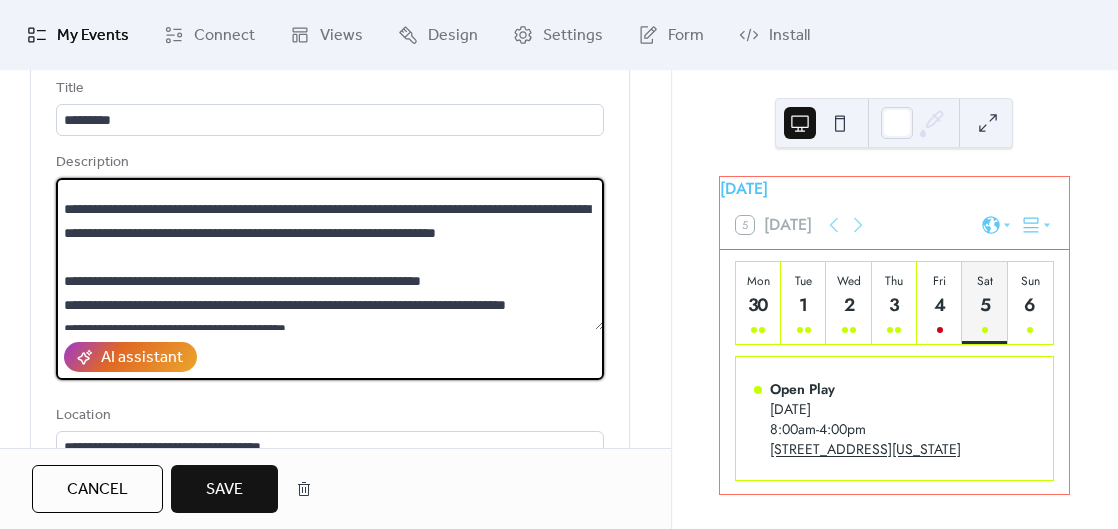 scroll, scrollTop: 67, scrollLeft: 0, axis: vertical 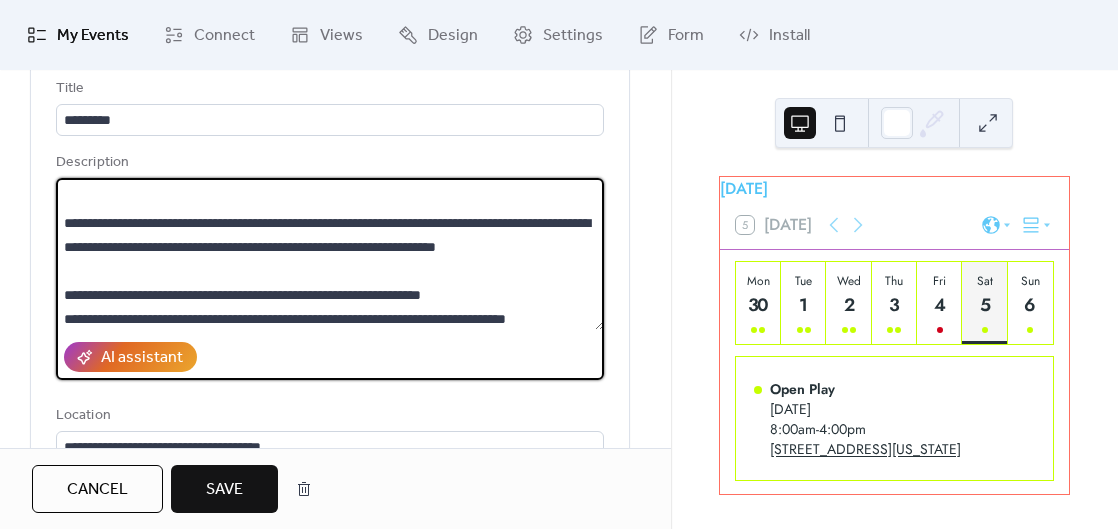drag, startPoint x: 551, startPoint y: 193, endPoint x: 408, endPoint y: 207, distance: 143.68369 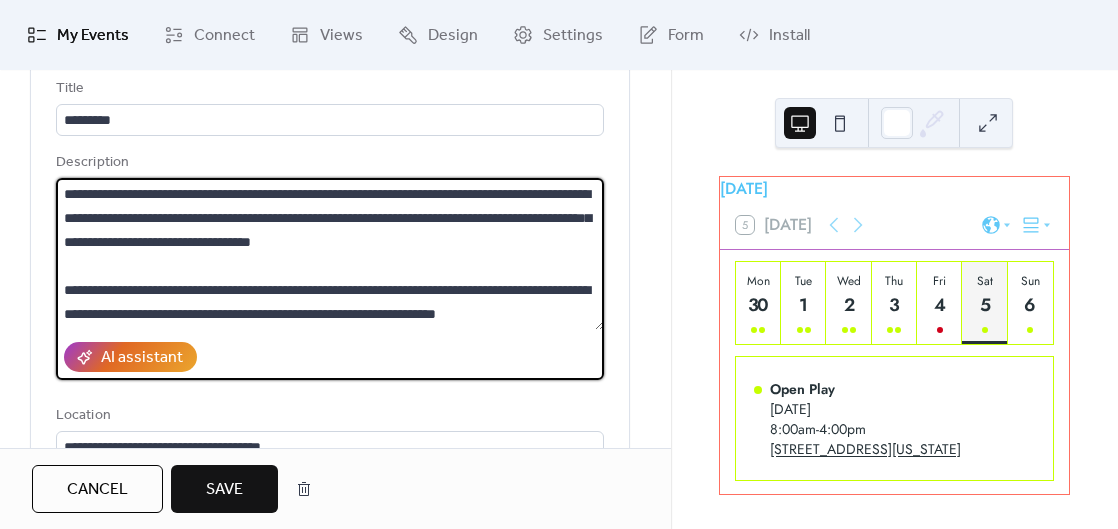 scroll, scrollTop: 192, scrollLeft: 0, axis: vertical 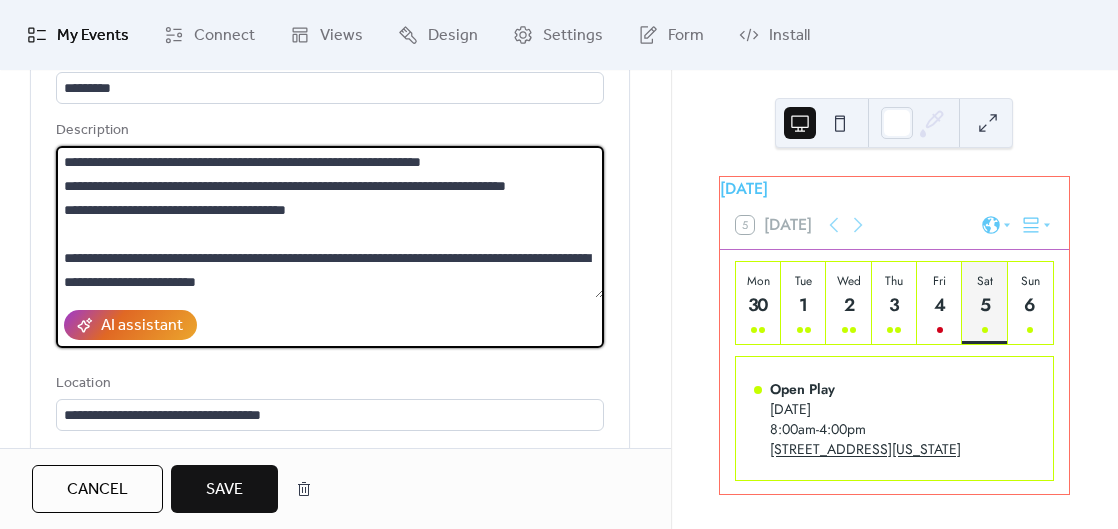 click on "**********" at bounding box center (330, 222) 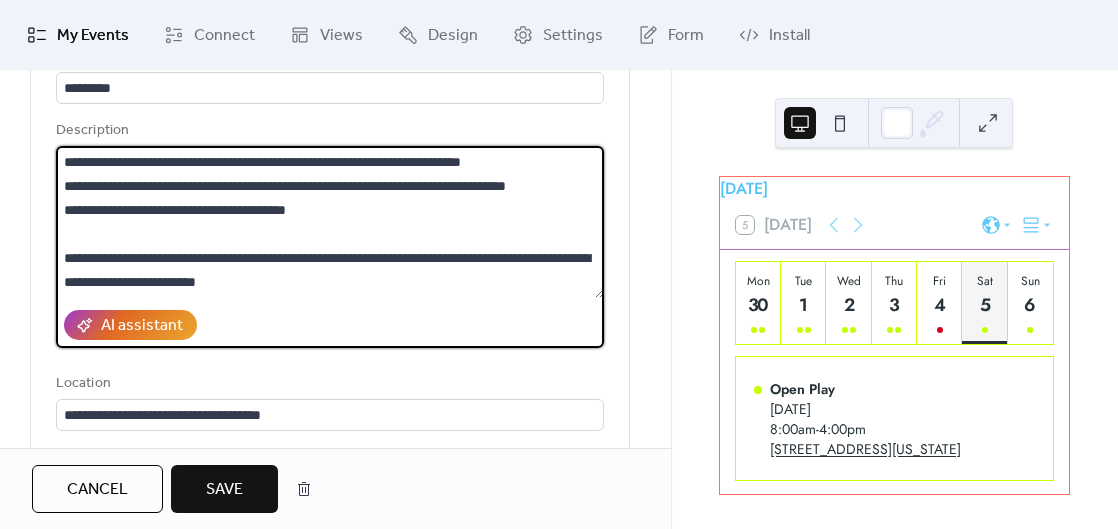 scroll, scrollTop: 216, scrollLeft: 0, axis: vertical 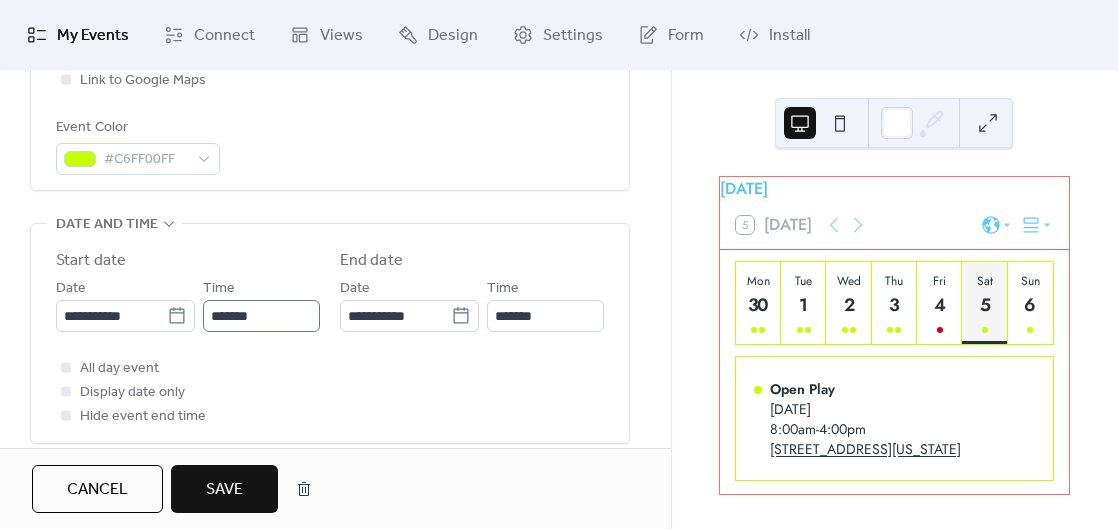 type on "**********" 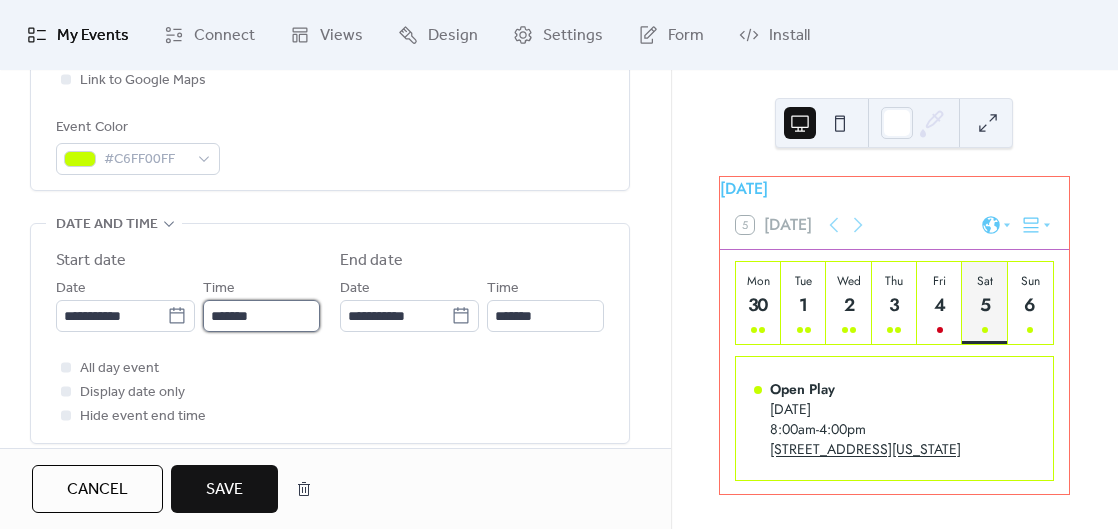 click on "*******" at bounding box center [261, 316] 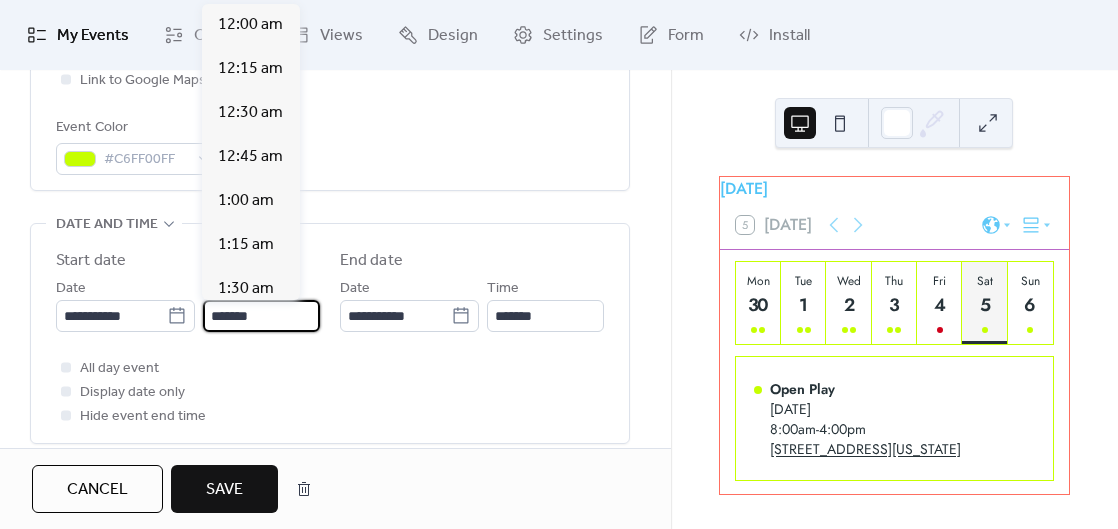 scroll, scrollTop: 1408, scrollLeft: 0, axis: vertical 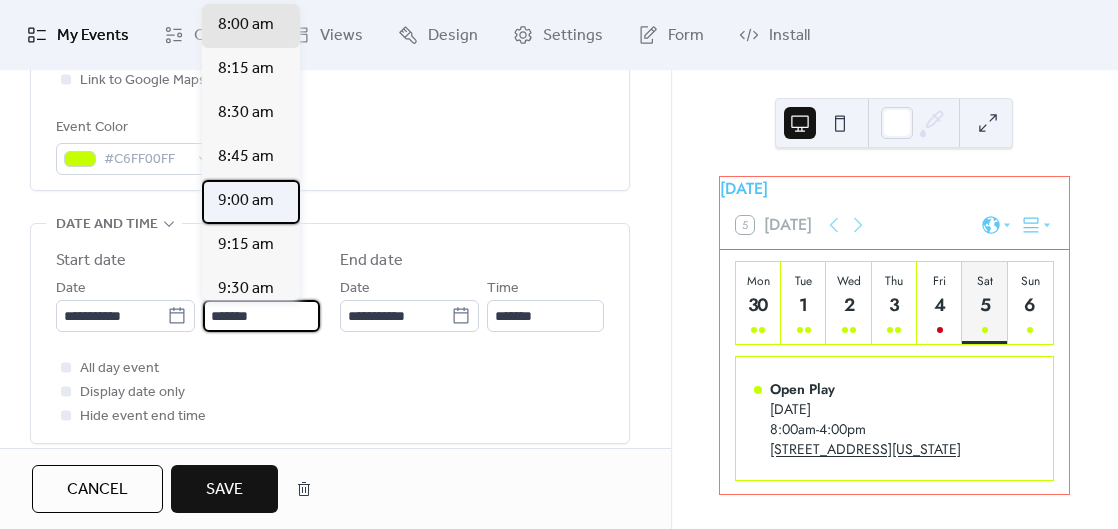 click on "9:00 am" at bounding box center [246, 201] 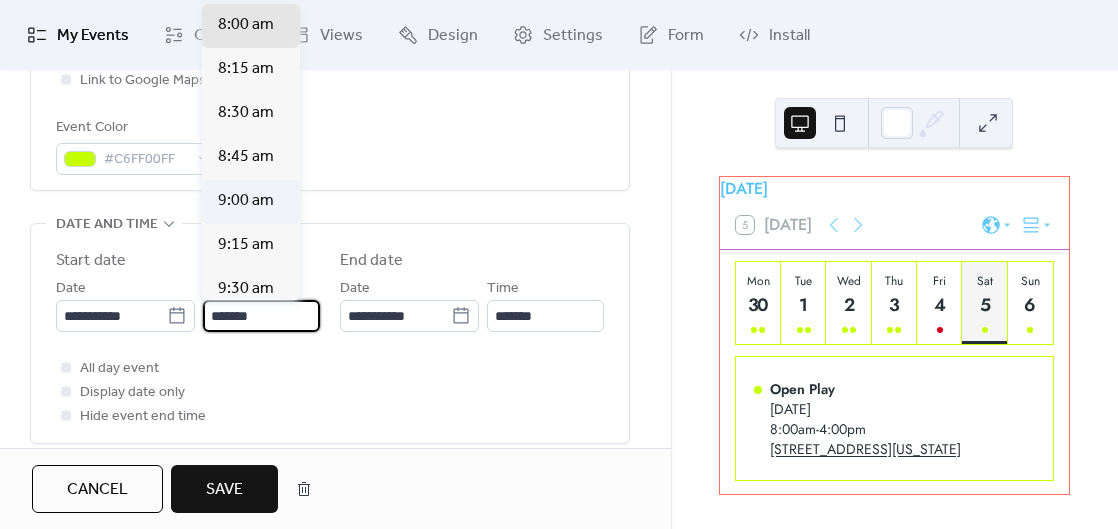 type on "*******" 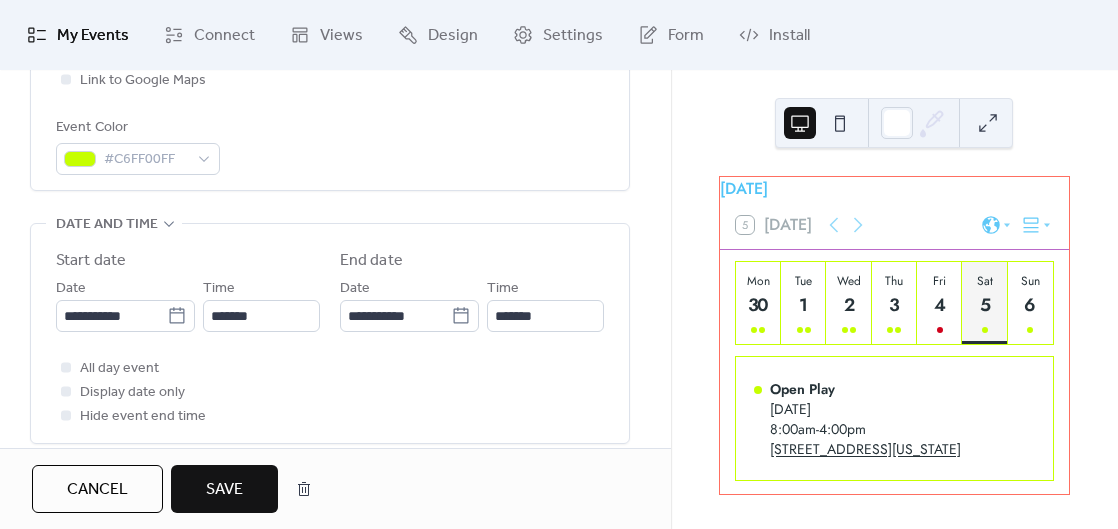 click on "All day event Display date only Hide event end time" at bounding box center [330, 392] 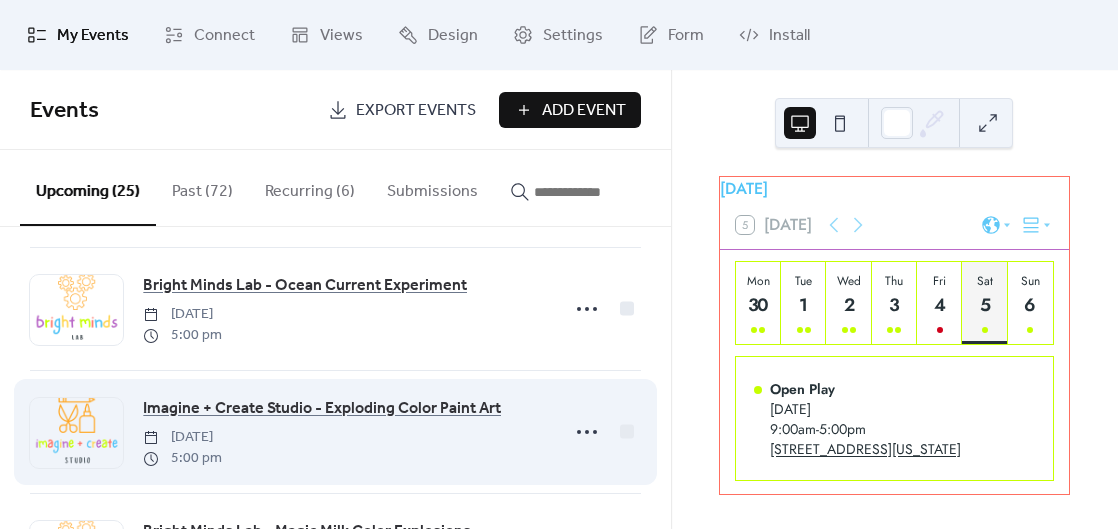 scroll, scrollTop: 131, scrollLeft: 0, axis: vertical 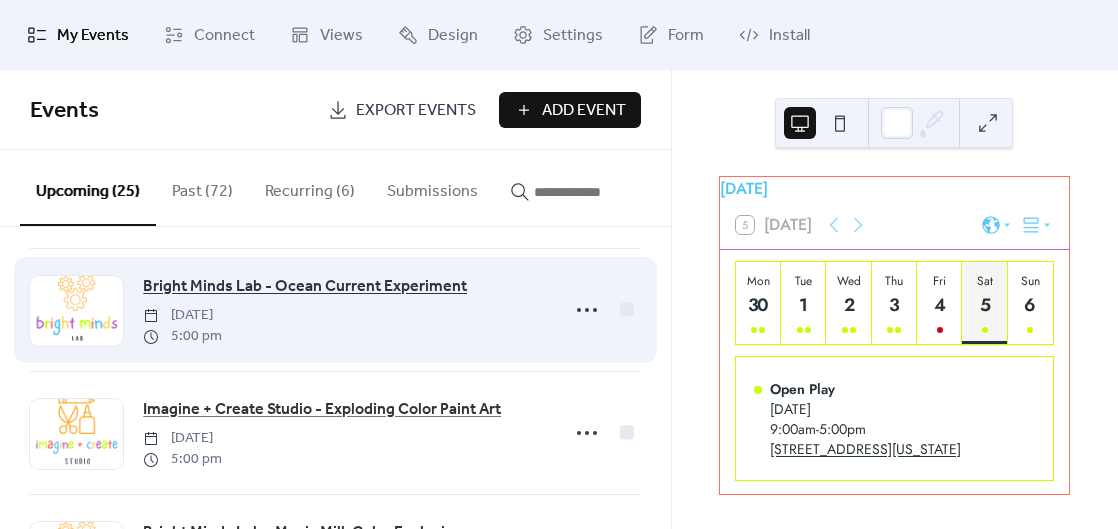 click on "Bright Minds Lab - Ocean Current Experiment" at bounding box center (305, 287) 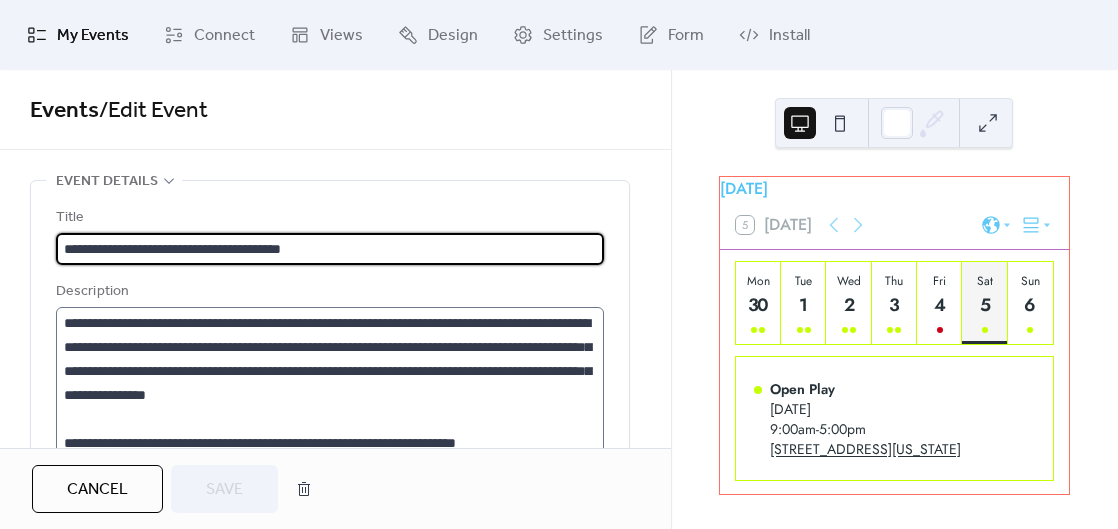 scroll, scrollTop: 72, scrollLeft: 0, axis: vertical 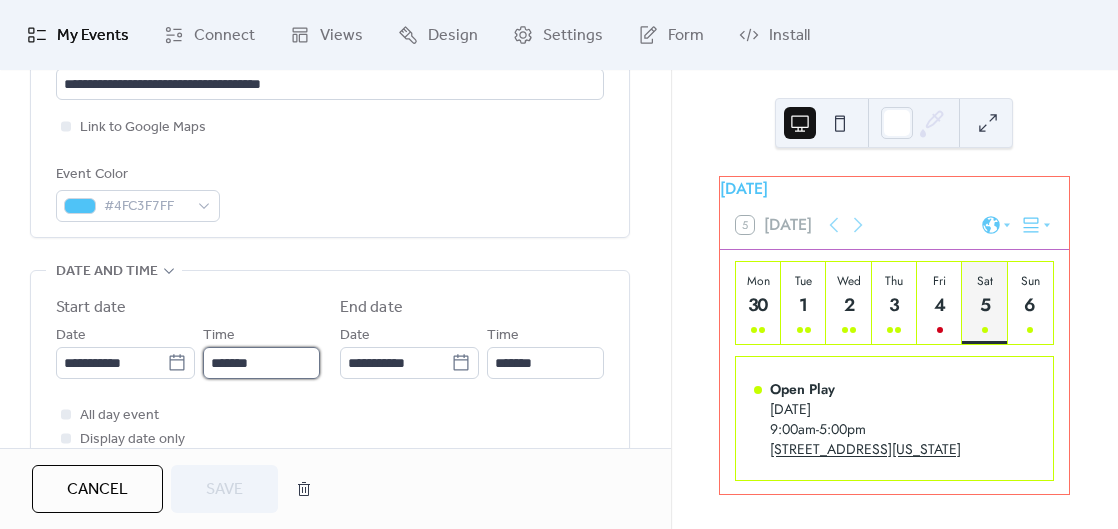 click on "*******" at bounding box center [261, 363] 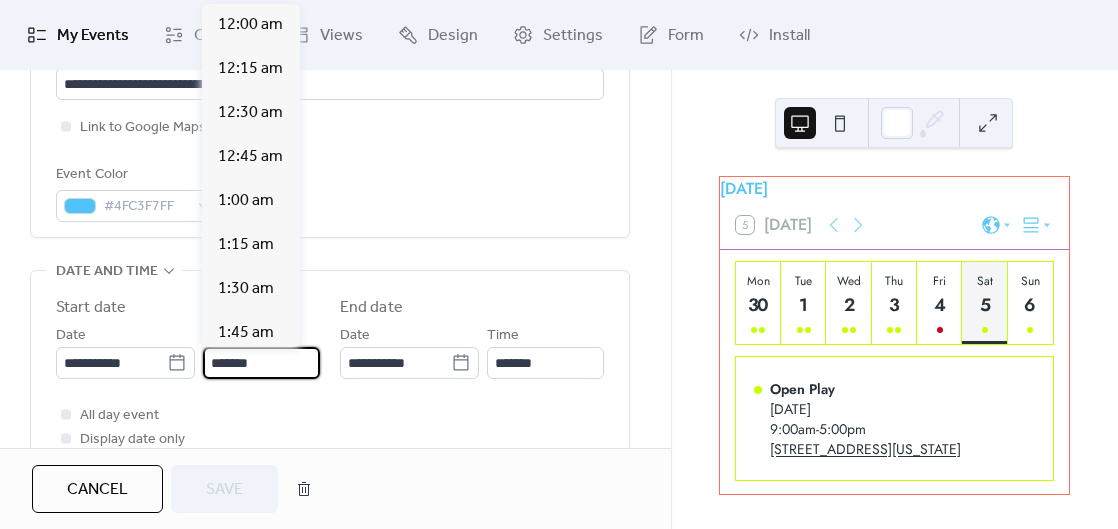 click on "*******" at bounding box center (261, 363) 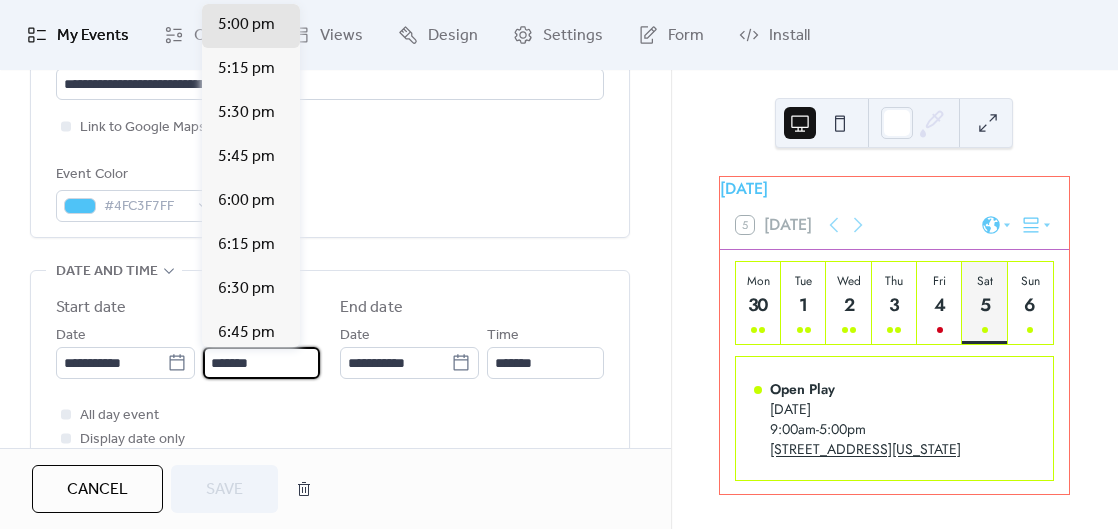 click on "*******" at bounding box center (261, 363) 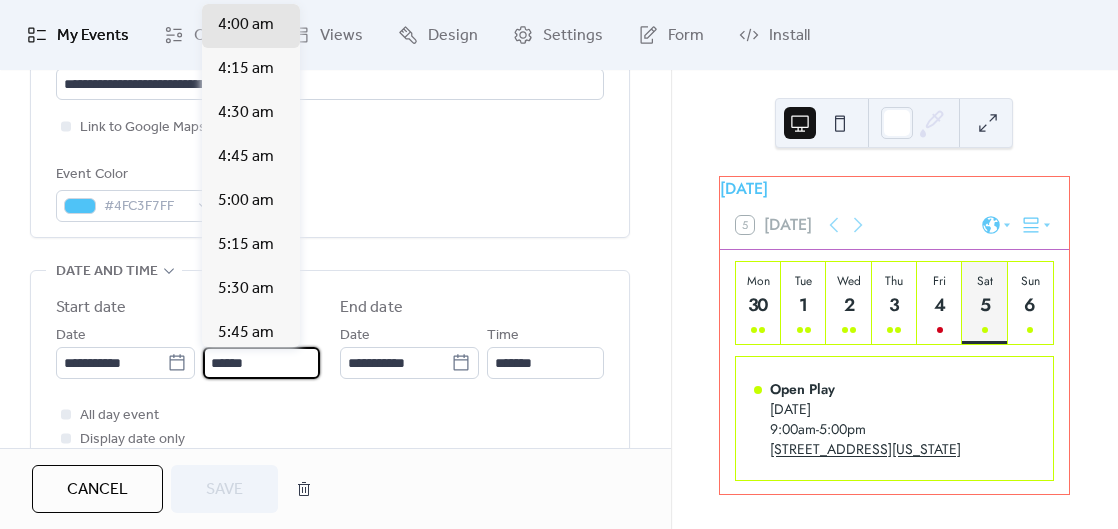 scroll, scrollTop: 2816, scrollLeft: 0, axis: vertical 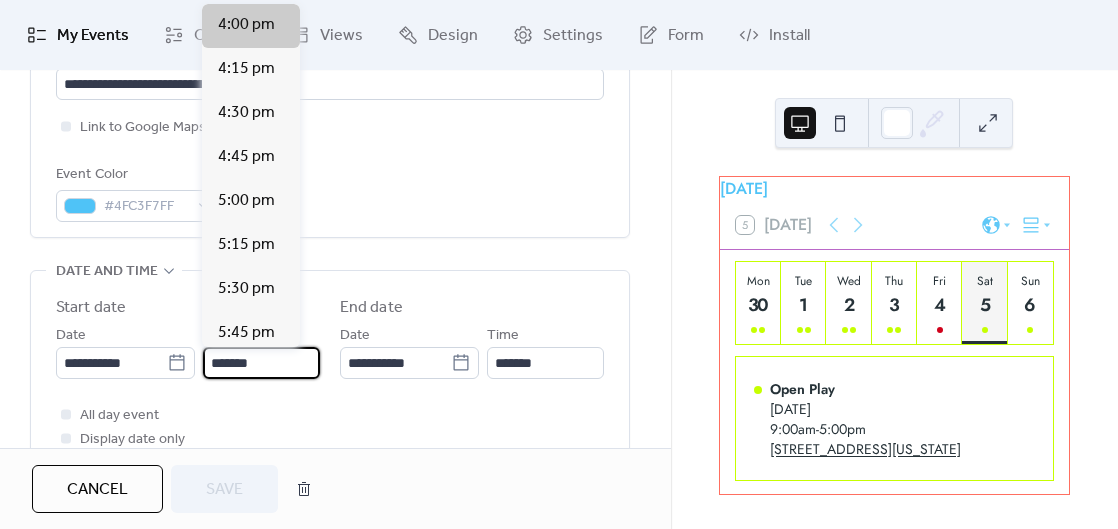 type on "*******" 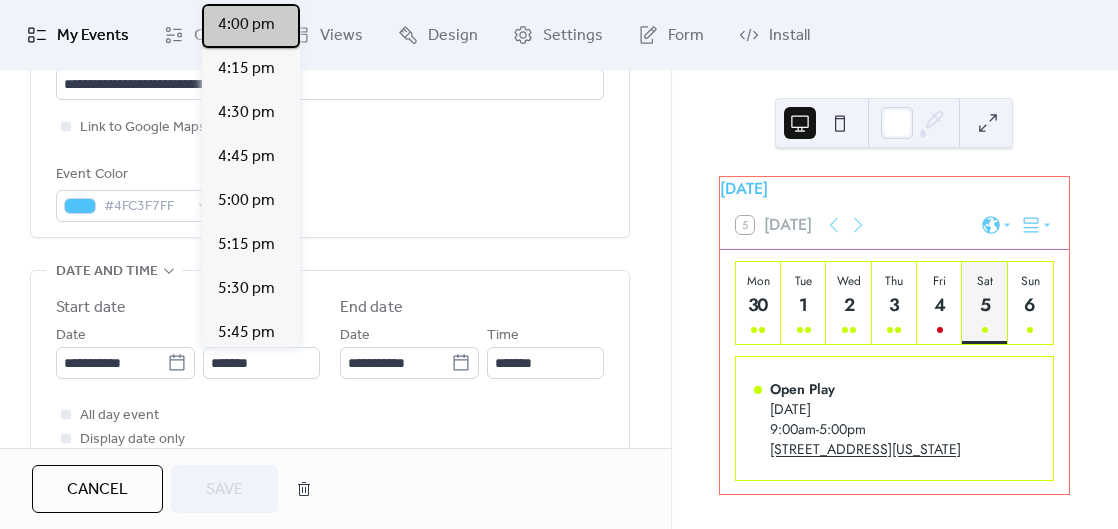 click on "4:00 pm" at bounding box center (246, 25) 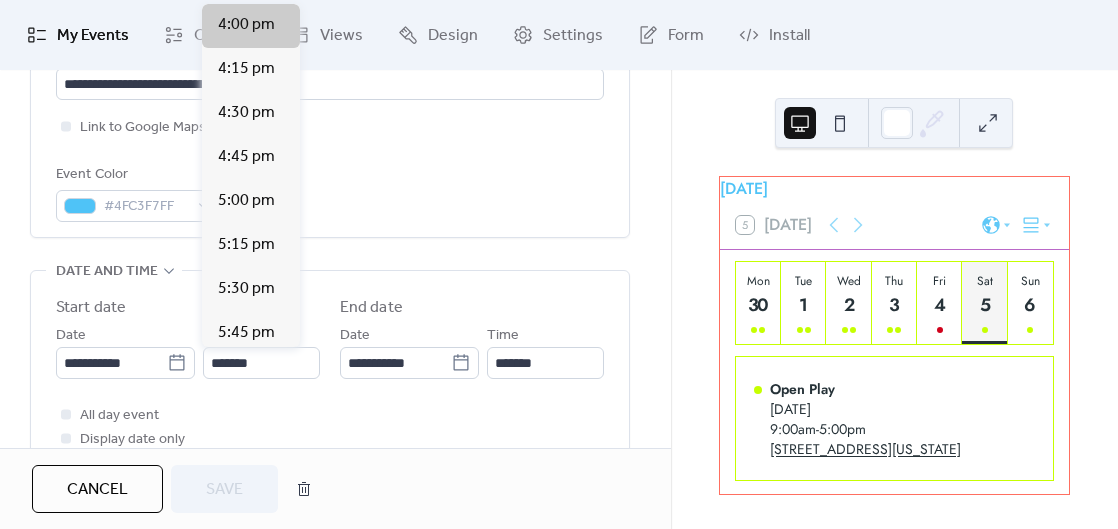 type on "*******" 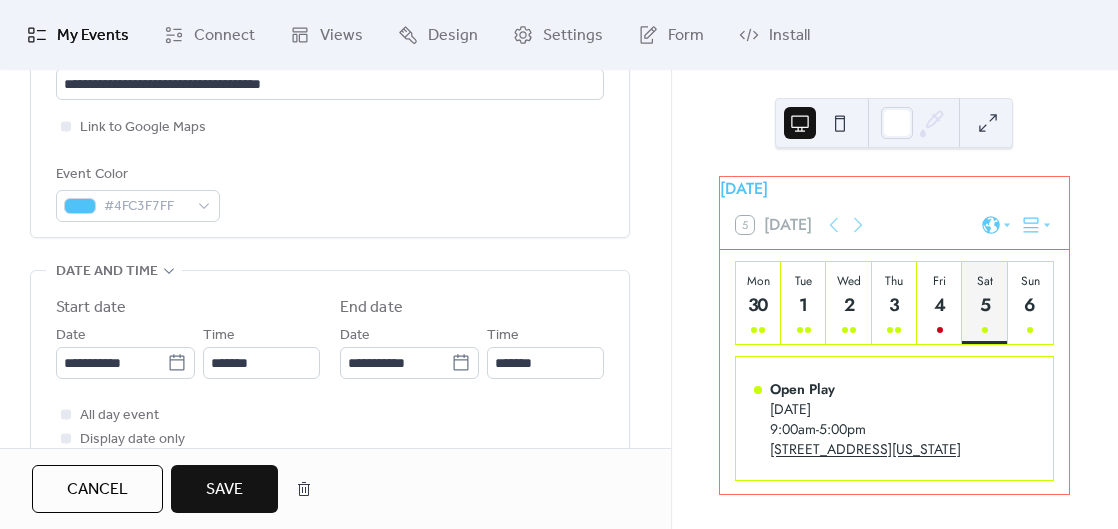 click on "Save" at bounding box center [224, 490] 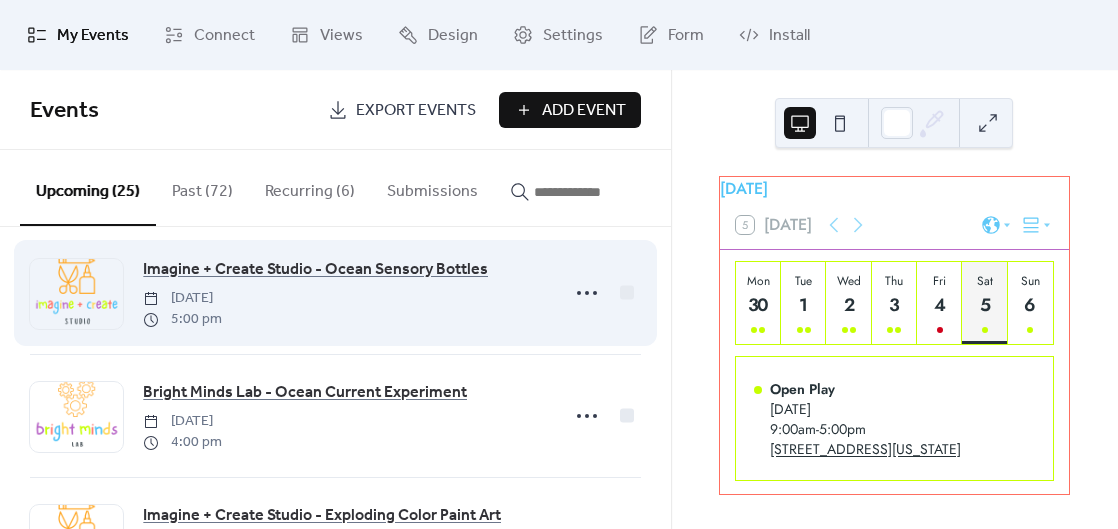 scroll, scrollTop: 26, scrollLeft: 0, axis: vertical 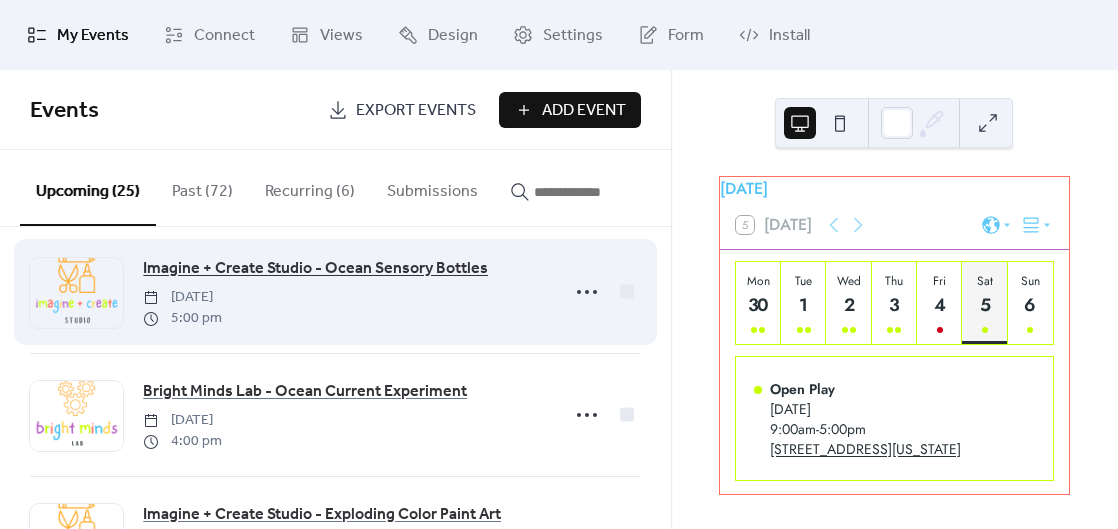 click on "Imagine + Create Studio - Ocean Sensory Bottles" at bounding box center [315, 269] 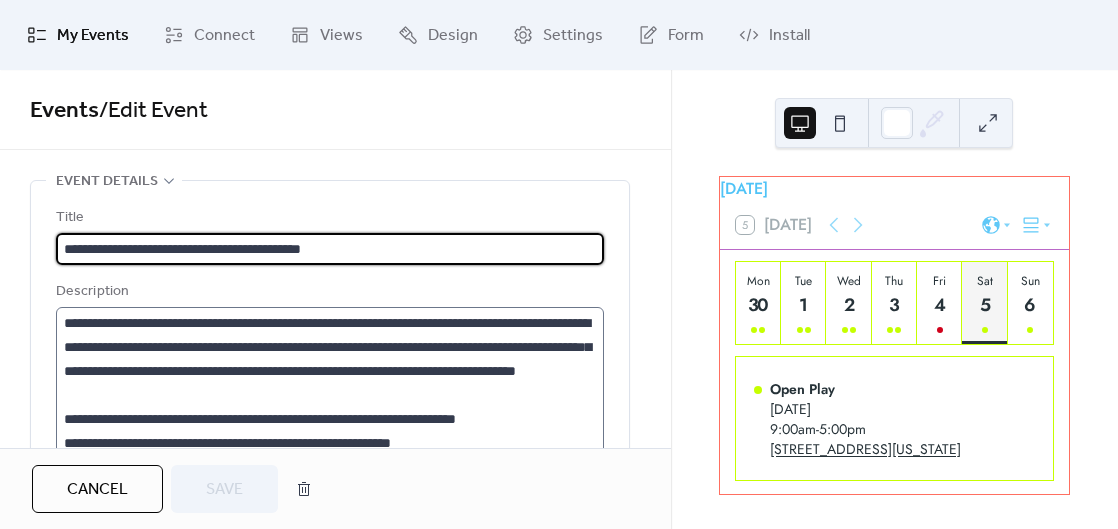 scroll, scrollTop: 72, scrollLeft: 0, axis: vertical 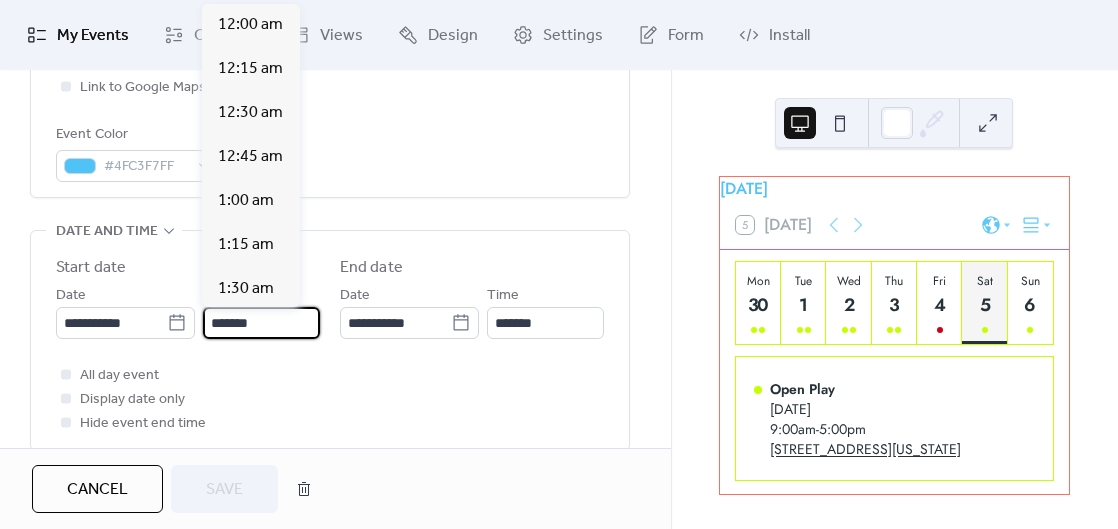 click on "*******" at bounding box center (261, 323) 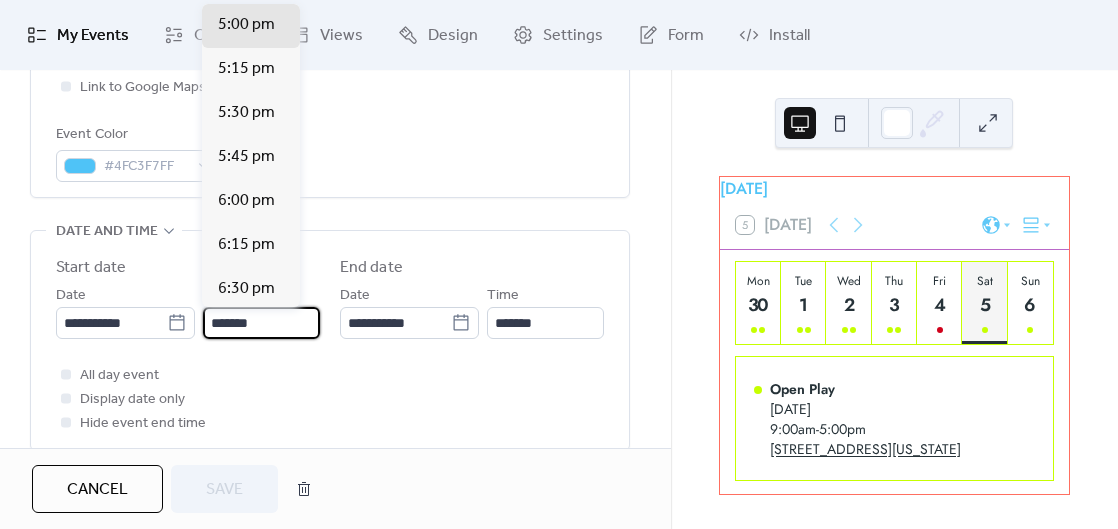 click on "*******" at bounding box center [261, 323] 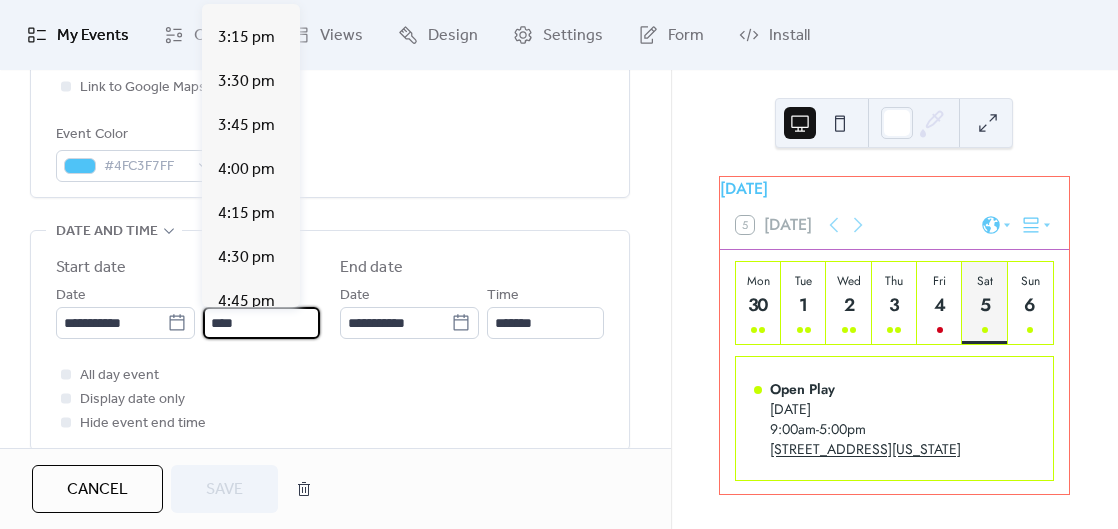 scroll, scrollTop: 2672, scrollLeft: 0, axis: vertical 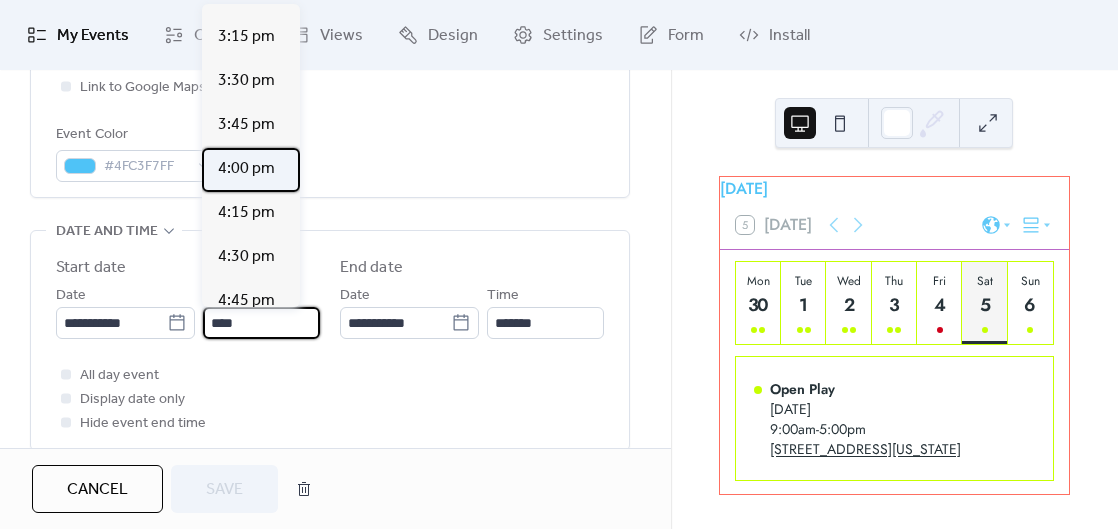 click on "4:00 pm" at bounding box center (246, 169) 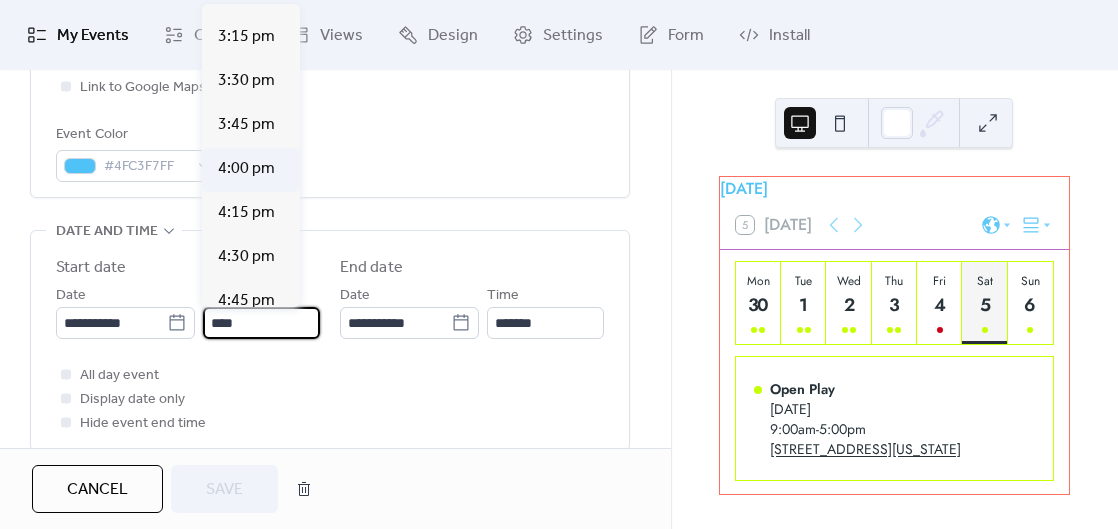 type on "*******" 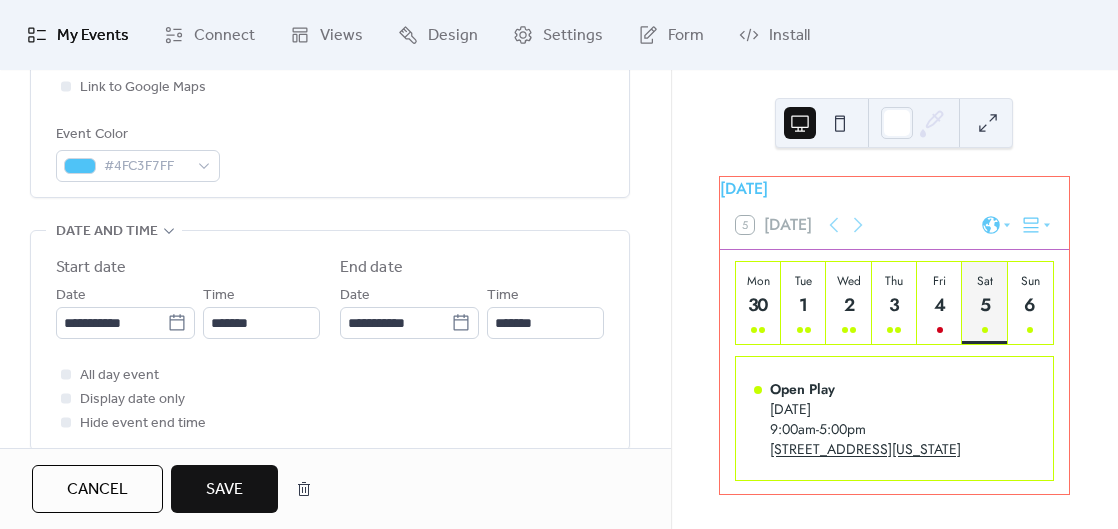 click on "Save" at bounding box center [224, 490] 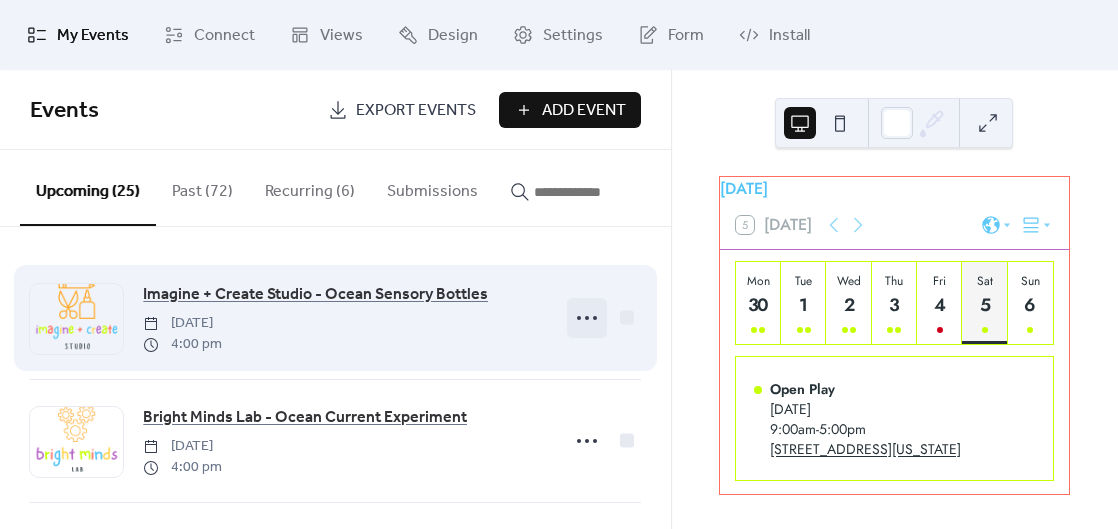 click 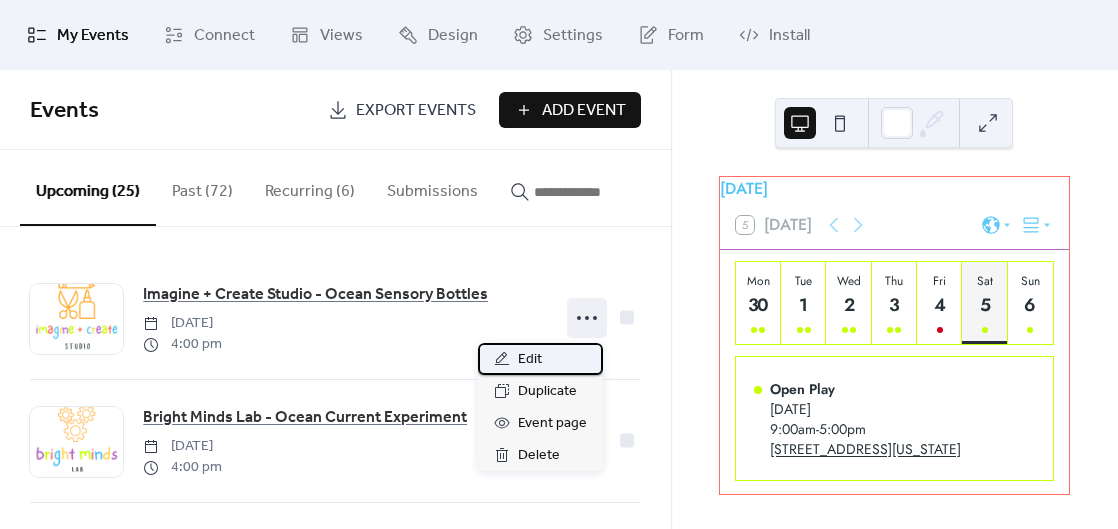 click on "Edit" at bounding box center (530, 360) 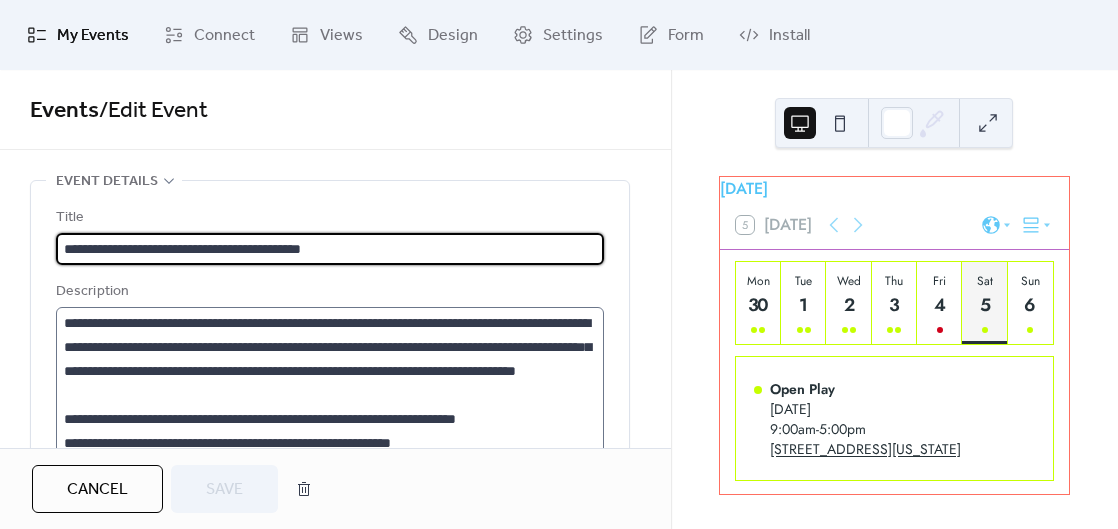 scroll, scrollTop: 72, scrollLeft: 0, axis: vertical 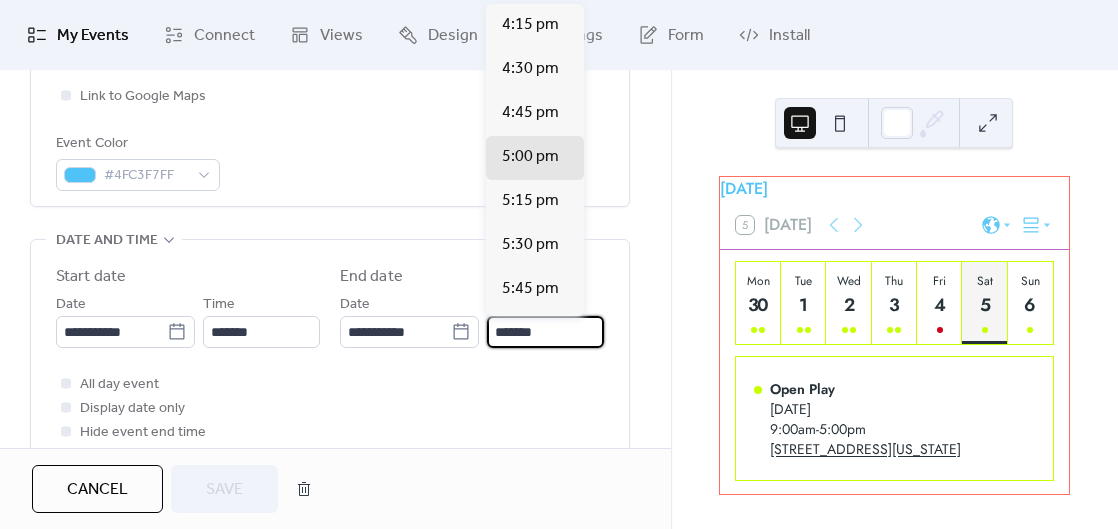 click on "*******" at bounding box center (545, 332) 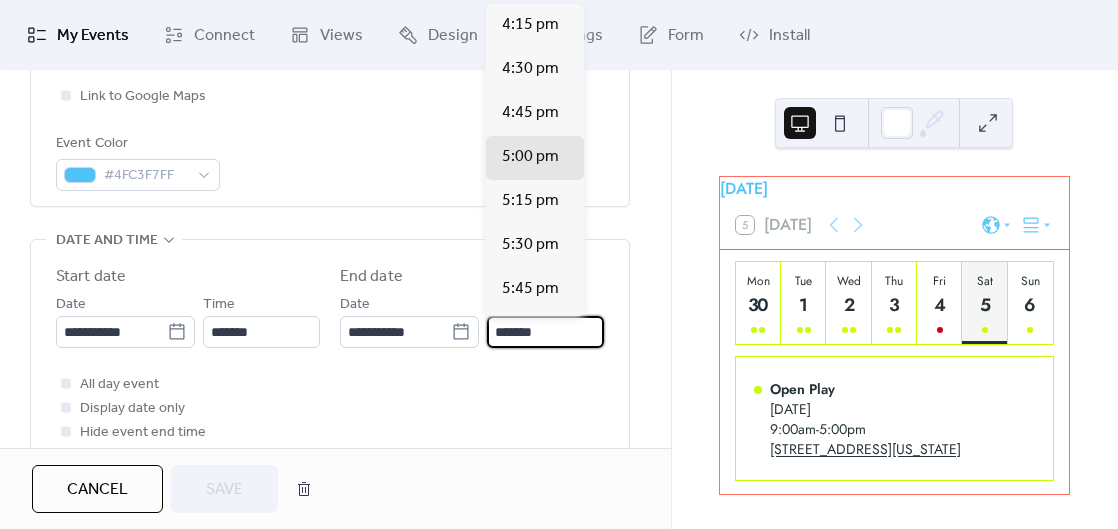 click on "*******" at bounding box center (545, 332) 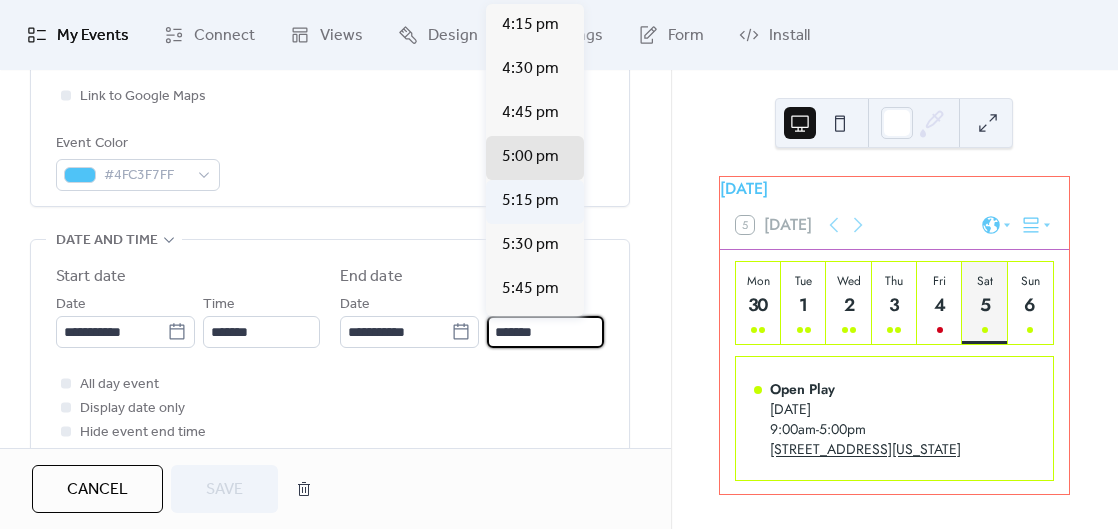scroll, scrollTop: 214, scrollLeft: 0, axis: vertical 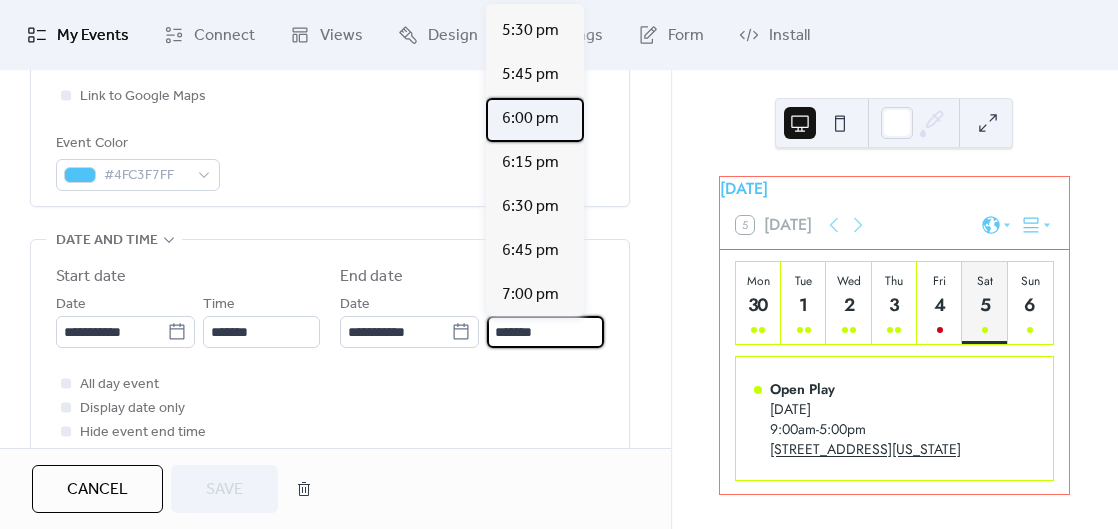 click on "6:00 pm" at bounding box center (530, 119) 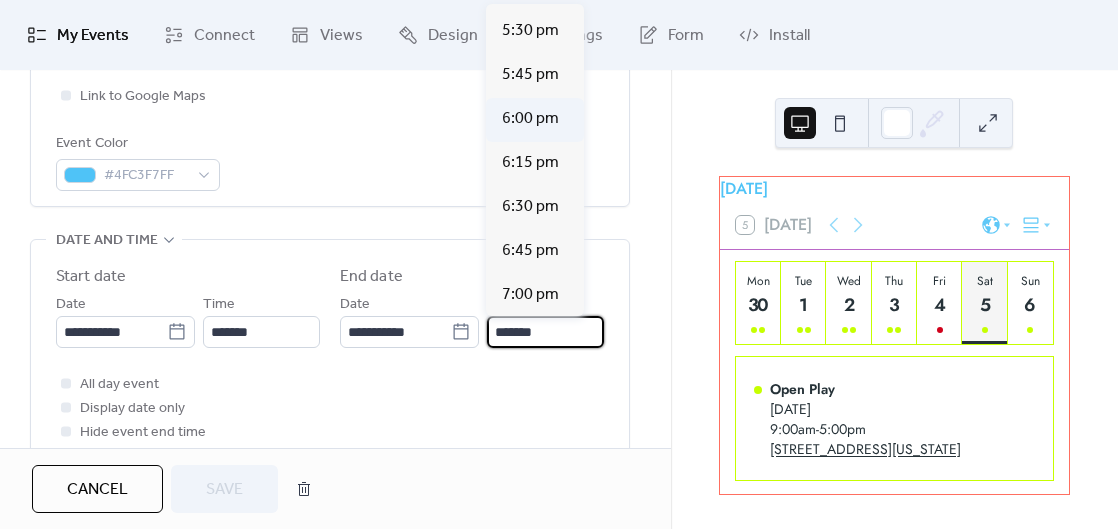 type on "*******" 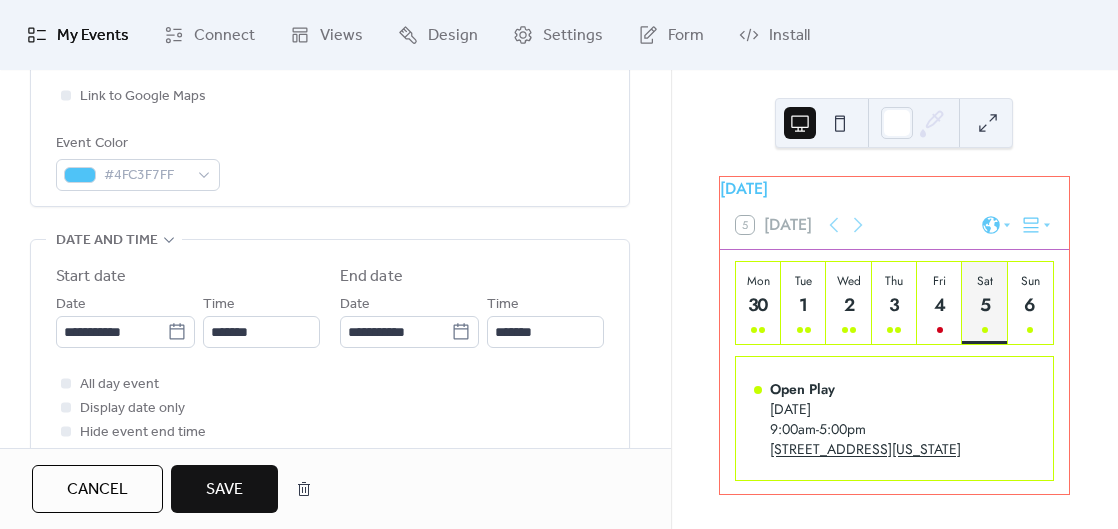 click on "Cancel Save" at bounding box center (335, 488) 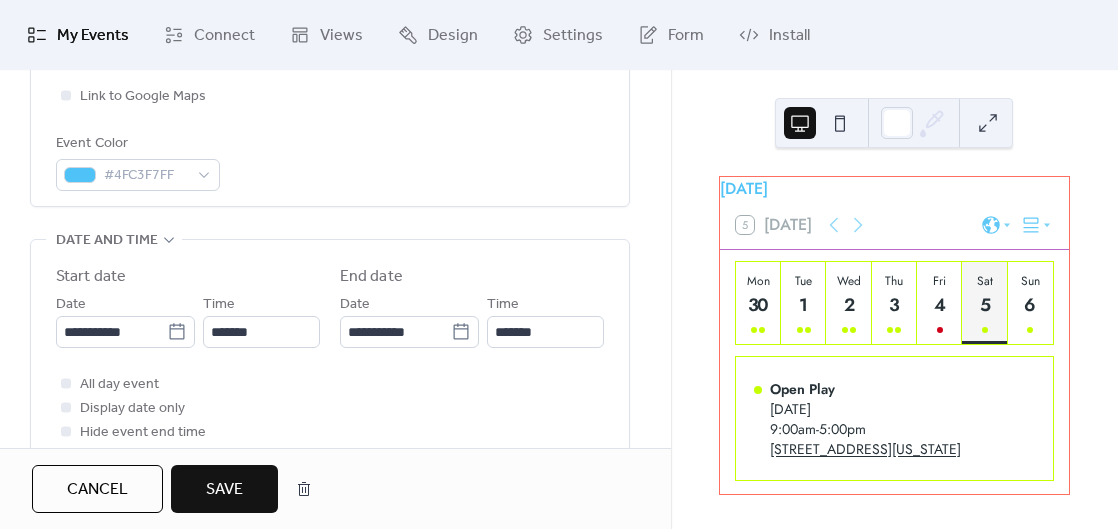click on "Save" at bounding box center [224, 489] 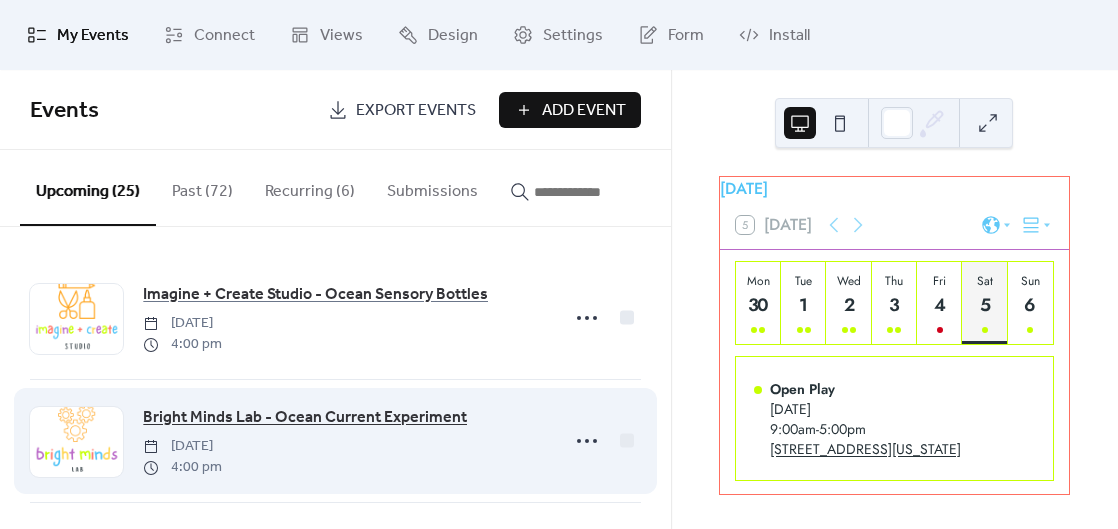 click on "Bright Minds Lab - Ocean Current Experiment" at bounding box center [305, 418] 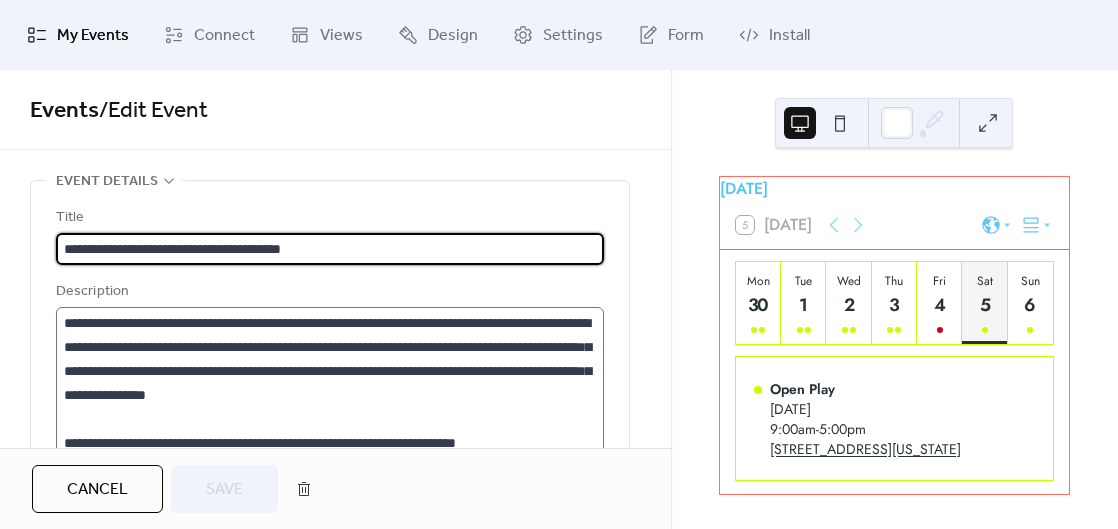 scroll, scrollTop: 72, scrollLeft: 0, axis: vertical 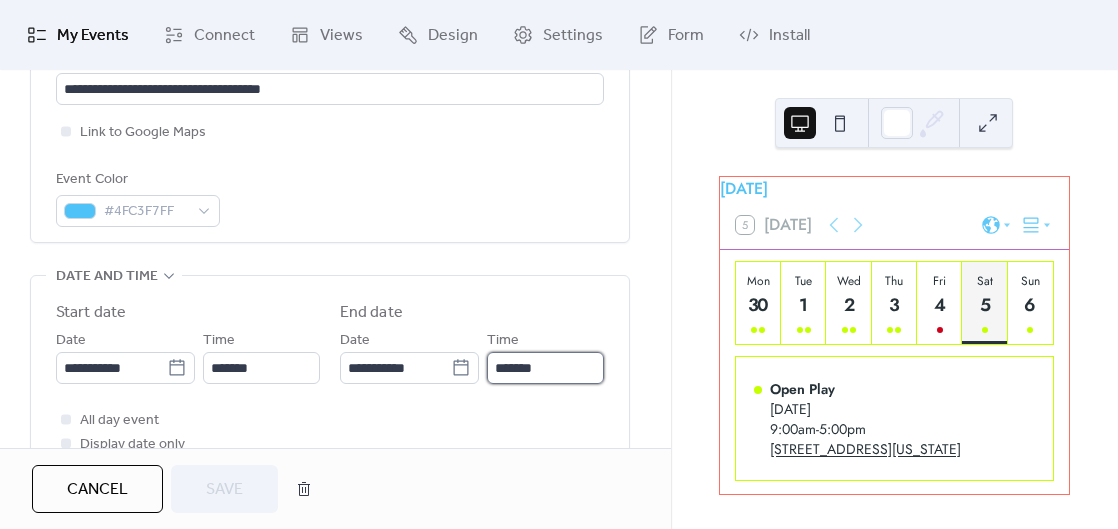 click on "*******" at bounding box center [545, 368] 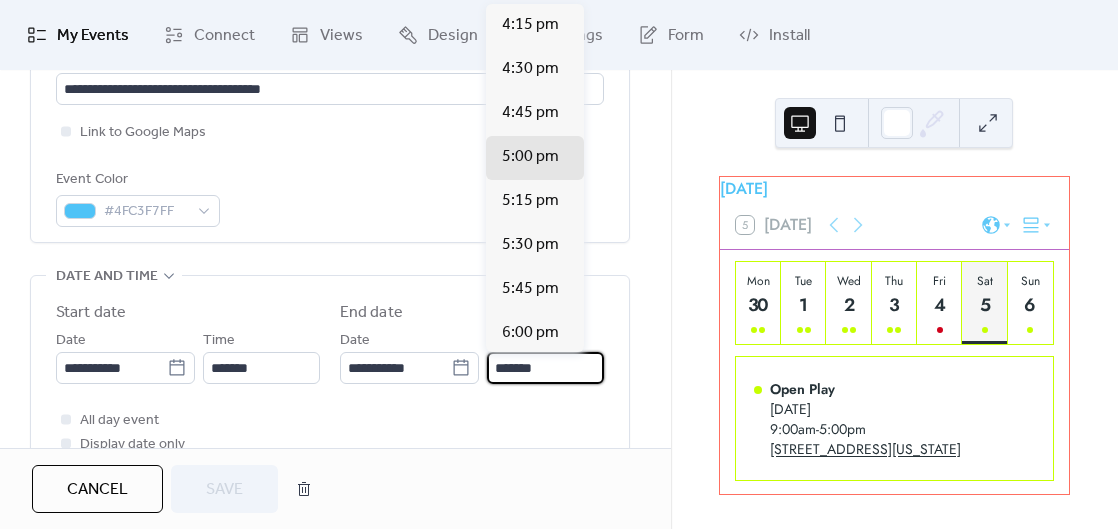 click on "*******" at bounding box center (545, 368) 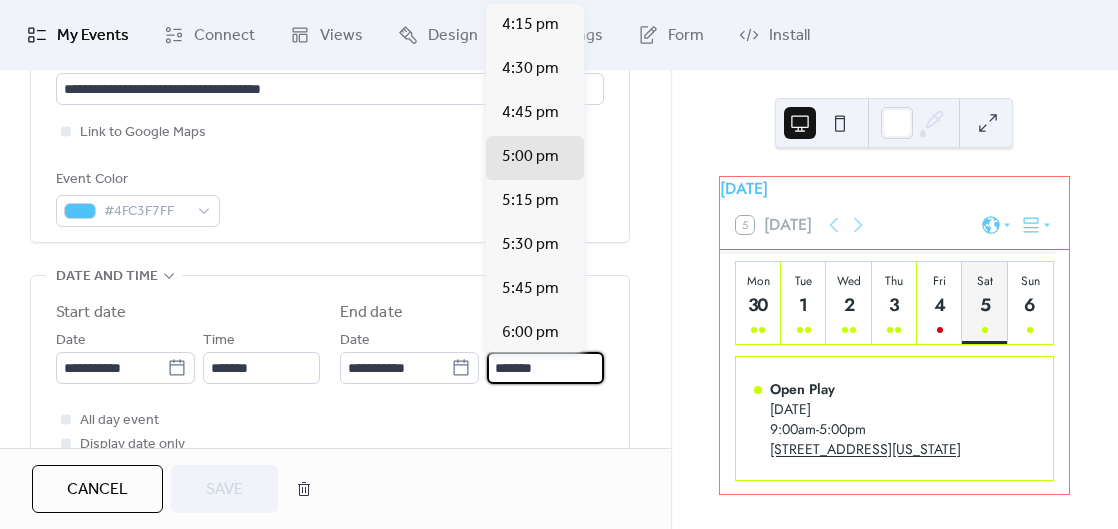 click on "*******" at bounding box center (545, 368) 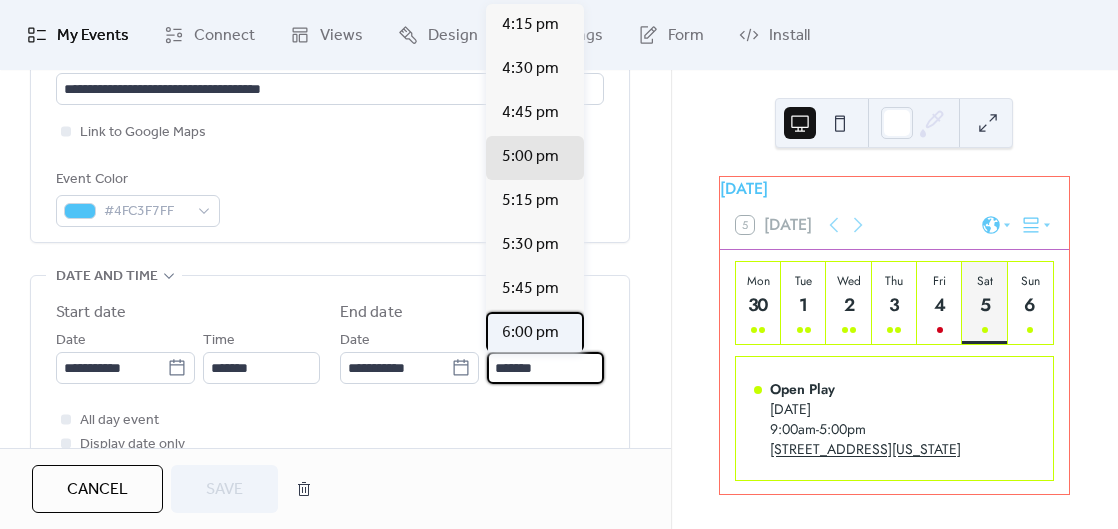 click on "6:00 pm" at bounding box center (530, 333) 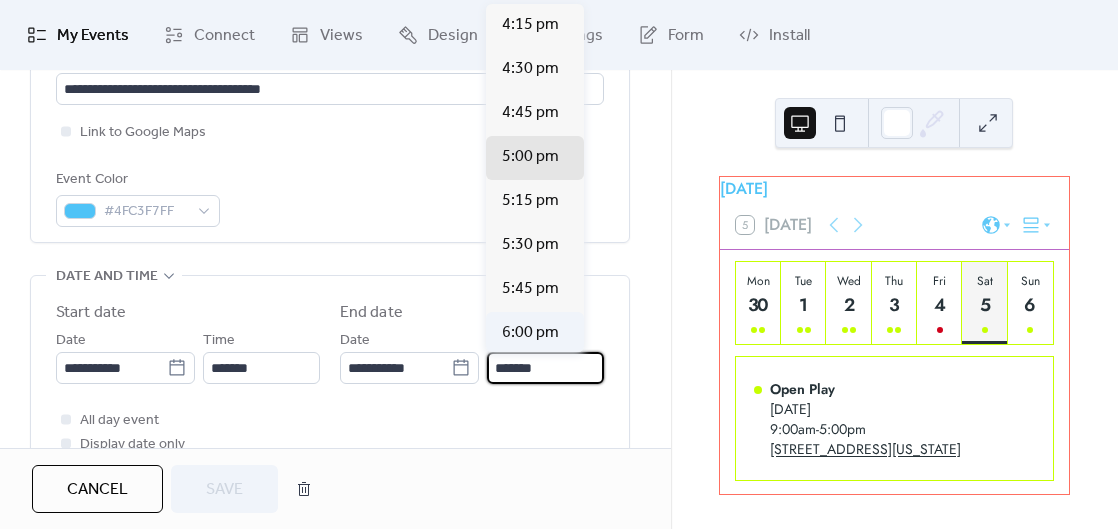 type on "*******" 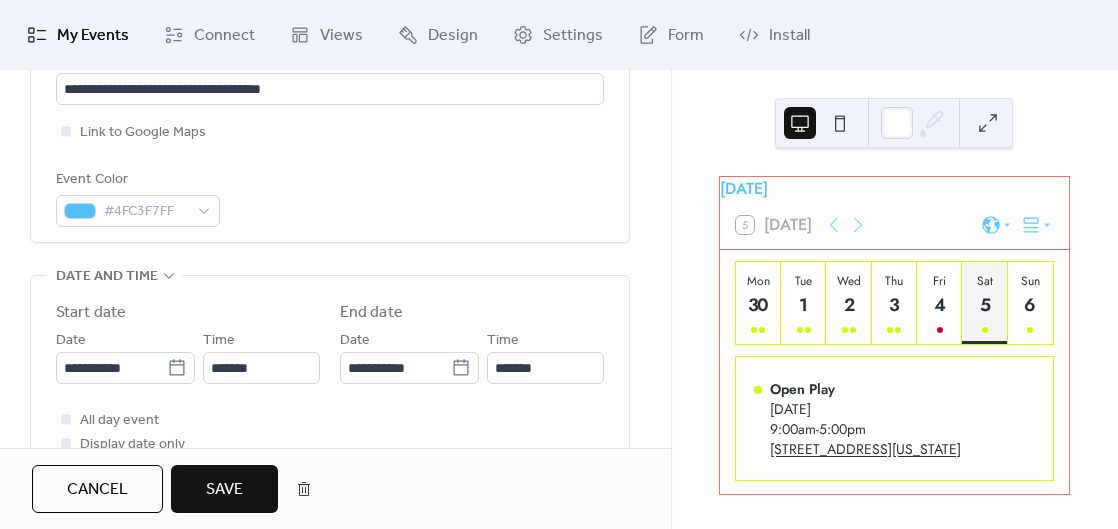 click on "All day event Display date only Hide event end time" at bounding box center (330, 444) 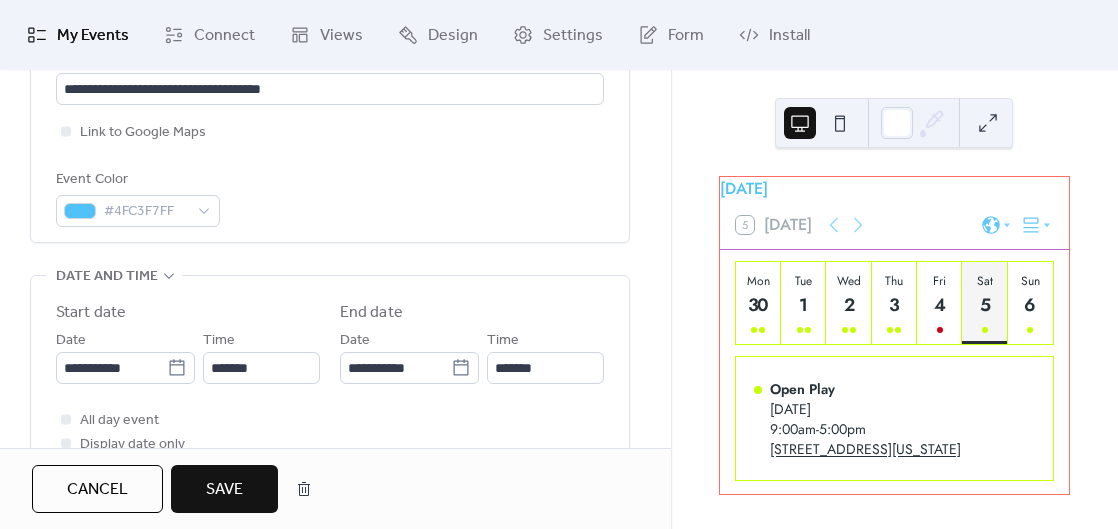 click on "Save" at bounding box center (224, 490) 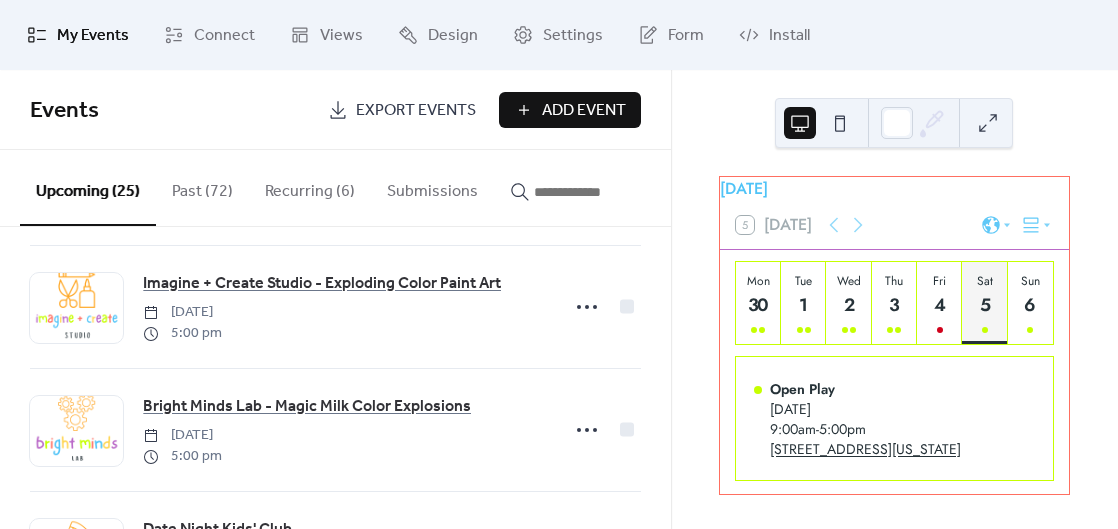 scroll, scrollTop: 262, scrollLeft: 0, axis: vertical 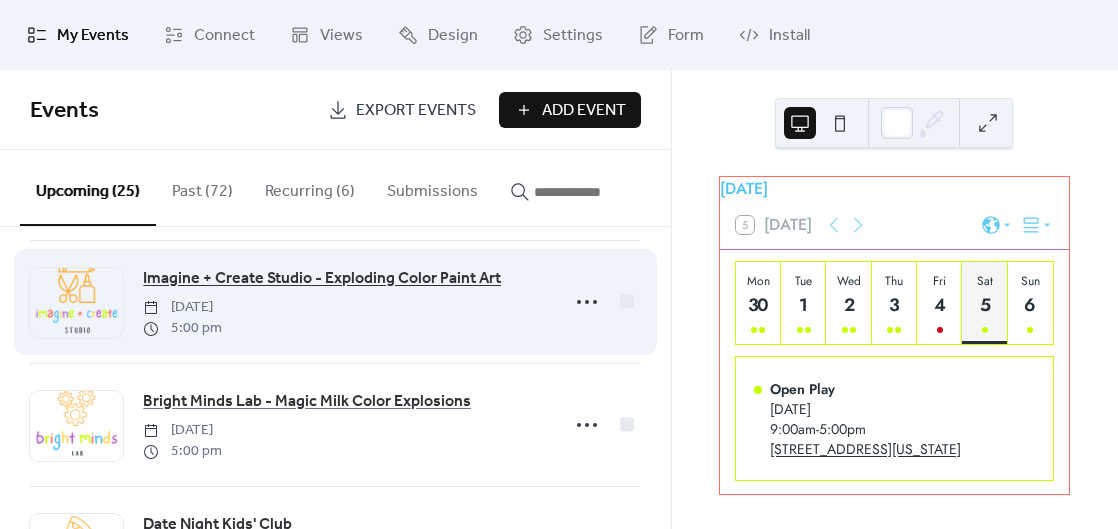 click on "Imagine + Create Studio - Exploding Color Paint Art" at bounding box center (322, 279) 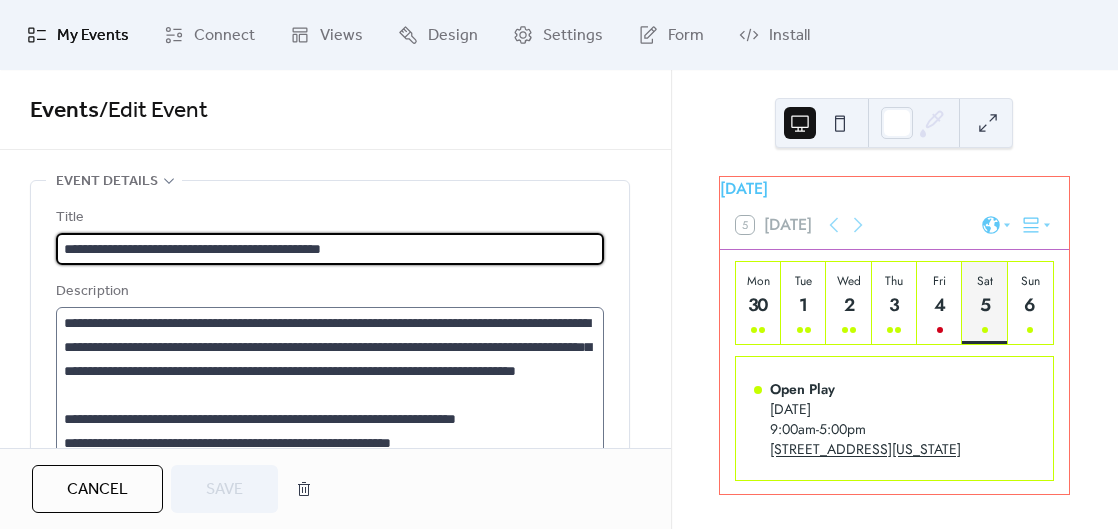 scroll, scrollTop: 72, scrollLeft: 0, axis: vertical 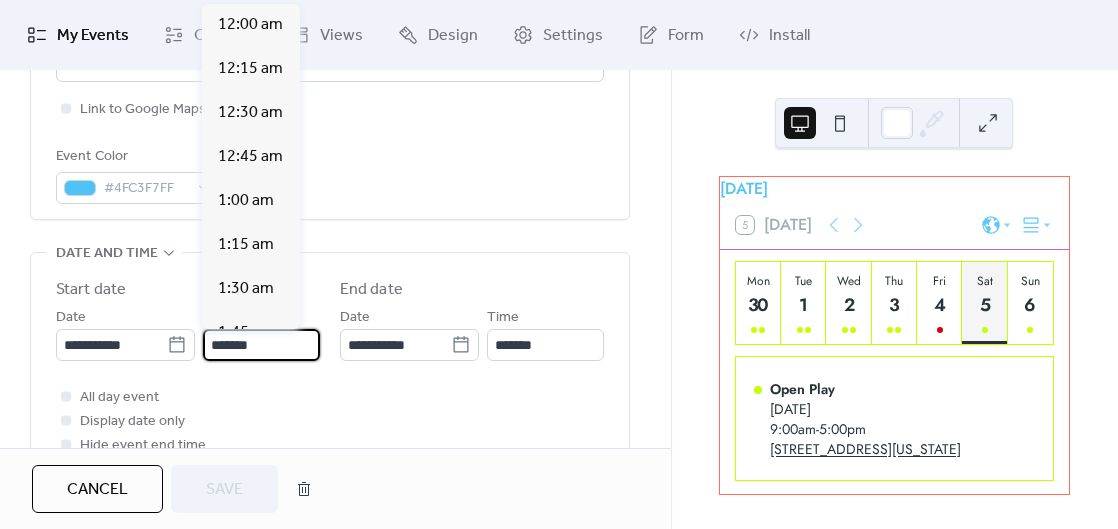 click on "*******" at bounding box center [261, 345] 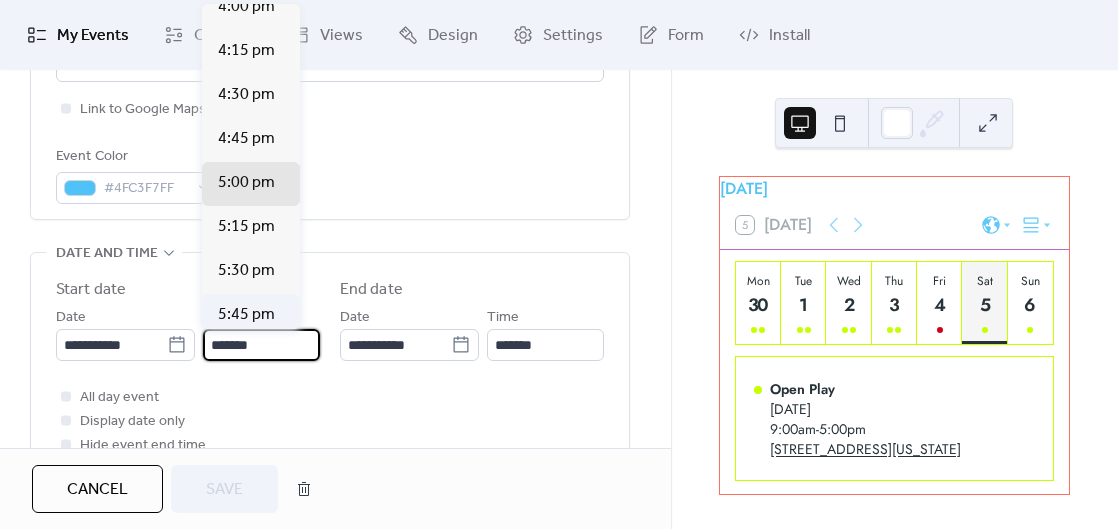 scroll, scrollTop: 2805, scrollLeft: 0, axis: vertical 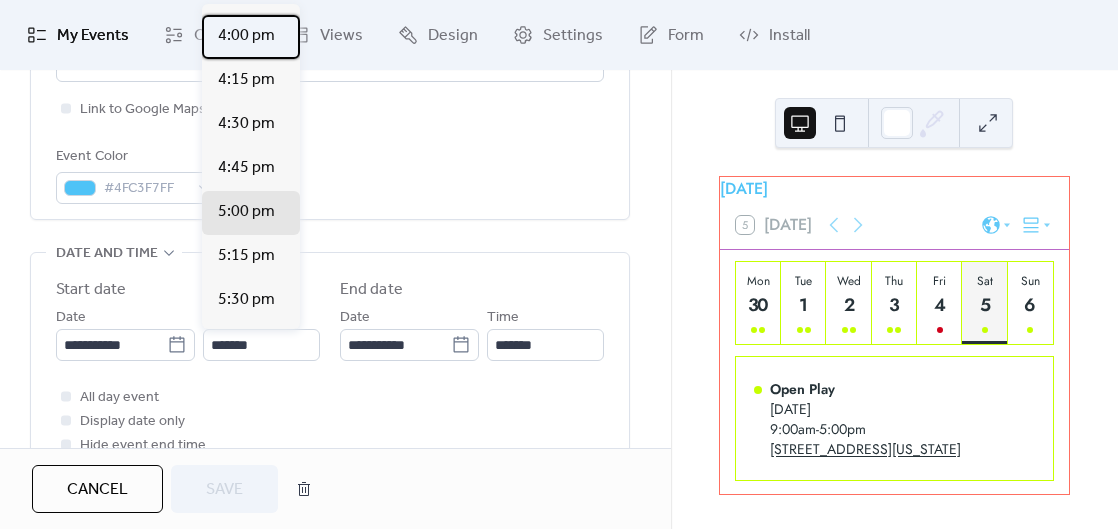 click on "4:00 pm" at bounding box center [246, 36] 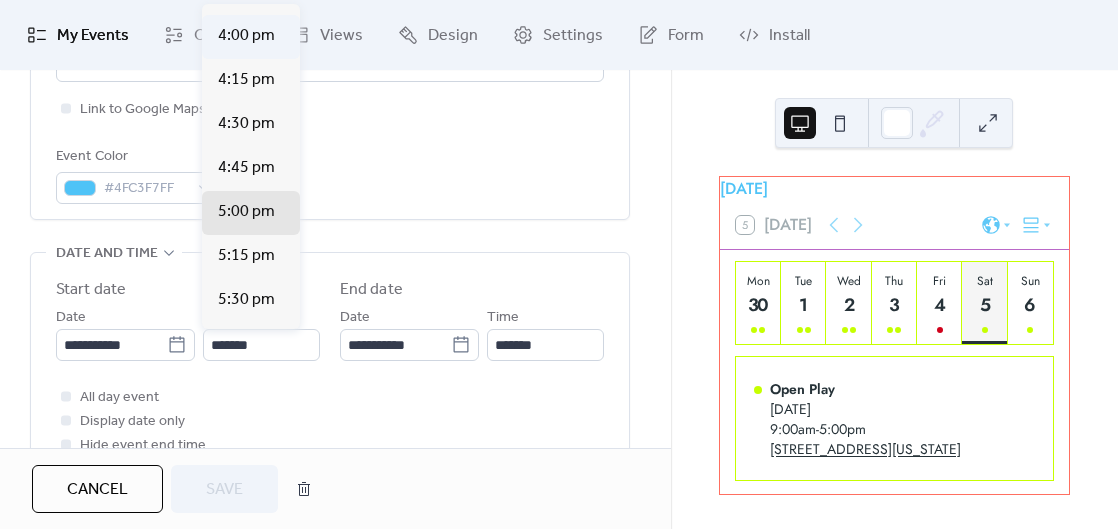 type on "*******" 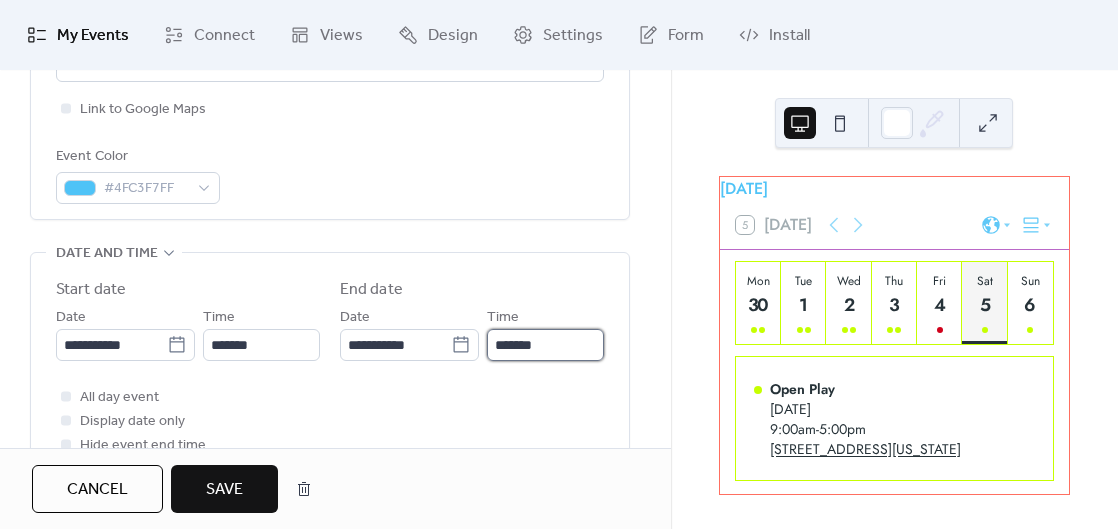 click on "*******" at bounding box center (545, 345) 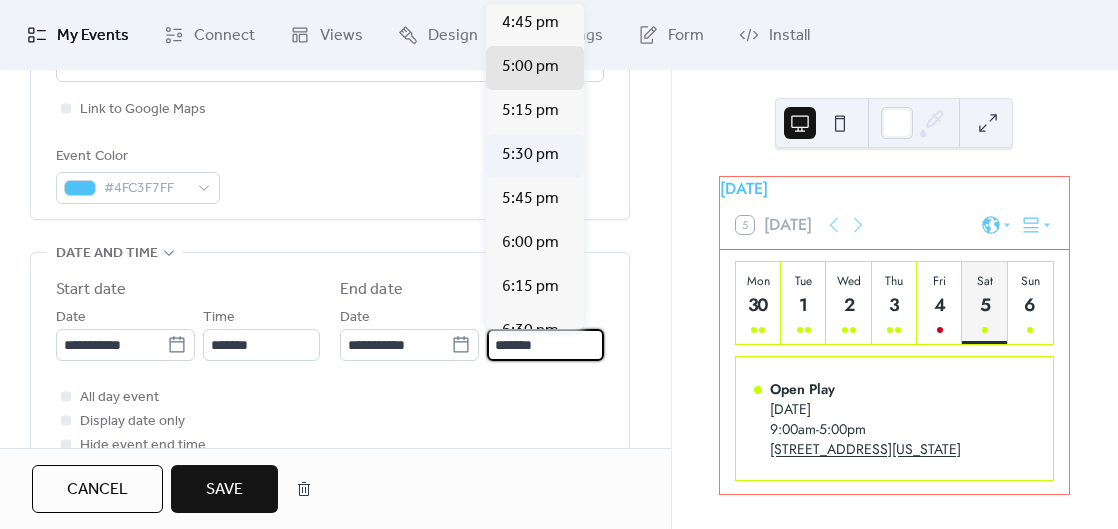 scroll, scrollTop: 91, scrollLeft: 0, axis: vertical 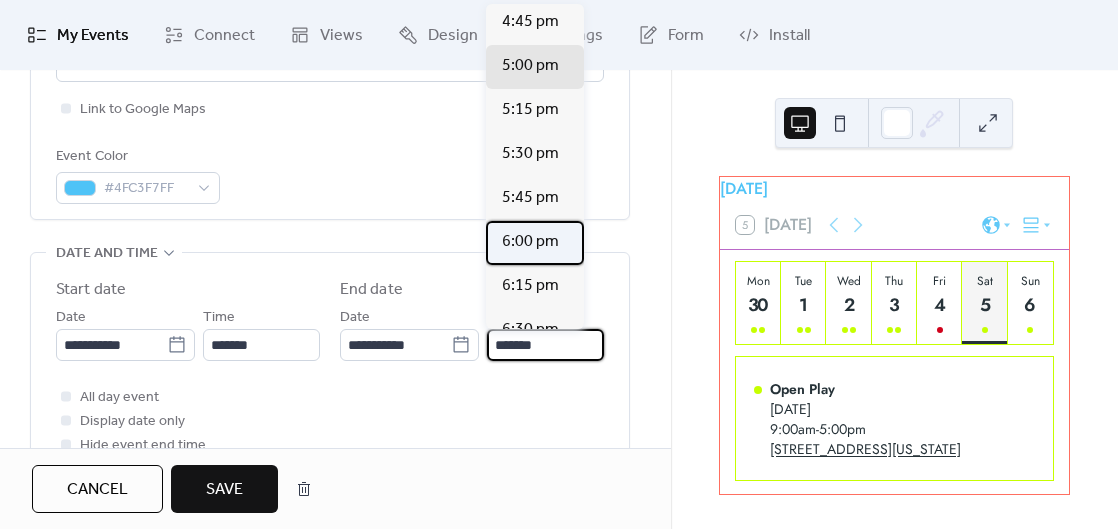 click on "6:00 pm" at bounding box center (530, 242) 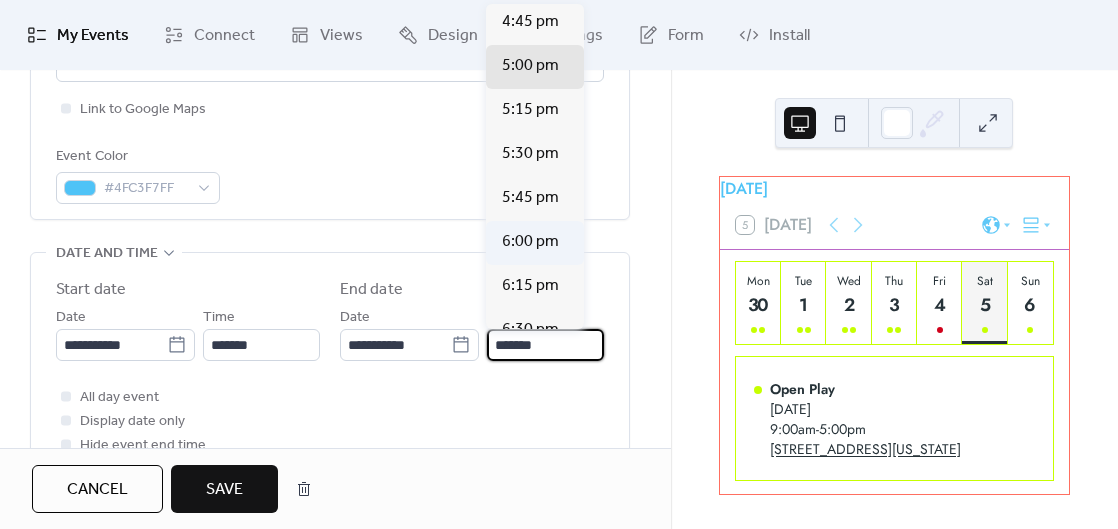type on "*******" 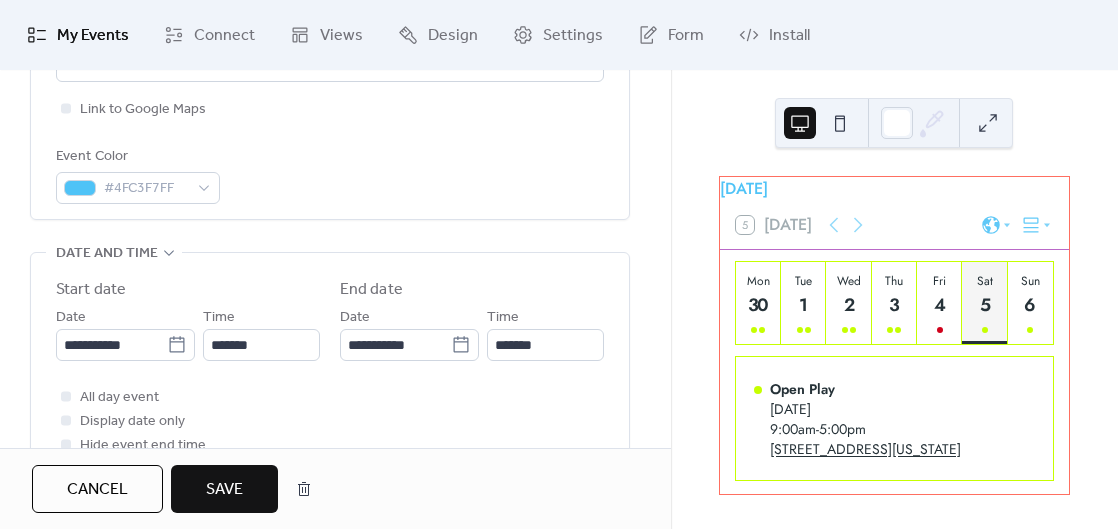 click on "Save" at bounding box center [224, 490] 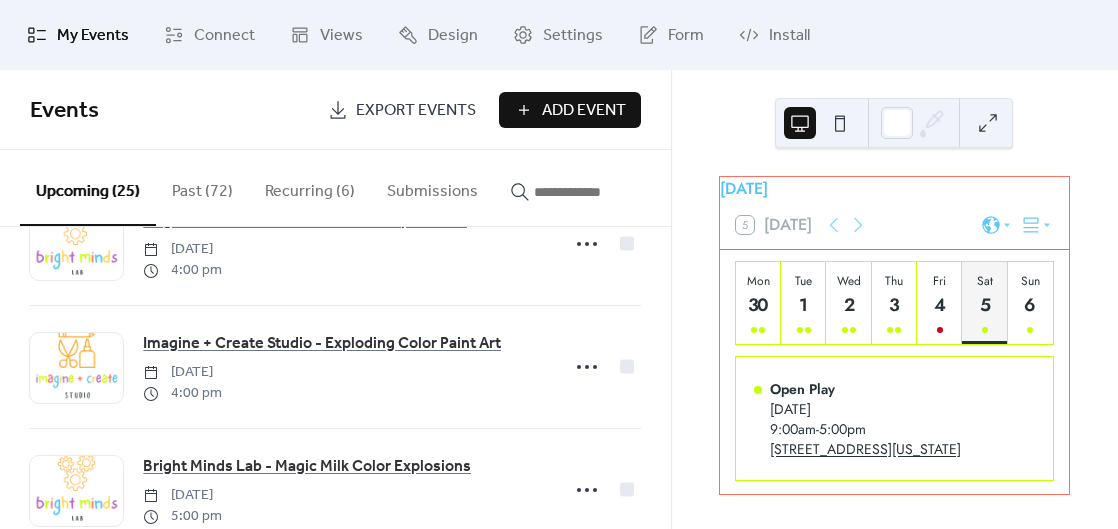 scroll, scrollTop: 211, scrollLeft: 0, axis: vertical 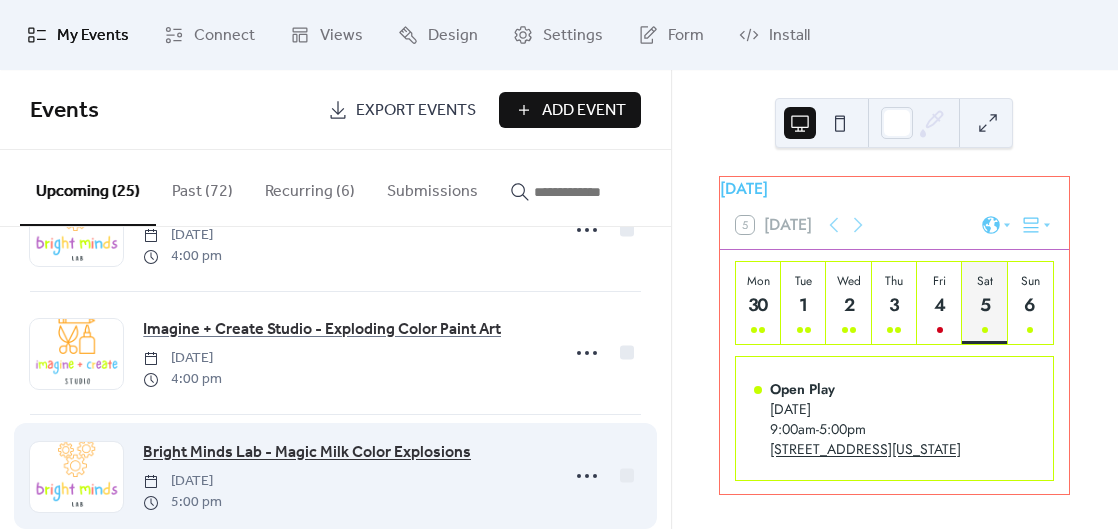 click on "Bright Minds Lab - Magic Milk Color Explosions" at bounding box center (307, 453) 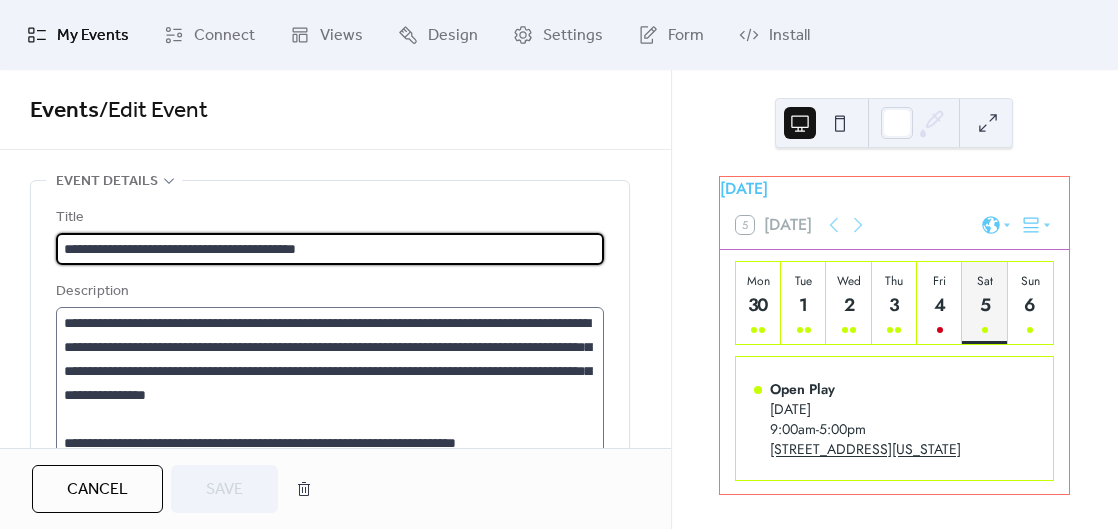 scroll, scrollTop: 72, scrollLeft: 0, axis: vertical 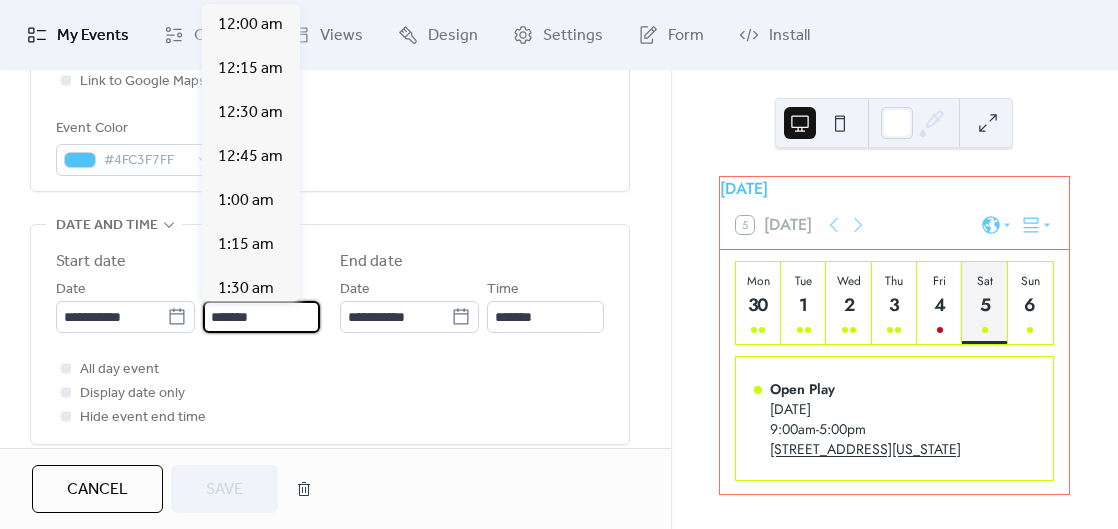 click on "*******" at bounding box center (261, 317) 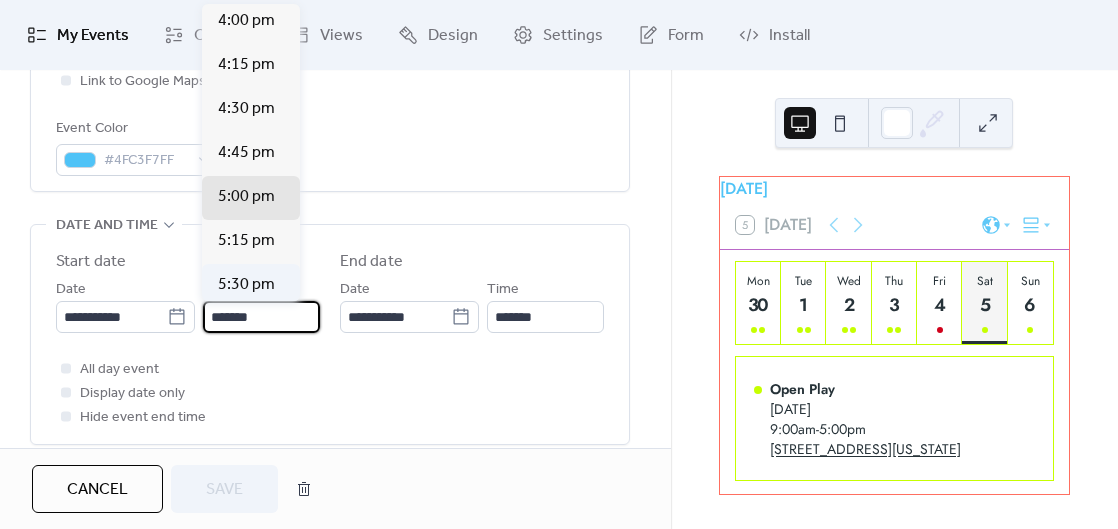 scroll, scrollTop: 2789, scrollLeft: 0, axis: vertical 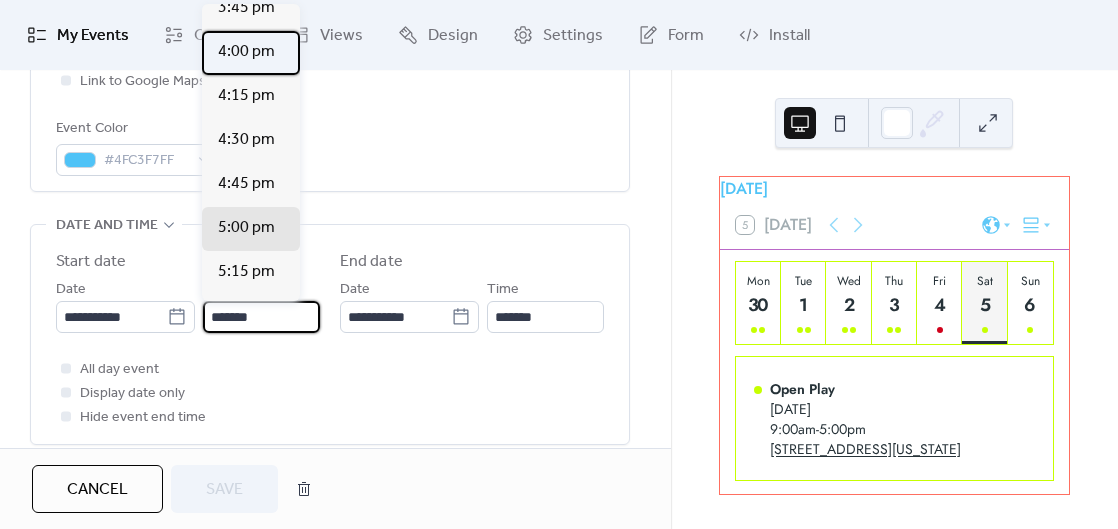 click on "4:00 pm" at bounding box center (246, 52) 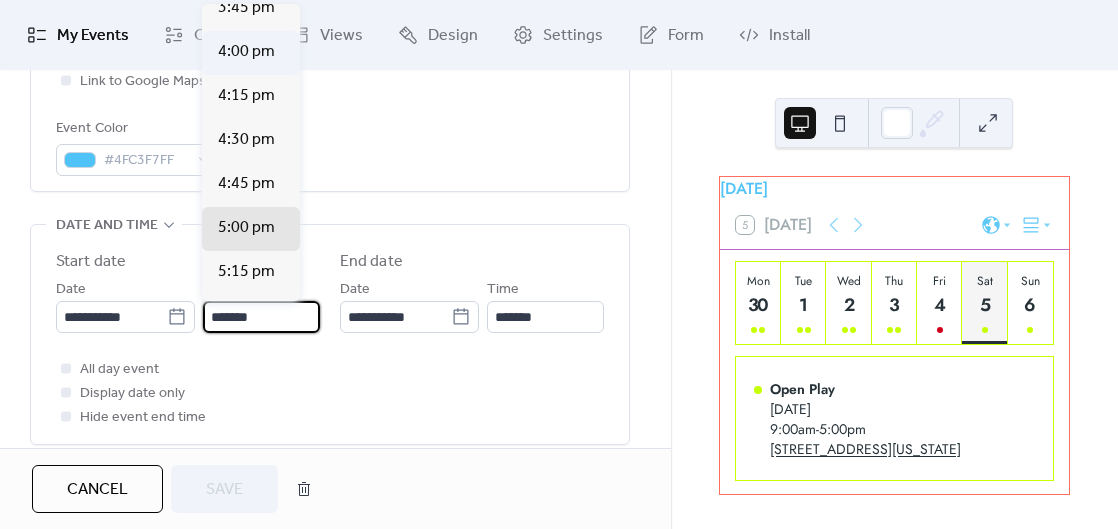 type on "*******" 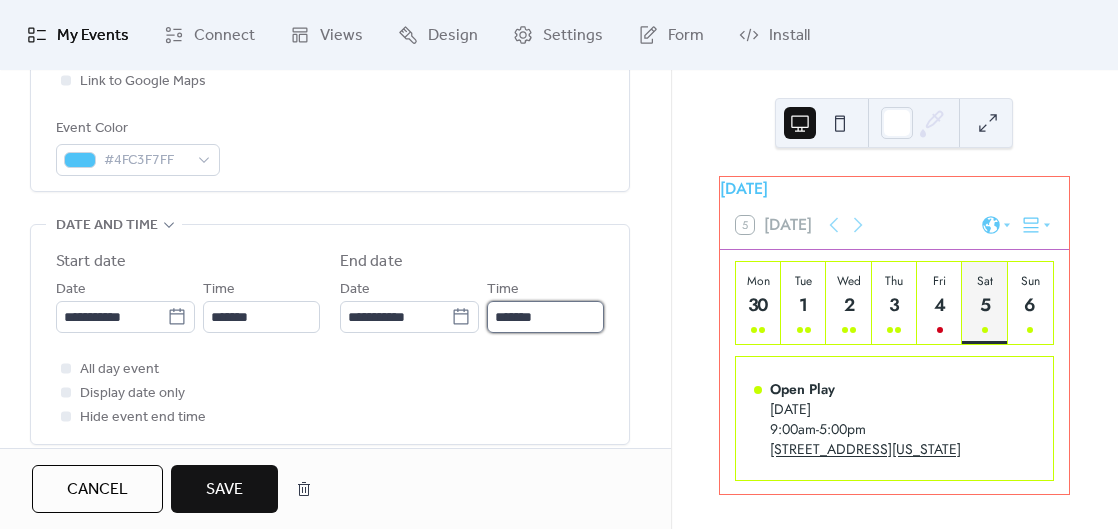 click on "*******" at bounding box center [545, 317] 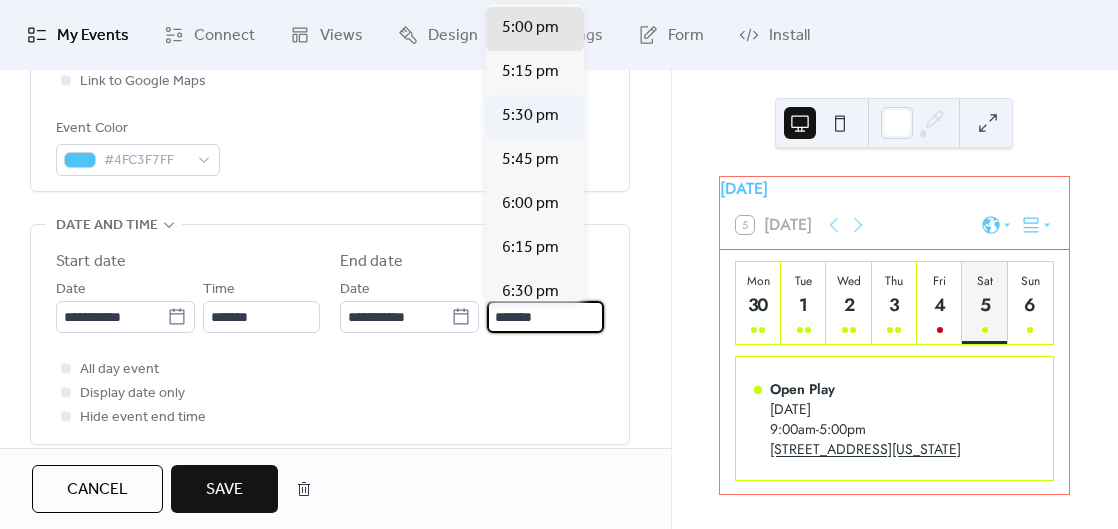 scroll, scrollTop: 138, scrollLeft: 0, axis: vertical 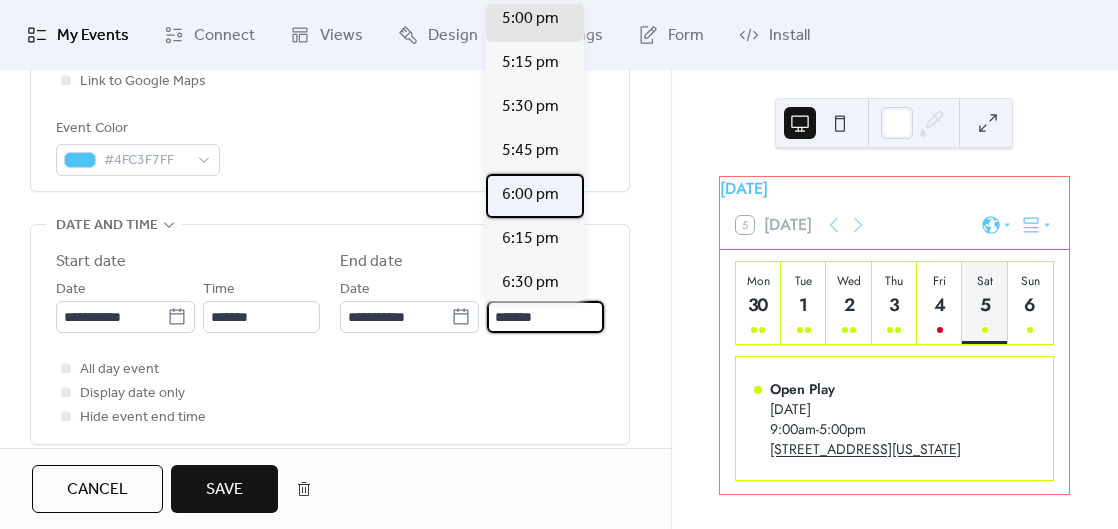click on "6:00 pm" at bounding box center [530, 195] 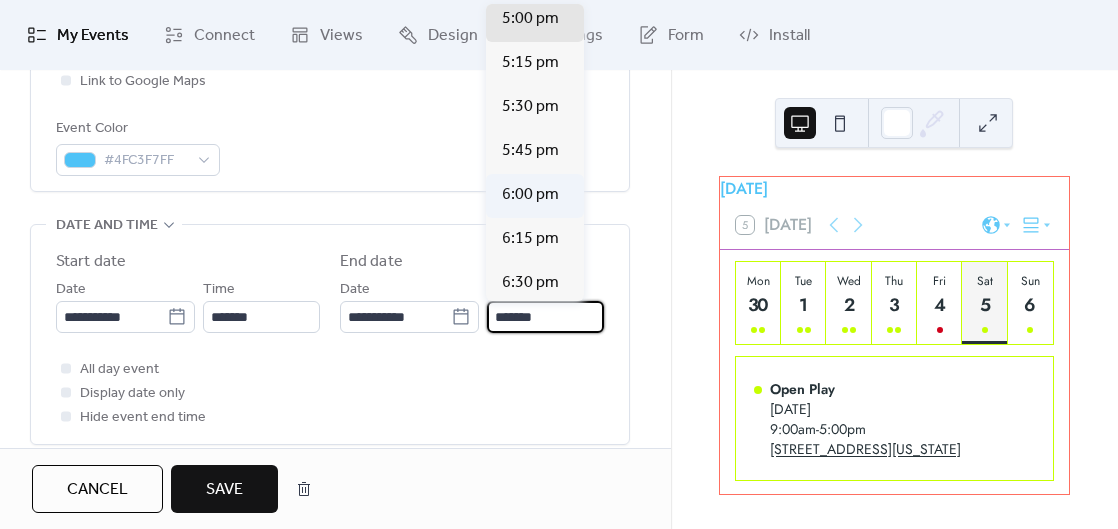 type on "*******" 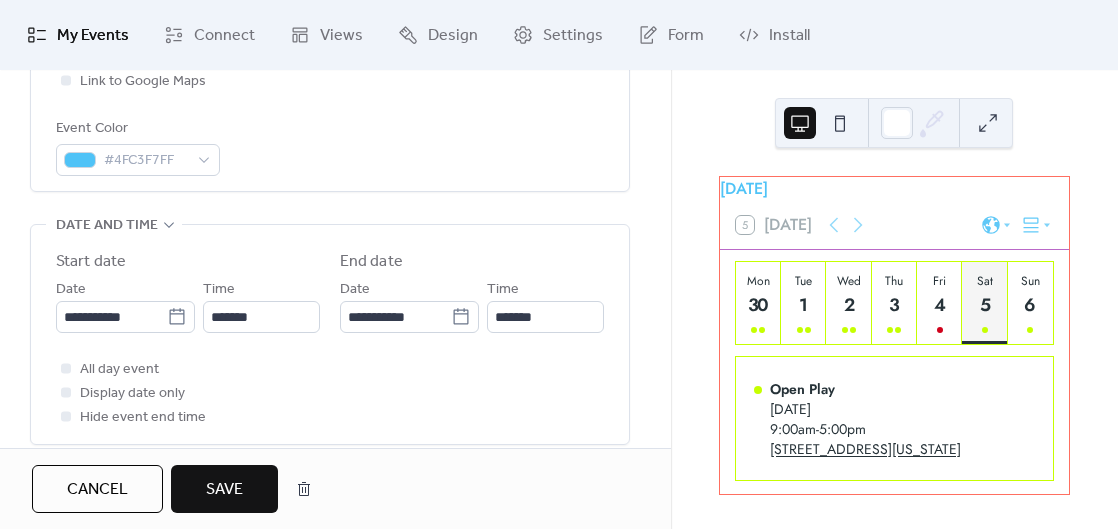 click on "Save" at bounding box center (224, 490) 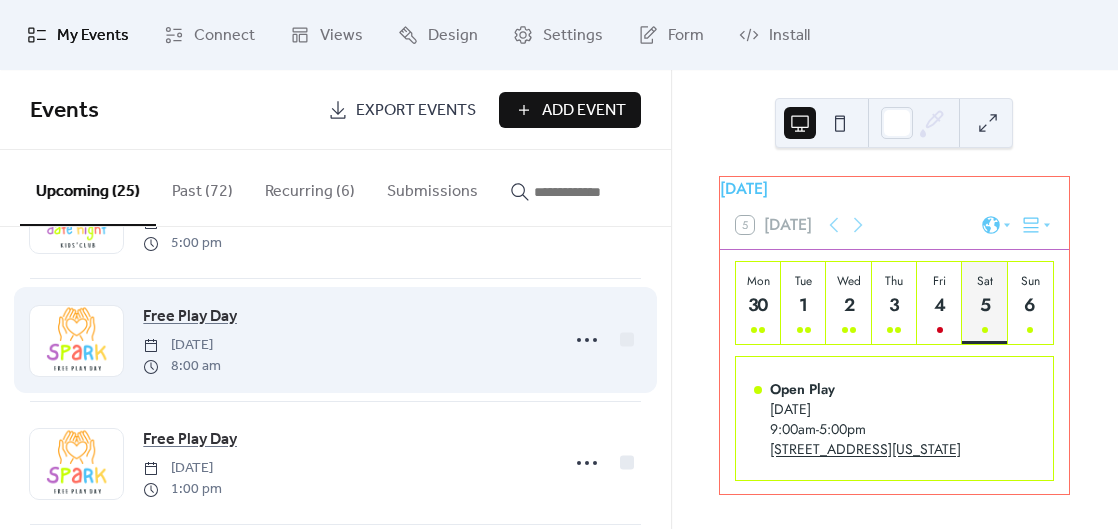 scroll, scrollTop: 594, scrollLeft: 0, axis: vertical 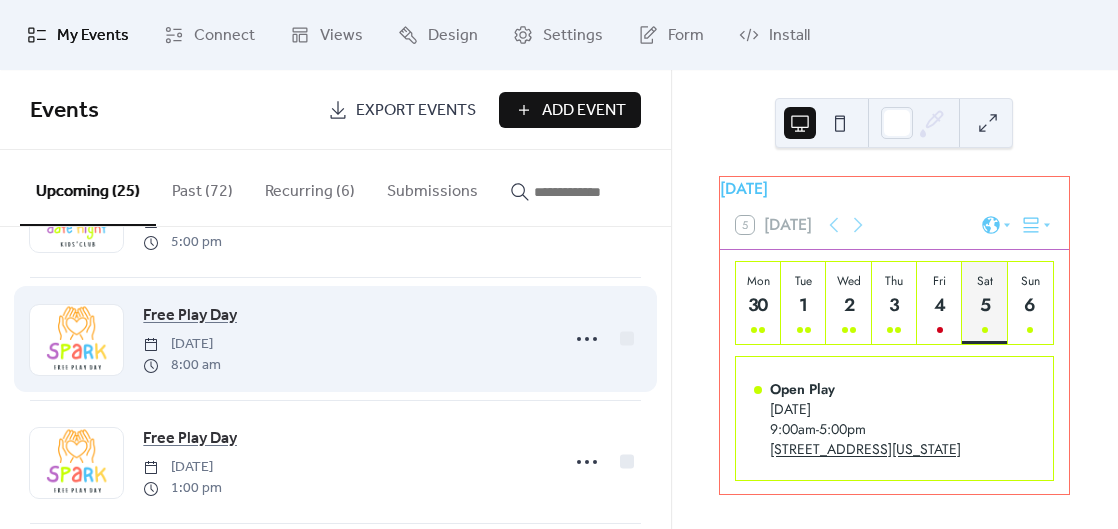 click on "Free Play Day [DATE] 8:00 am" at bounding box center (344, 339) 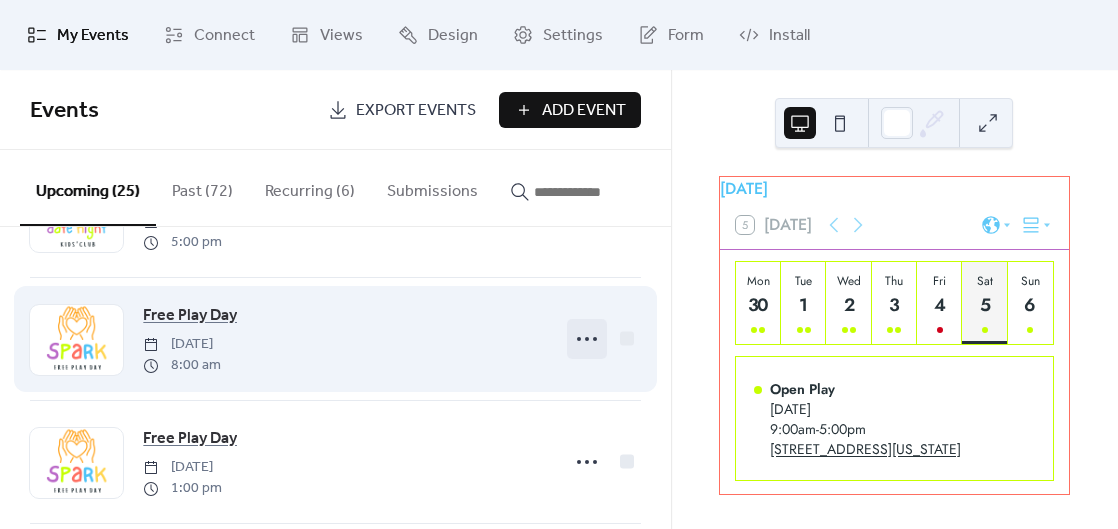 click 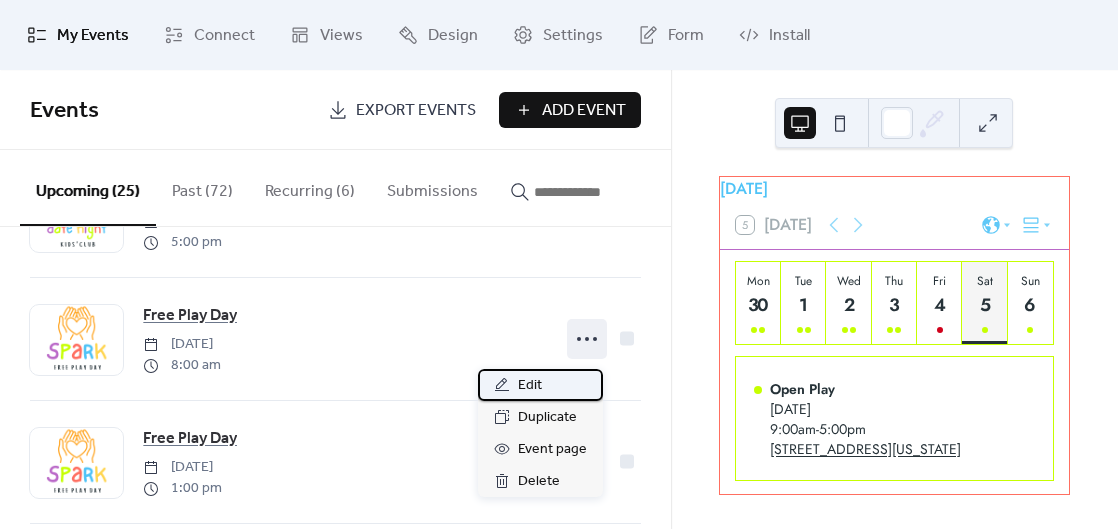 click on "Edit" at bounding box center (540, 385) 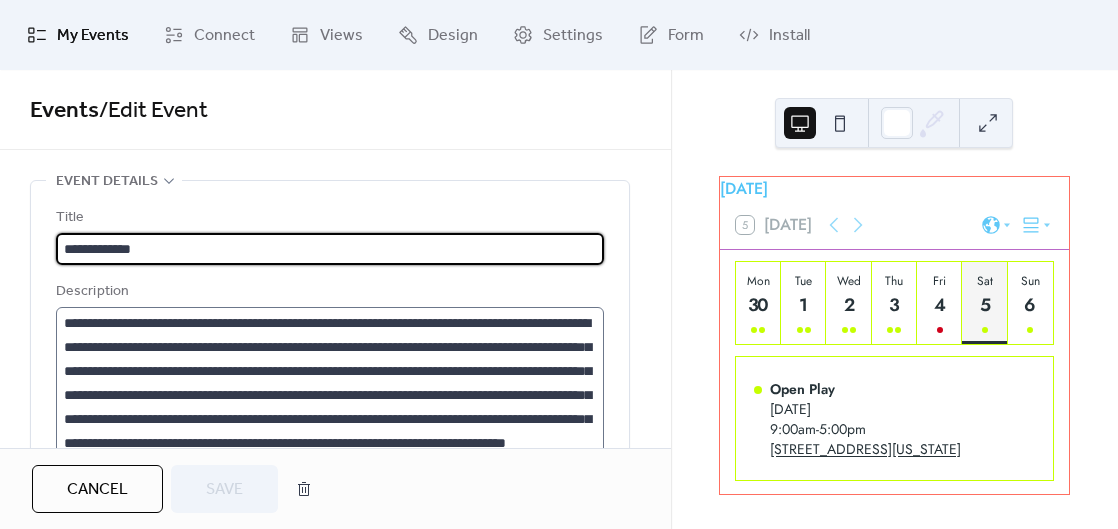 scroll, scrollTop: 48, scrollLeft: 0, axis: vertical 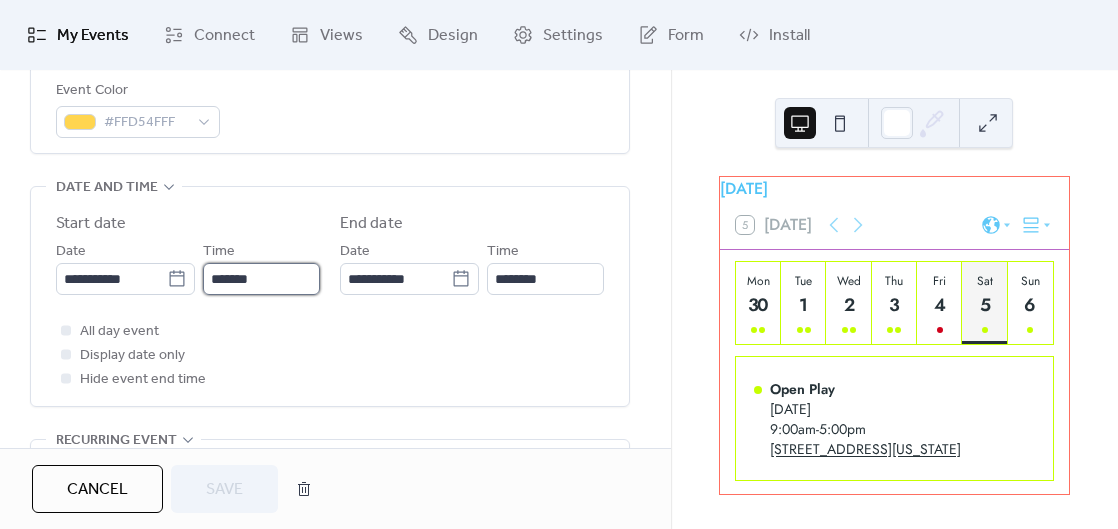 click on "*******" at bounding box center (261, 279) 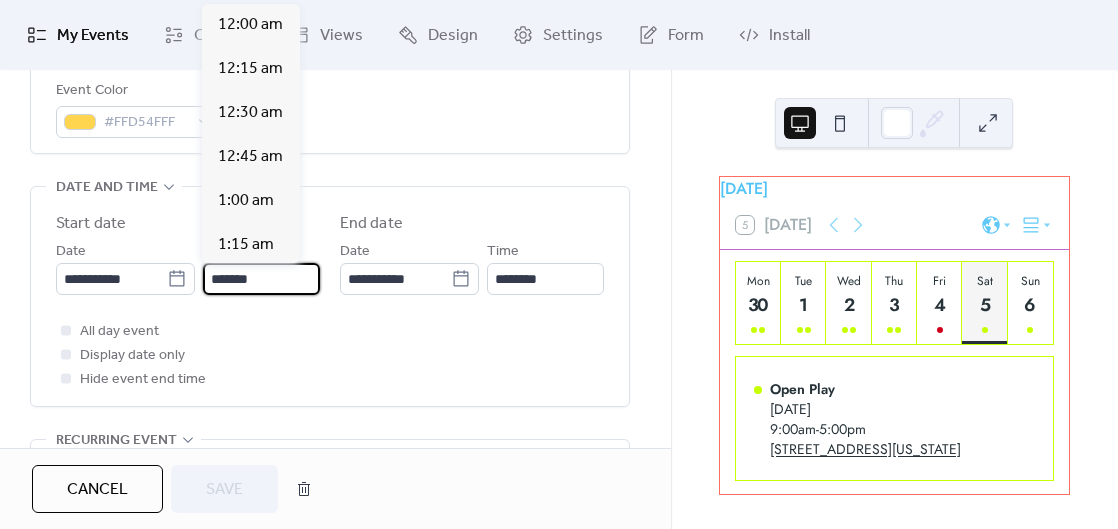 scroll, scrollTop: 1408, scrollLeft: 0, axis: vertical 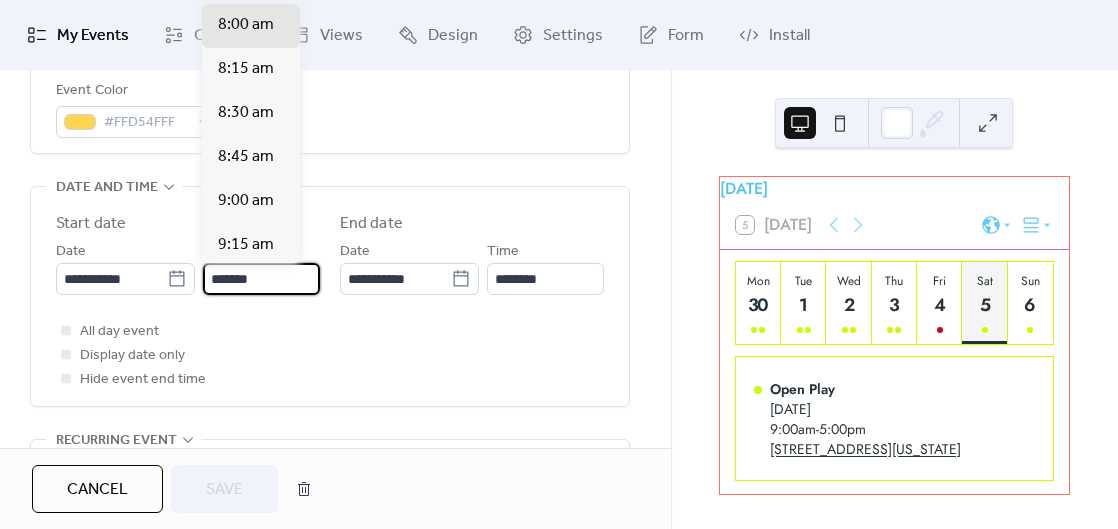 click on "*******" at bounding box center (261, 279) 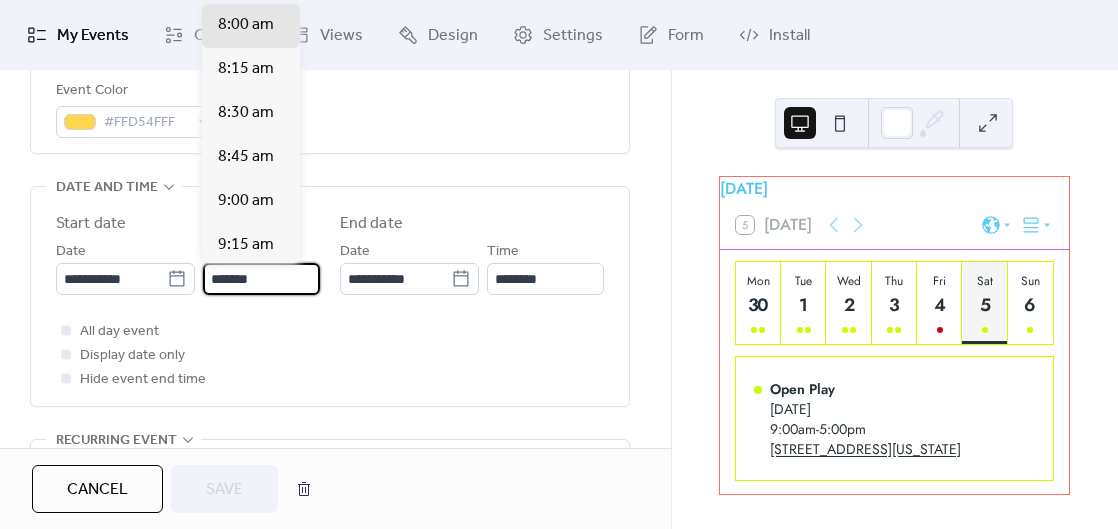 click on "*******" at bounding box center [261, 279] 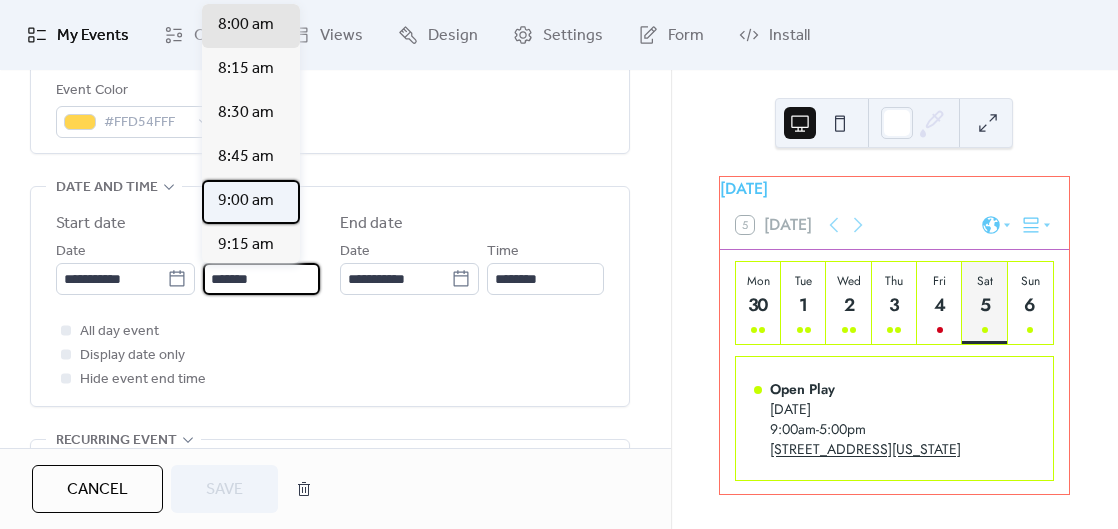 click on "9:00 am" at bounding box center [246, 201] 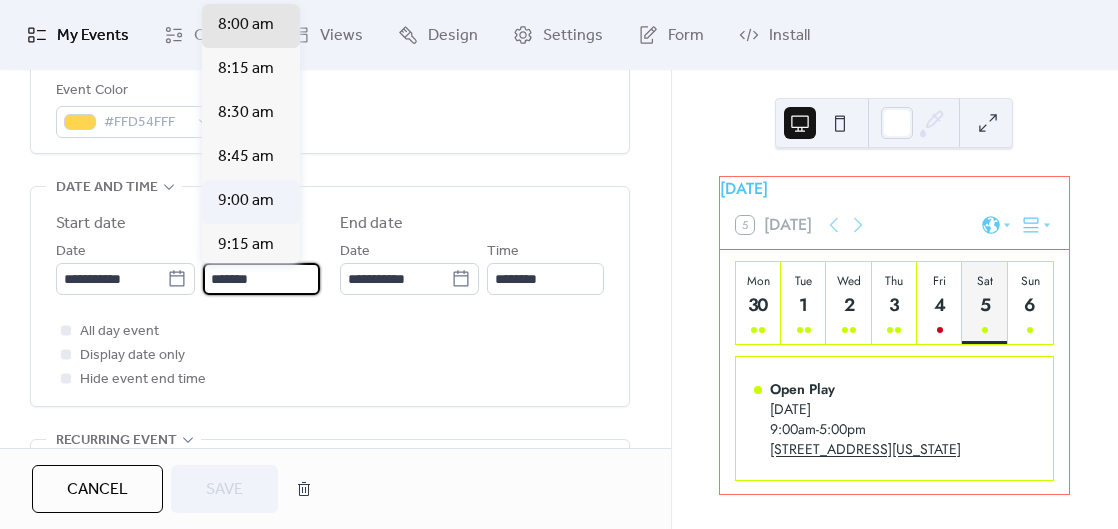 type on "*******" 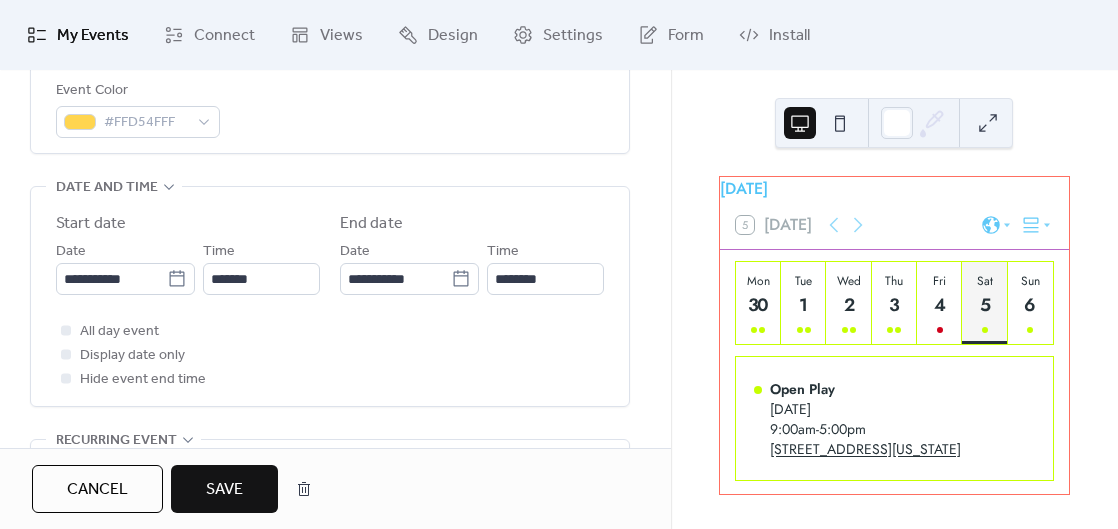 click on "Save" at bounding box center [224, 490] 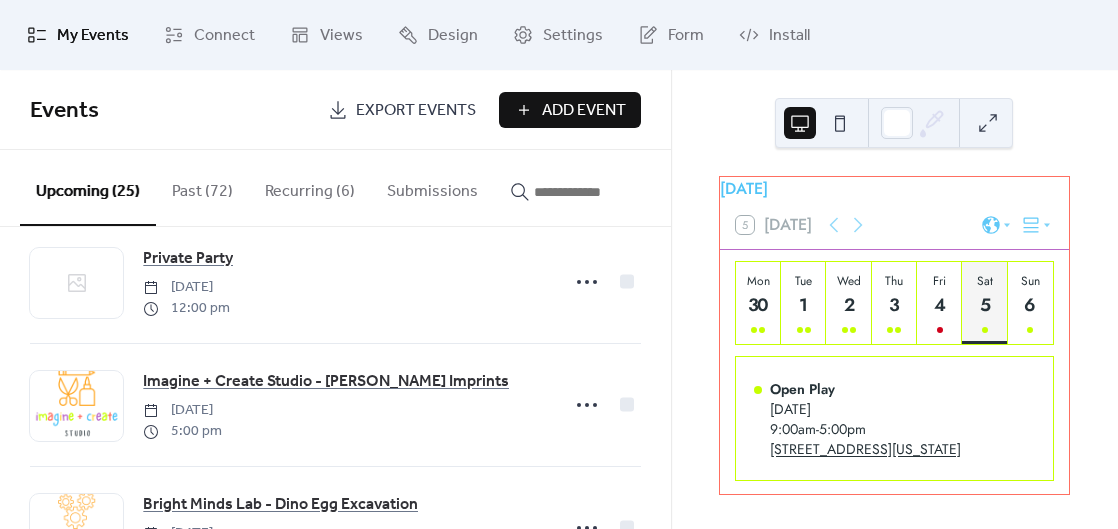 scroll, scrollTop: 1020, scrollLeft: 0, axis: vertical 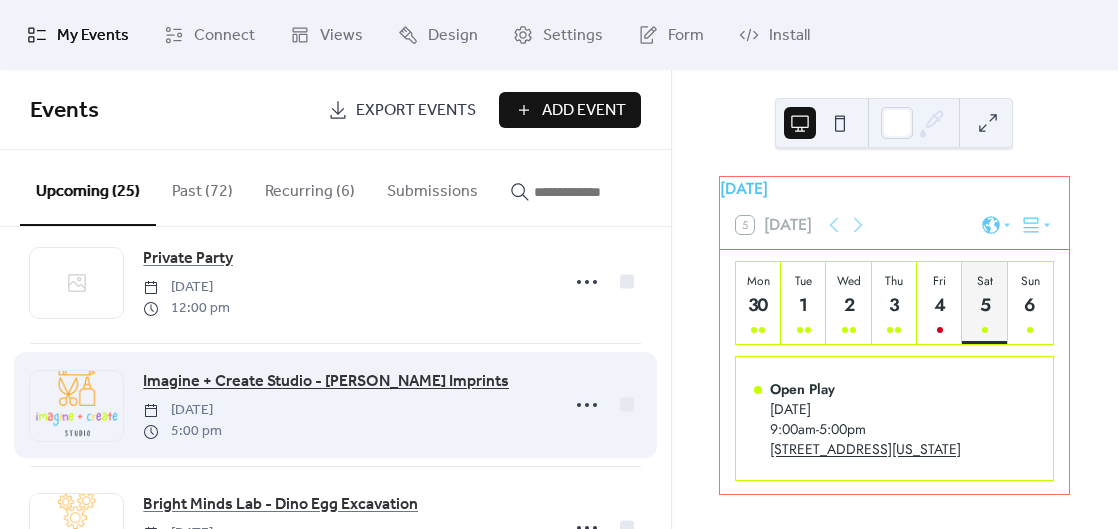 click on "Imagine + Create Studio - [PERSON_NAME] Imprints" at bounding box center (326, 382) 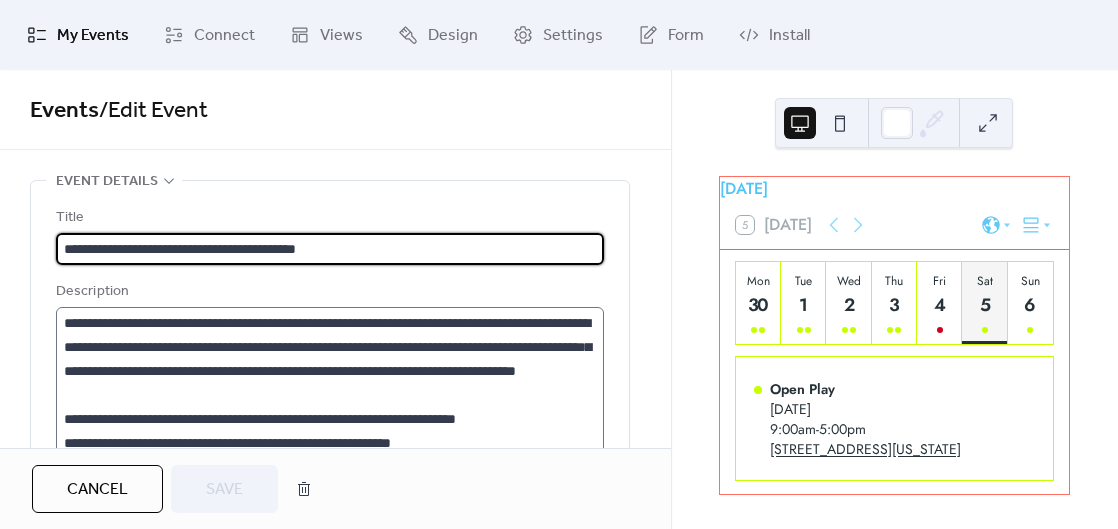 scroll, scrollTop: 72, scrollLeft: 0, axis: vertical 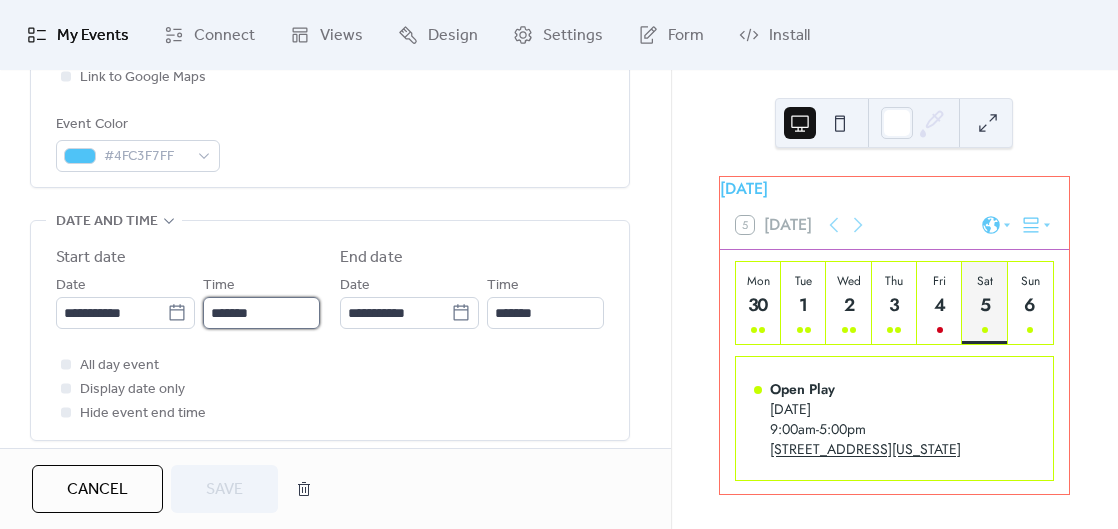 click on "*******" at bounding box center (261, 313) 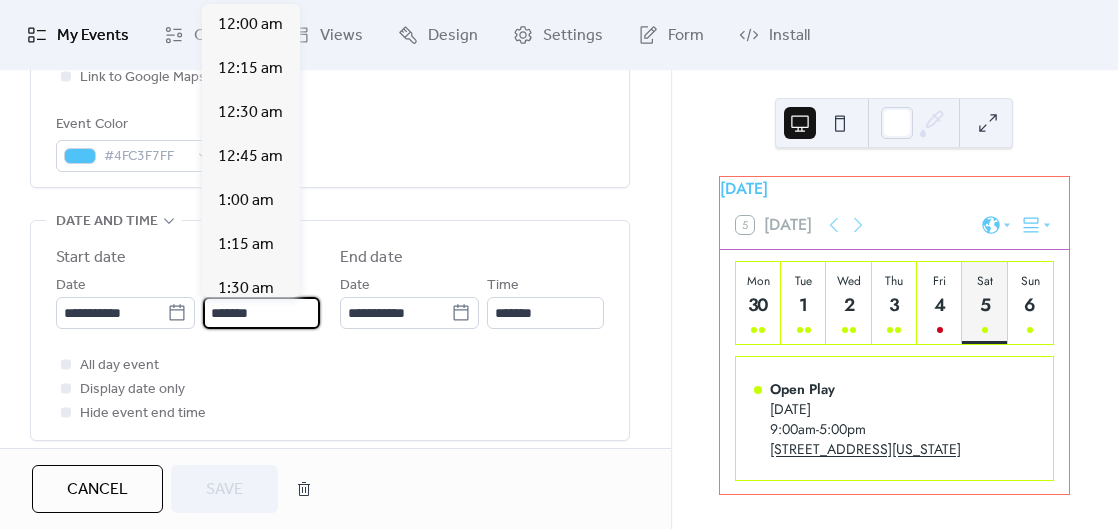 scroll, scrollTop: 2992, scrollLeft: 0, axis: vertical 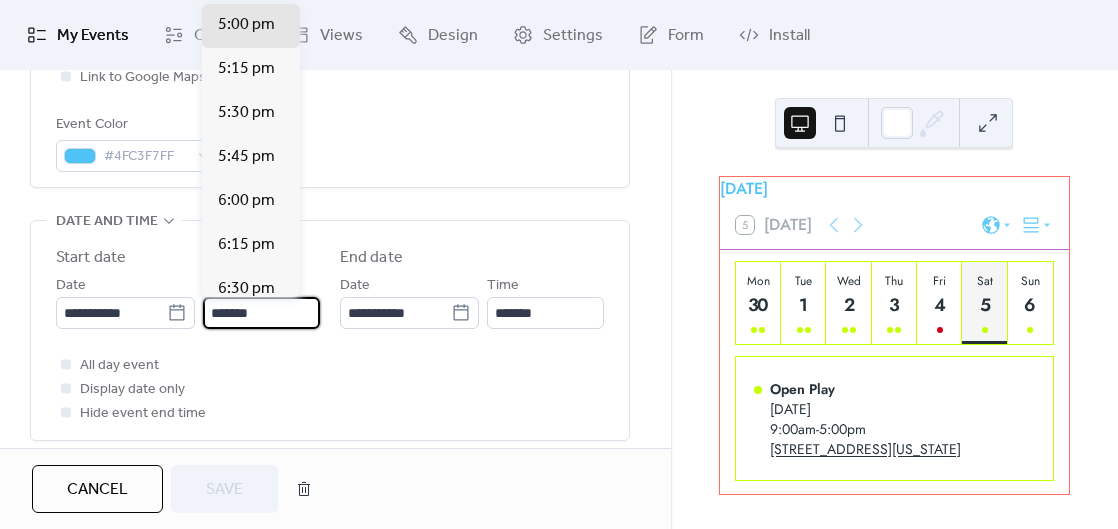 click on "*******" at bounding box center (261, 313) 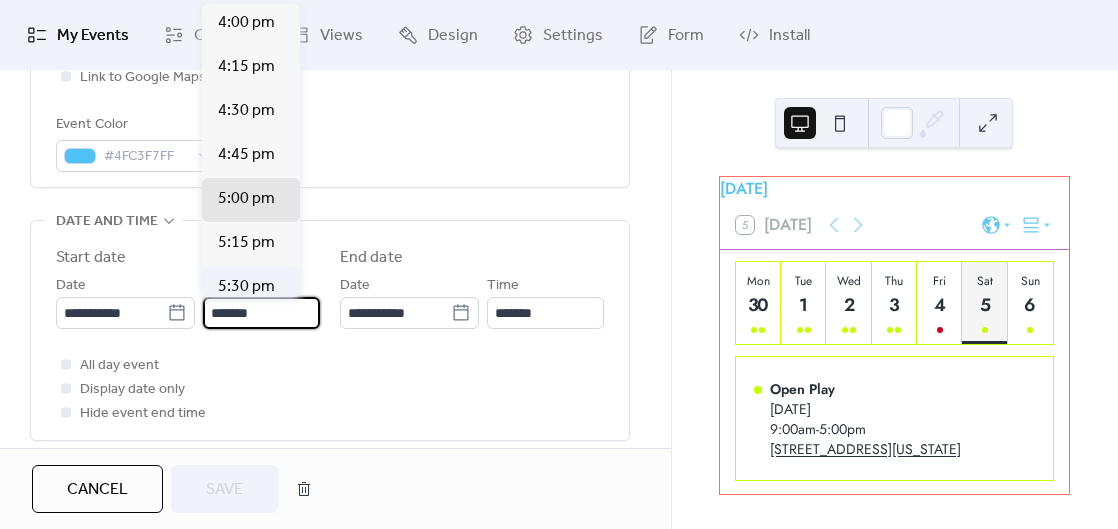 scroll, scrollTop: 2803, scrollLeft: 0, axis: vertical 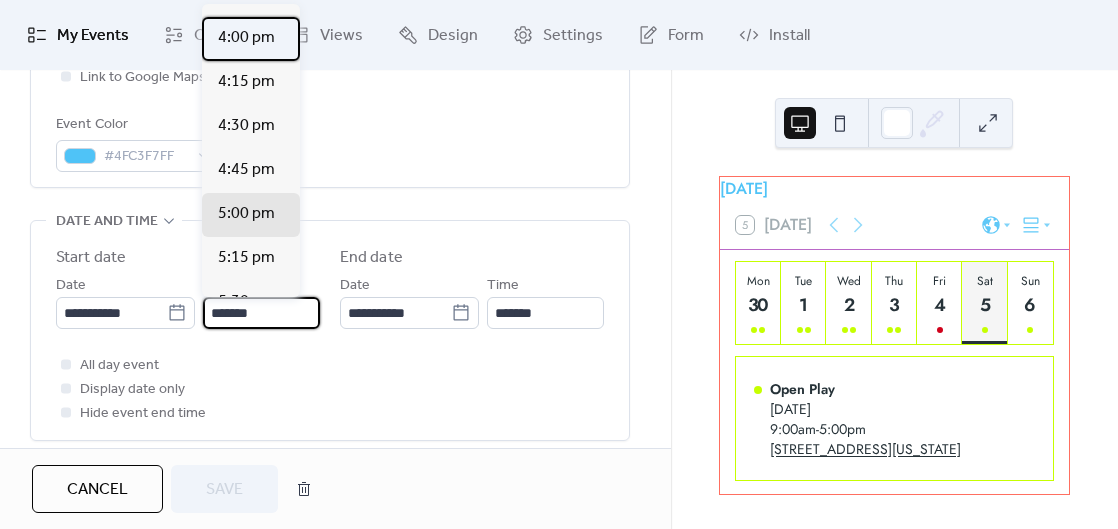 click on "4:00 pm" at bounding box center [251, 39] 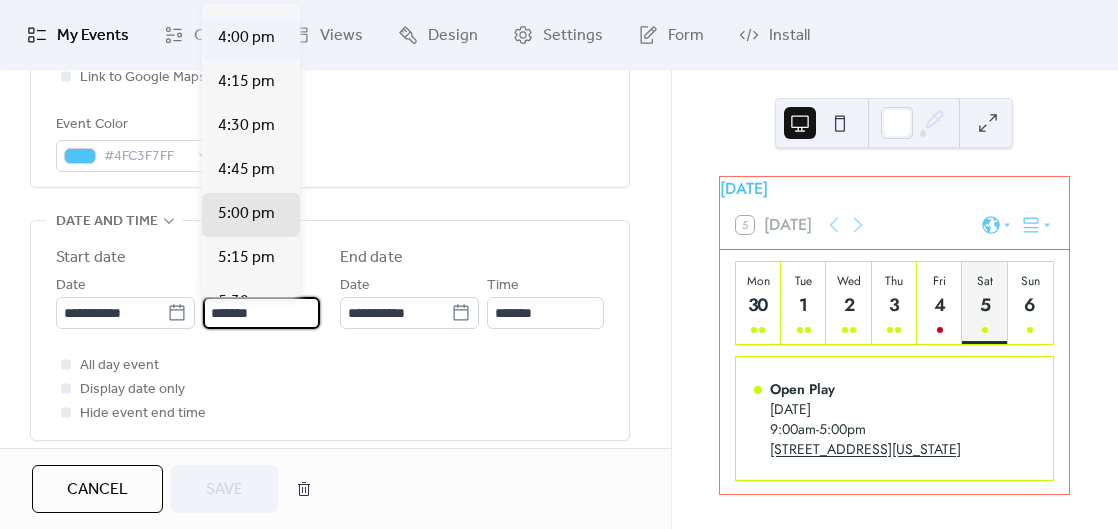type on "*******" 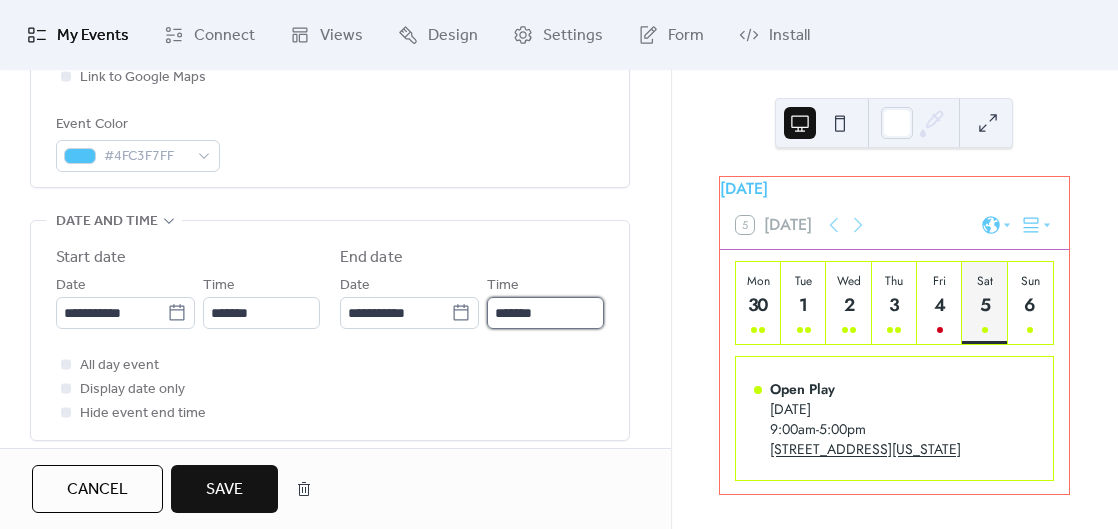 click on "*******" at bounding box center (545, 313) 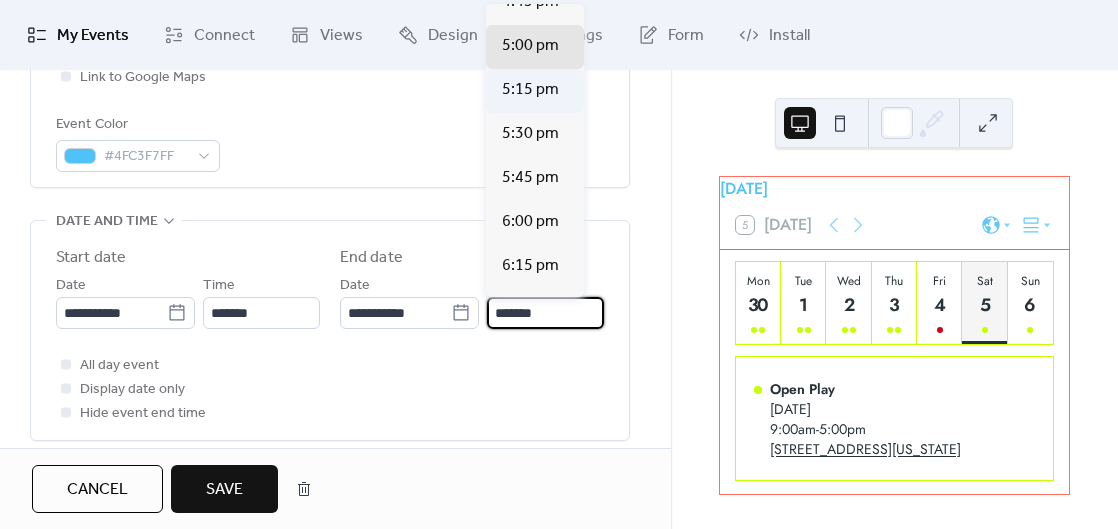 scroll, scrollTop: 112, scrollLeft: 0, axis: vertical 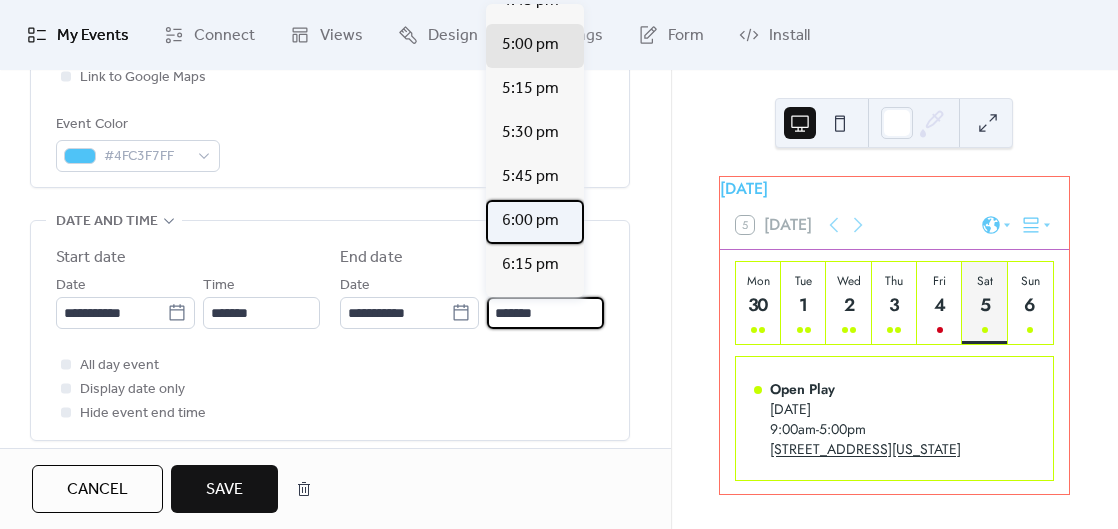 click on "6:00 pm" at bounding box center [530, 221] 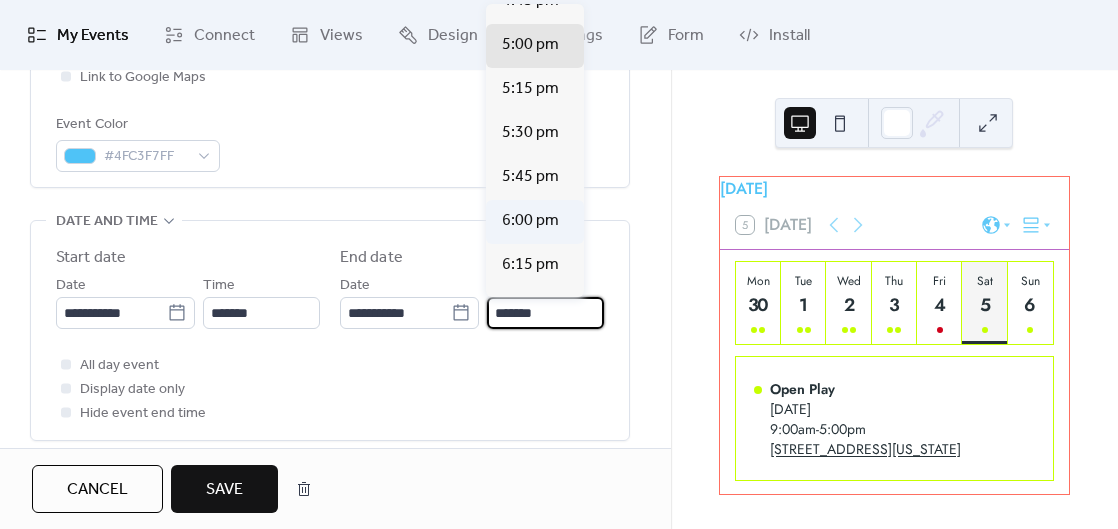 type on "*******" 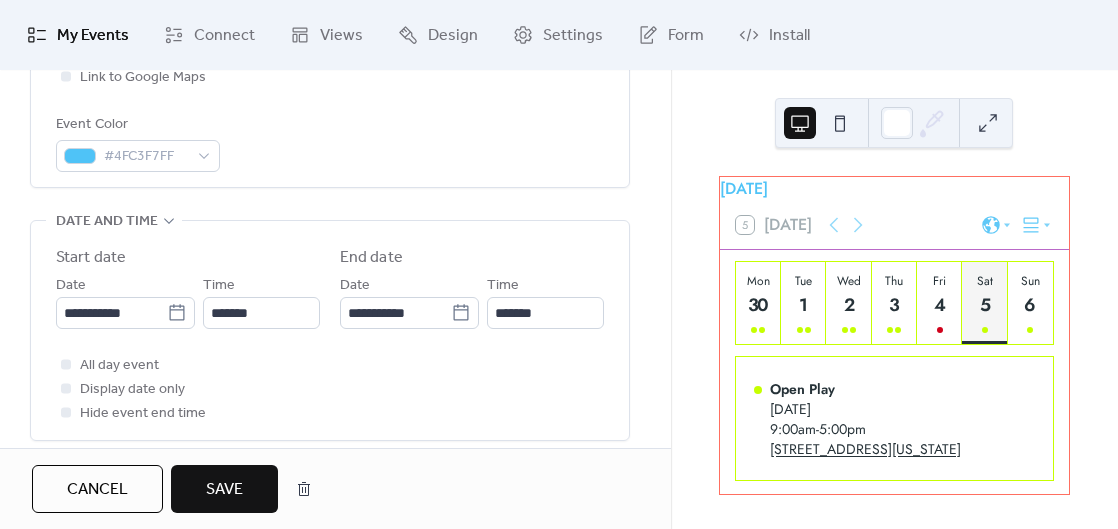 click on "Save" at bounding box center (224, 490) 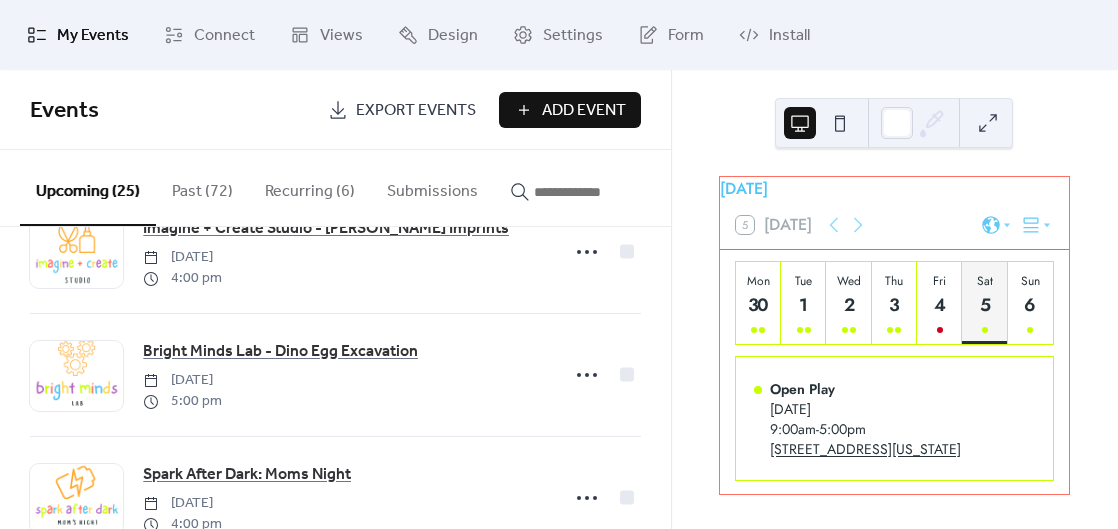 scroll, scrollTop: 1174, scrollLeft: 0, axis: vertical 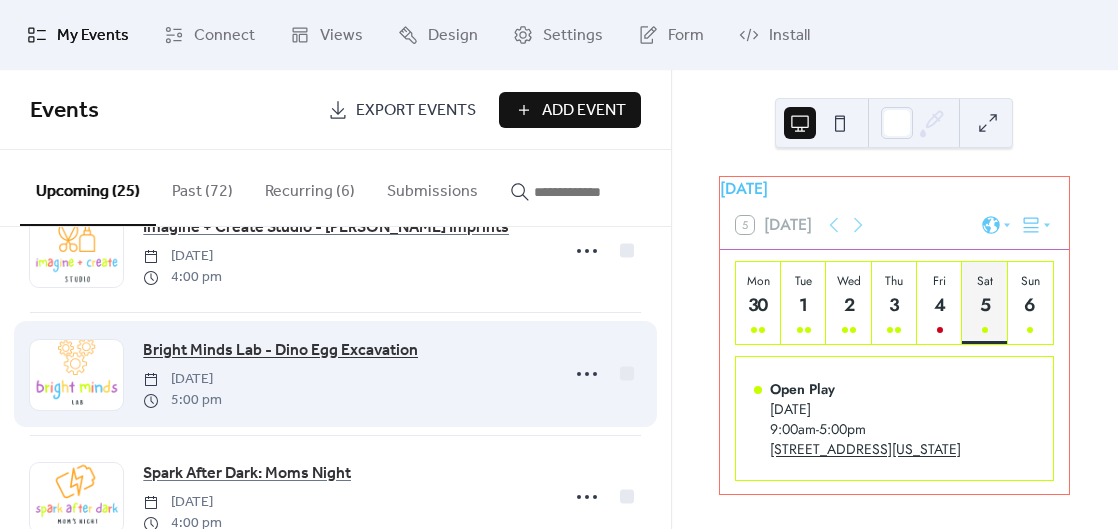 click on "Bright Minds Lab - Dino Egg Excavation" at bounding box center (280, 351) 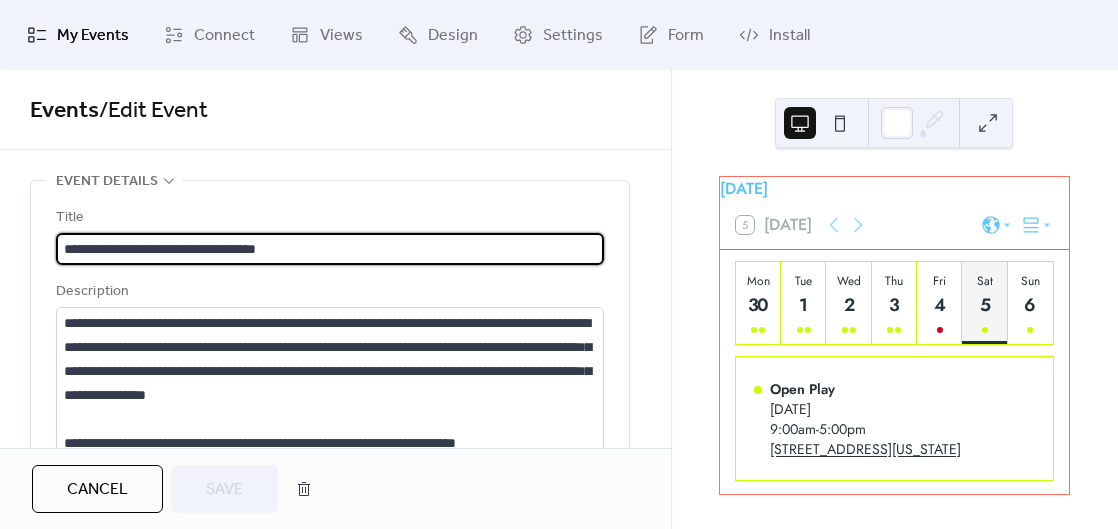 scroll, scrollTop: 72, scrollLeft: 0, axis: vertical 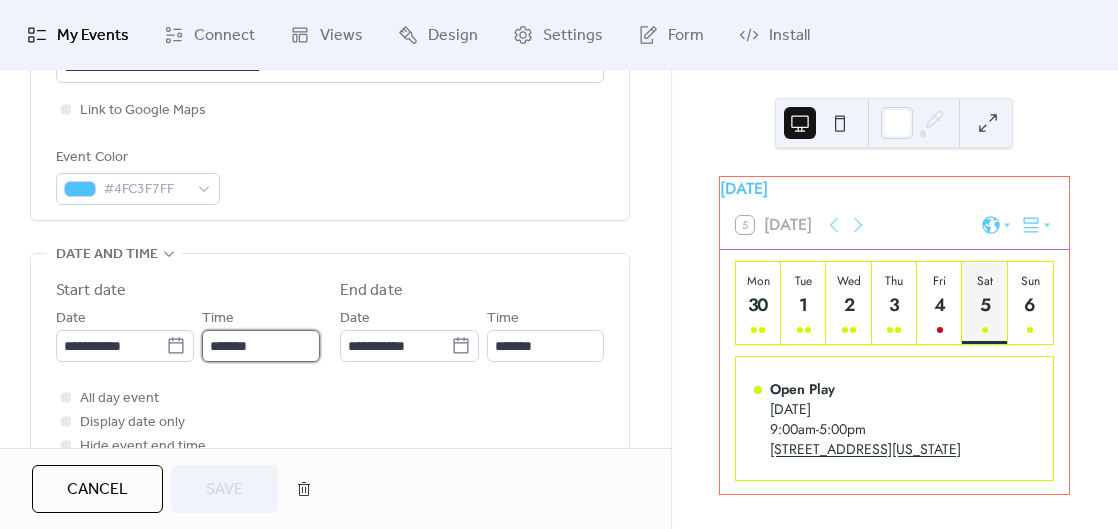 click on "*******" at bounding box center [261, 346] 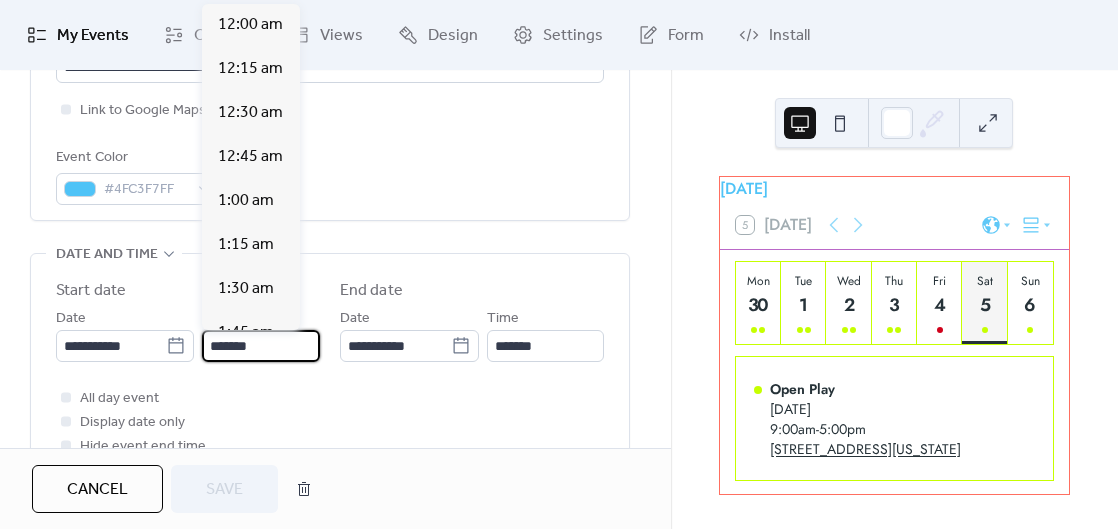 scroll, scrollTop: 2992, scrollLeft: 0, axis: vertical 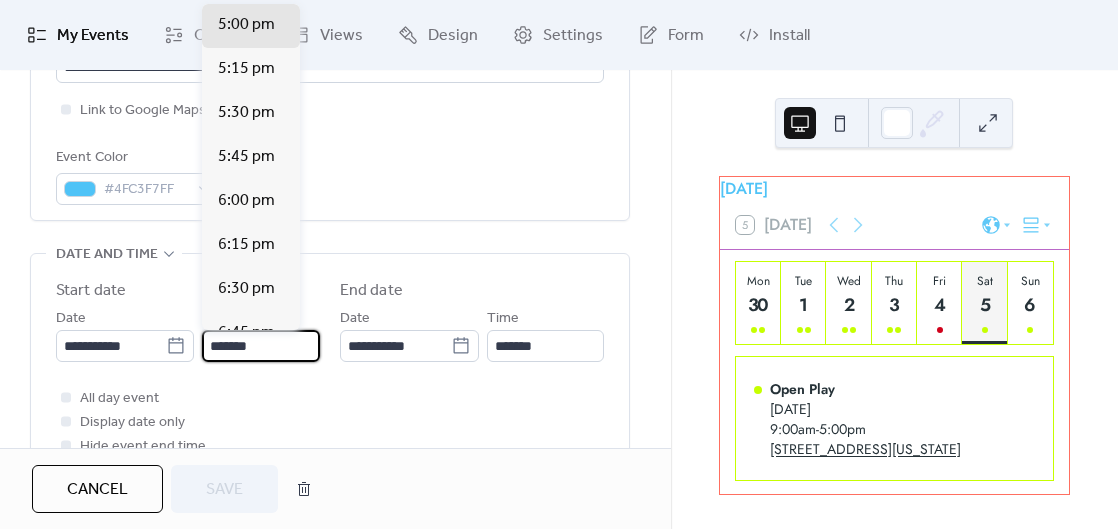 click on "*******" at bounding box center [261, 346] 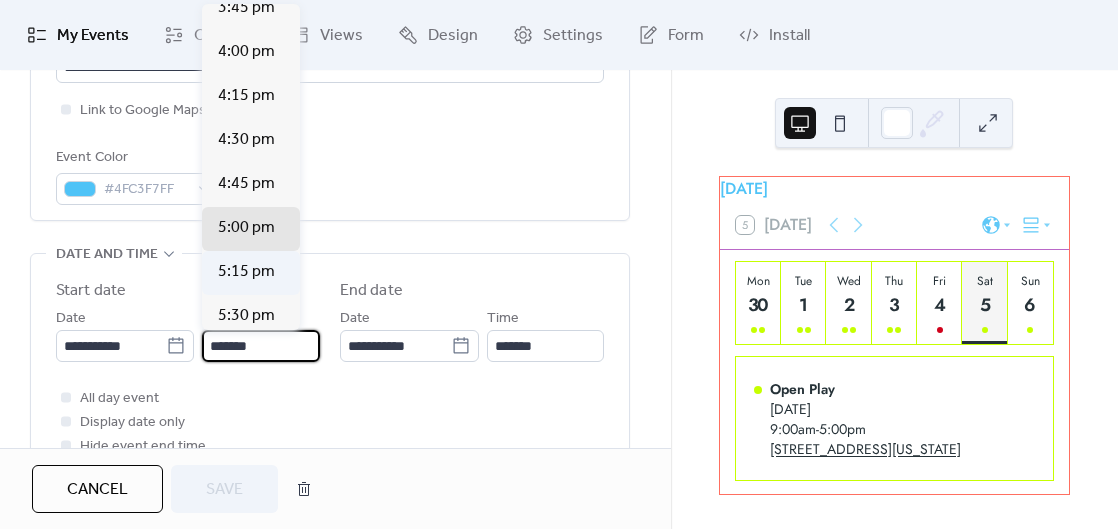 scroll, scrollTop: 2788, scrollLeft: 0, axis: vertical 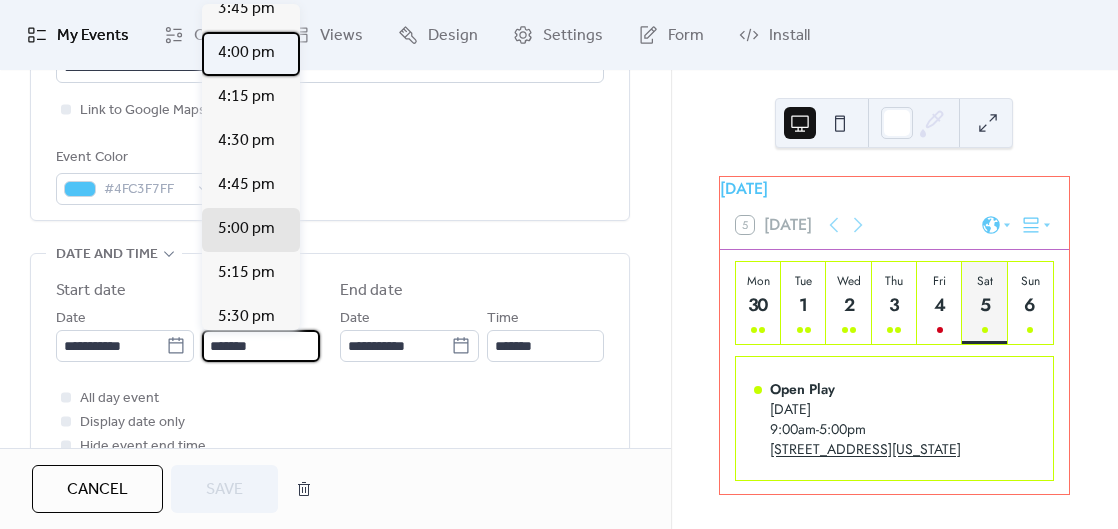 click on "4:00 pm" at bounding box center (246, 53) 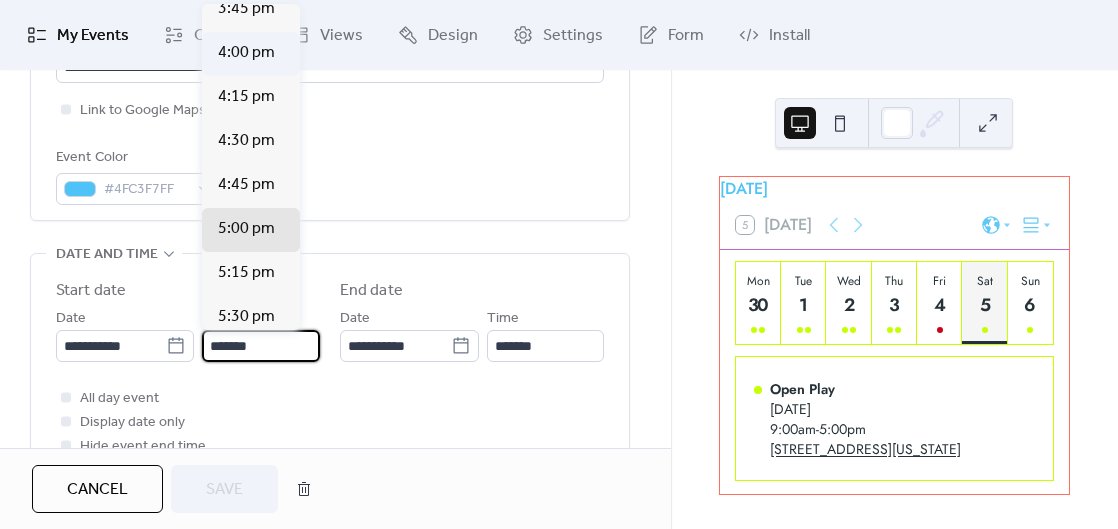 type on "*******" 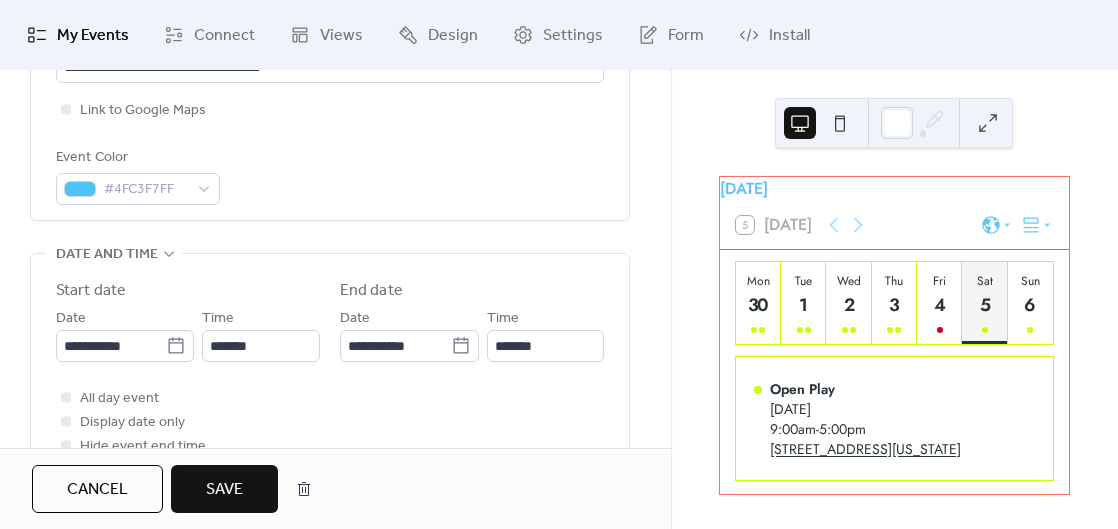 scroll, scrollTop: 0, scrollLeft: 0, axis: both 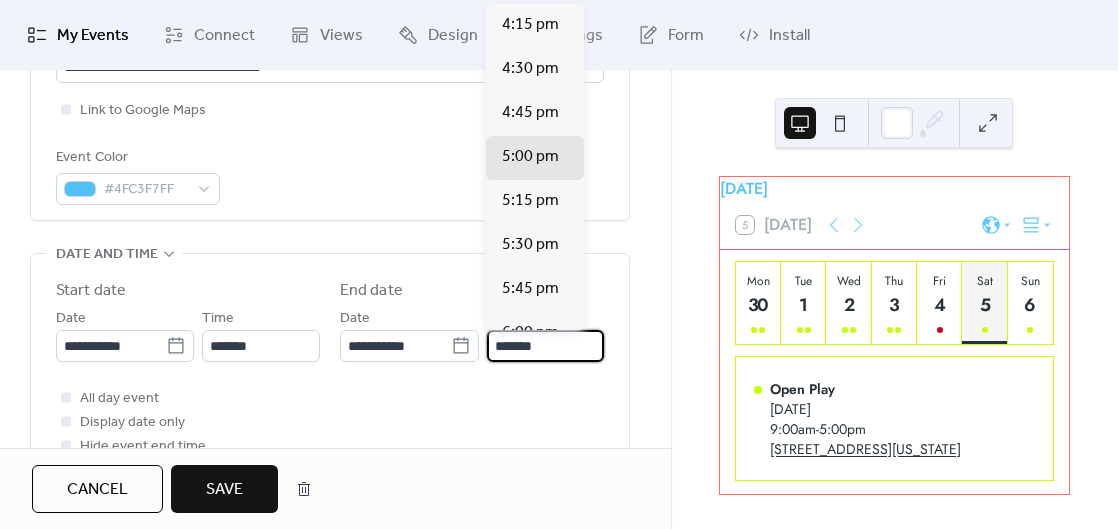 click on "*******" at bounding box center (545, 346) 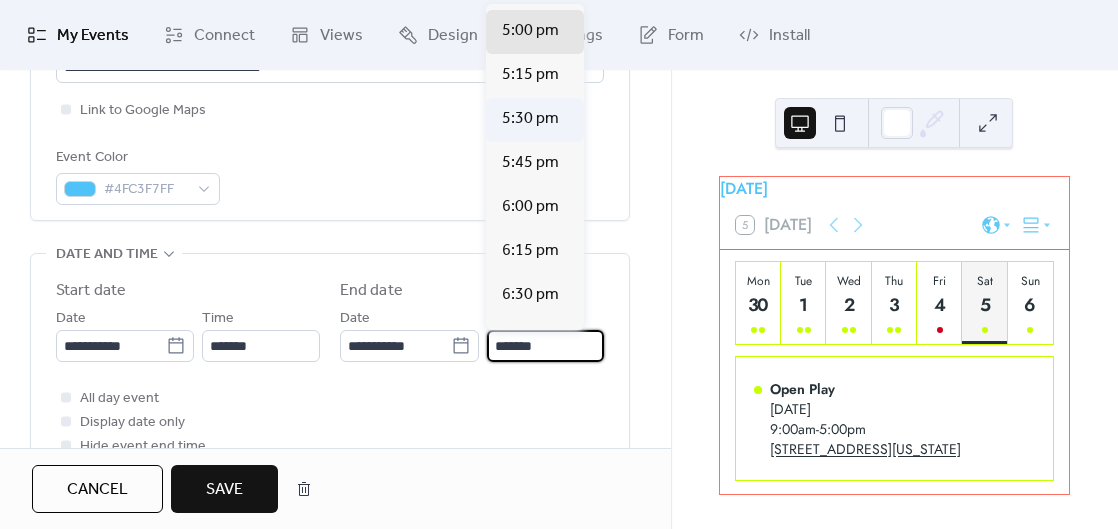 scroll, scrollTop: 140, scrollLeft: 0, axis: vertical 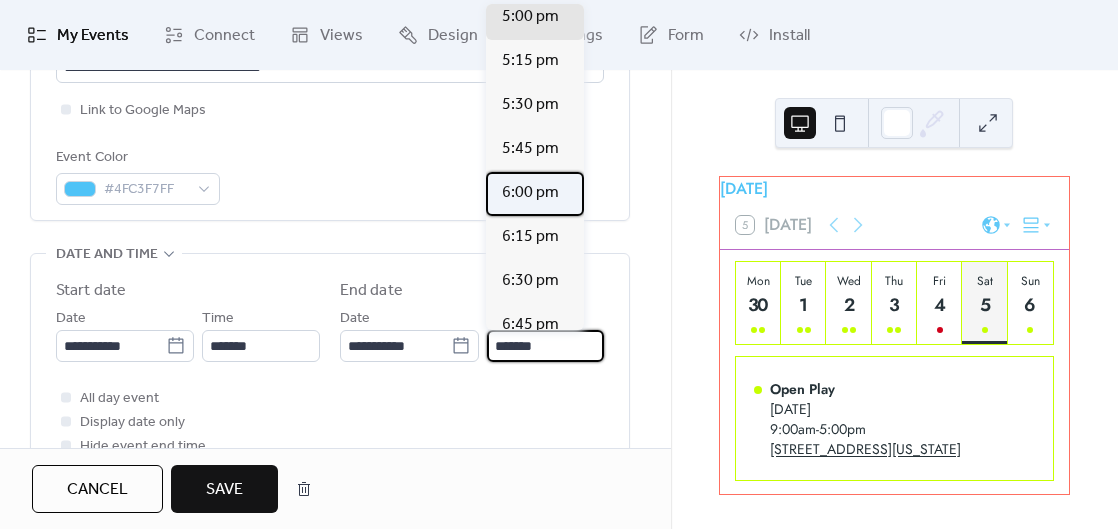 click on "6:00 pm" at bounding box center (530, 193) 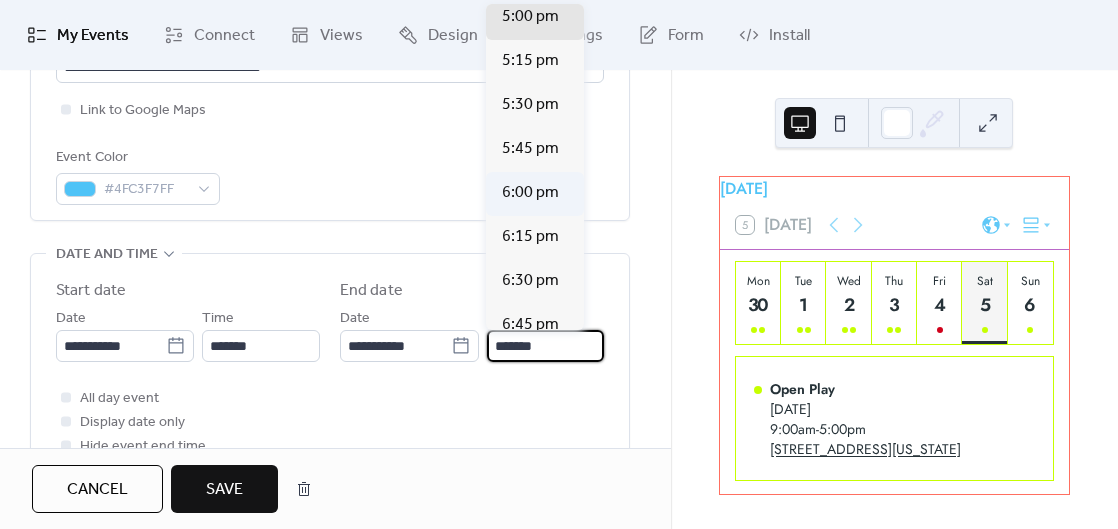 type on "*******" 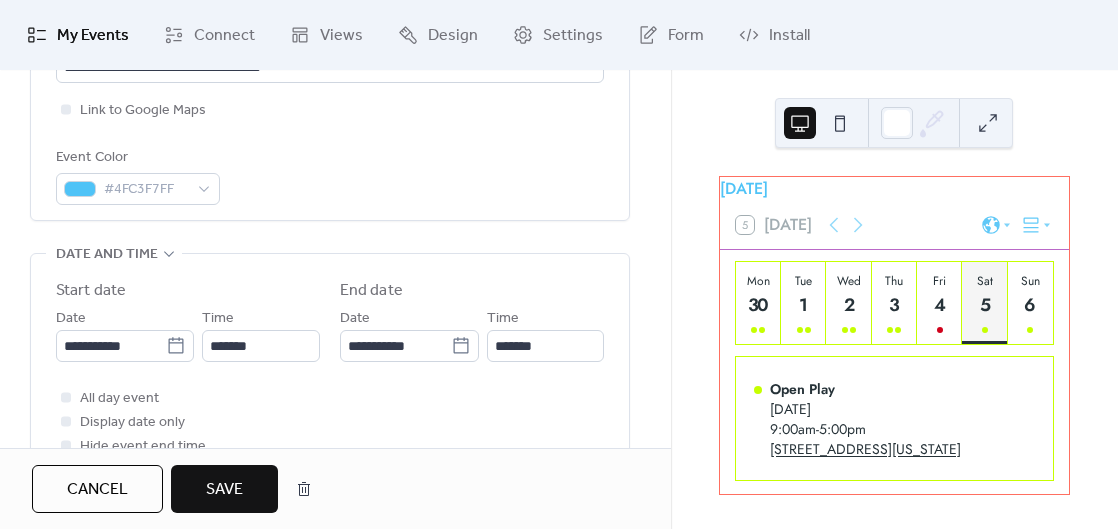 click on "Save" at bounding box center (224, 490) 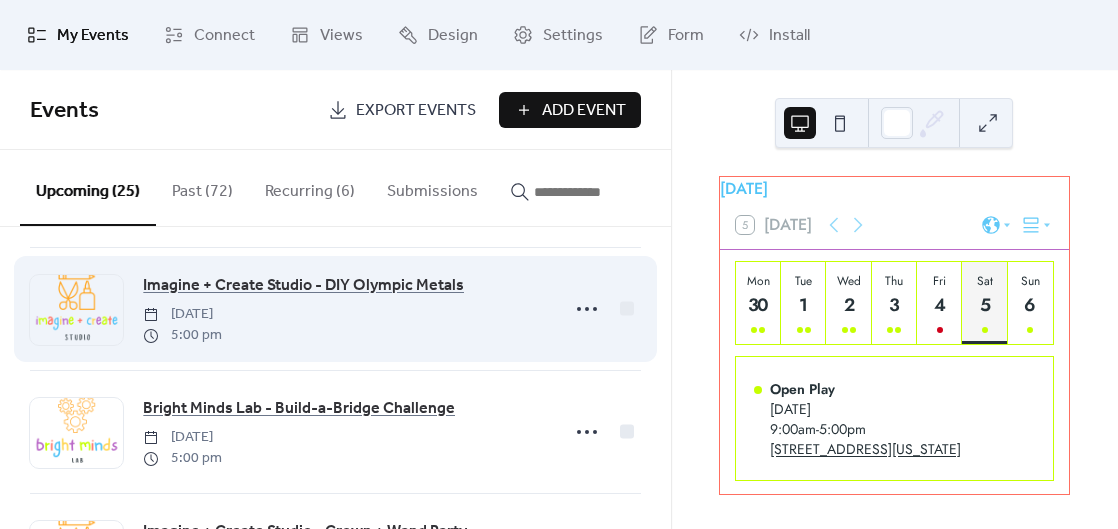 scroll, scrollTop: 1487, scrollLeft: 0, axis: vertical 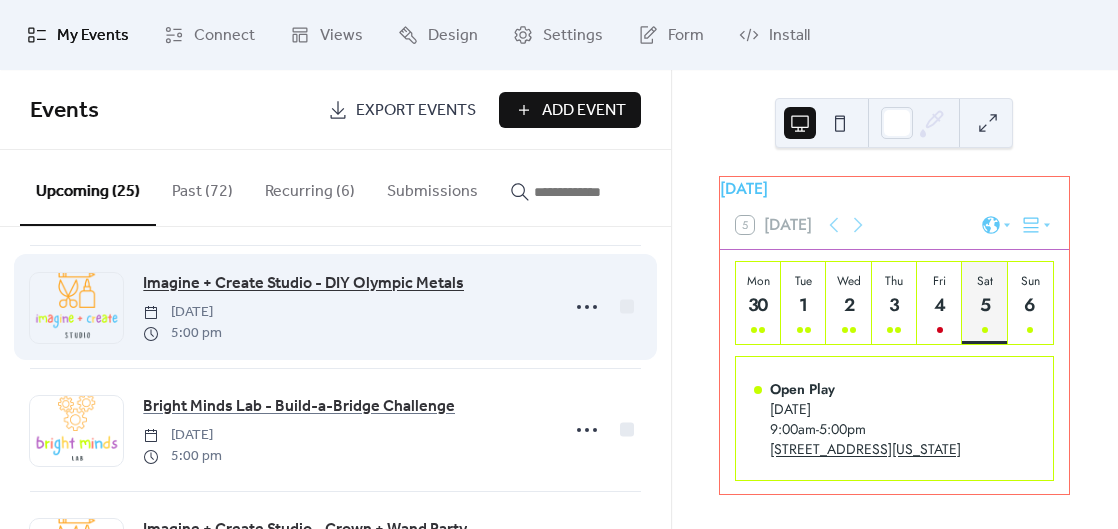 click on "Imagine + Create Studio - DIY Olympic Metals" at bounding box center [303, 284] 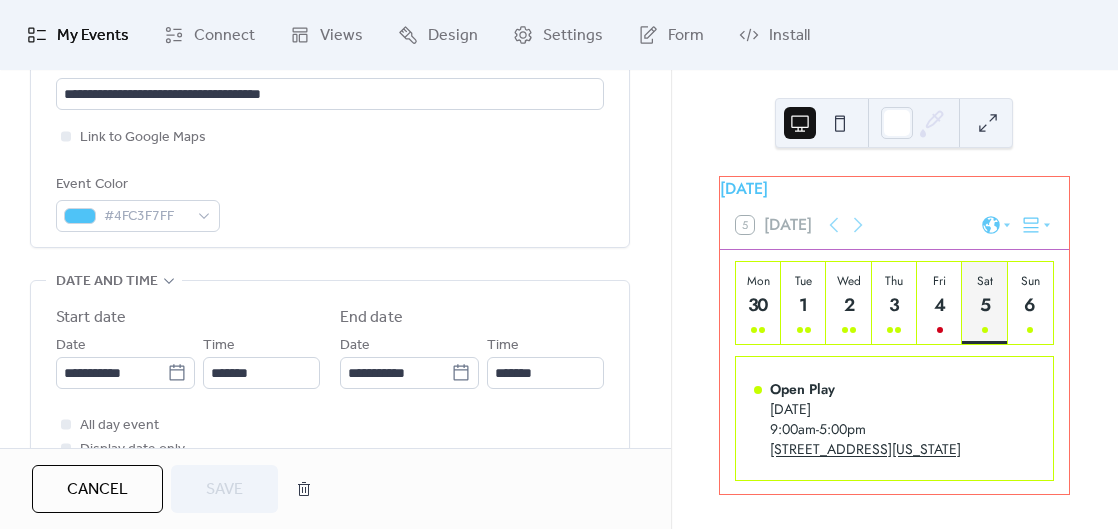 scroll, scrollTop: 485, scrollLeft: 0, axis: vertical 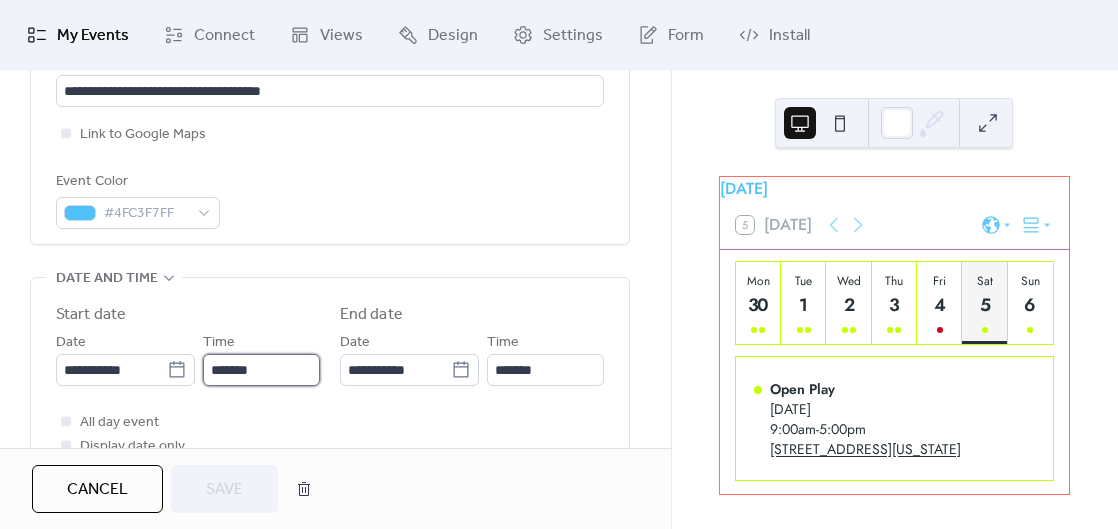 click on "*******" at bounding box center (261, 370) 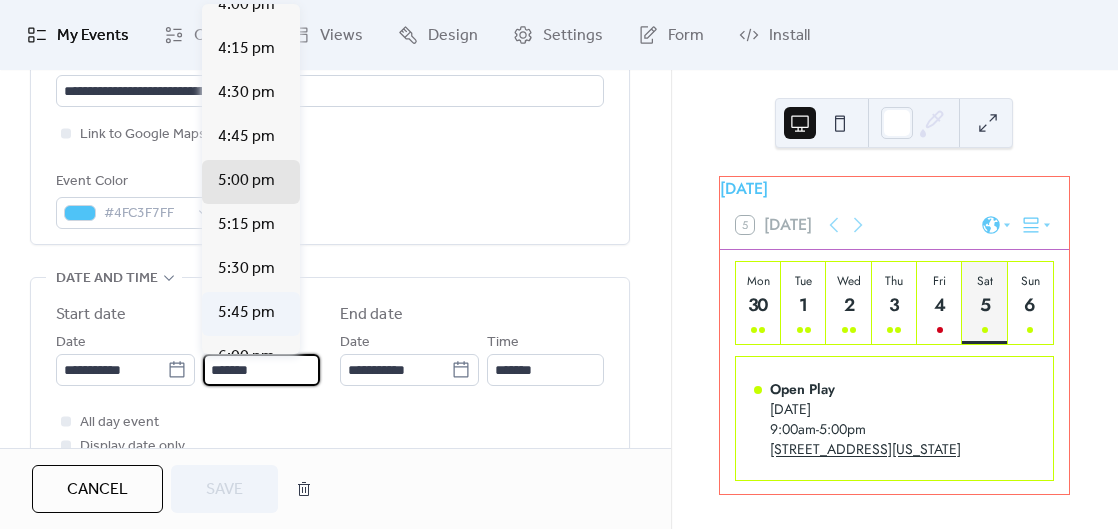 scroll, scrollTop: 2835, scrollLeft: 0, axis: vertical 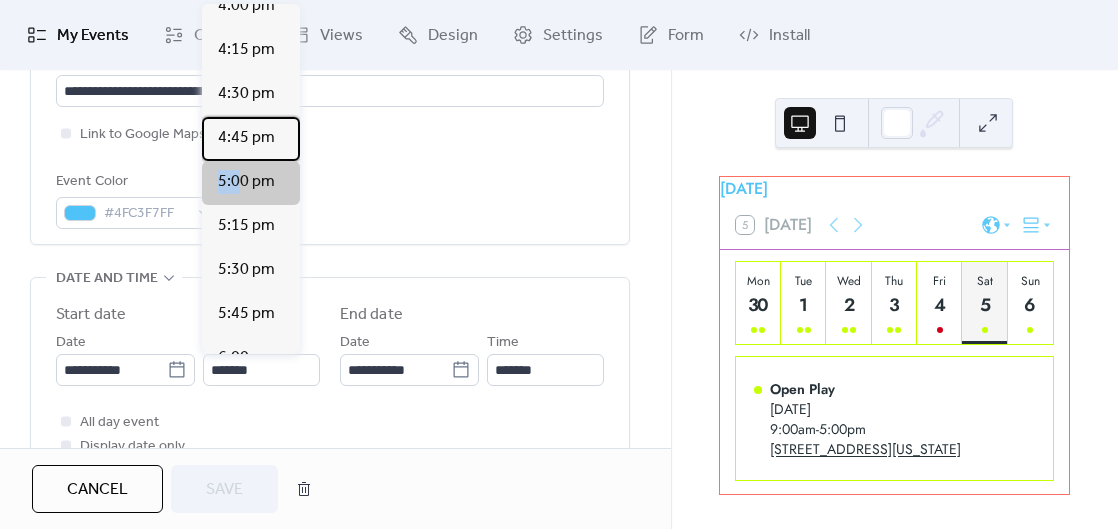 drag, startPoint x: 240, startPoint y: 160, endPoint x: 240, endPoint y: 172, distance: 12 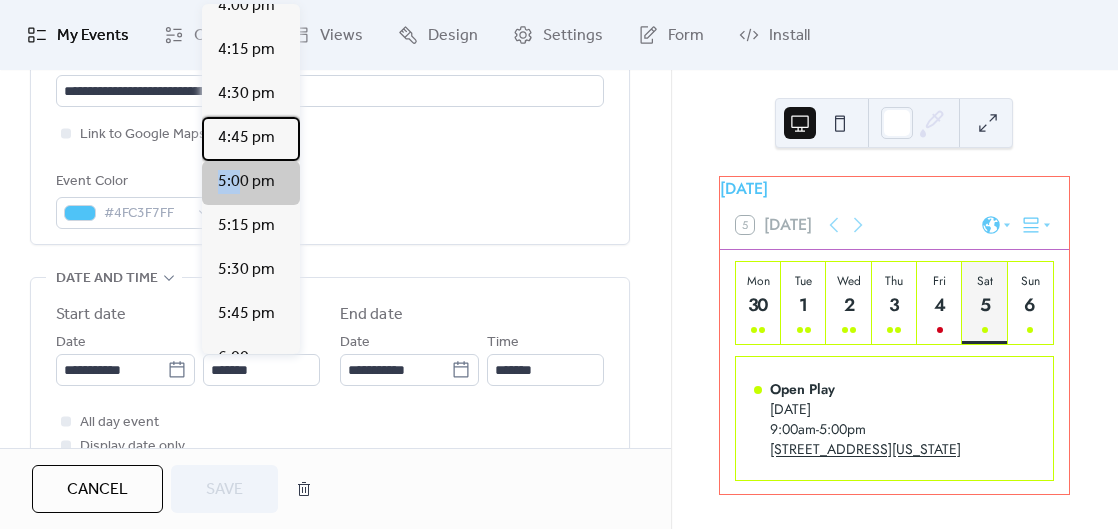 click on "12:00 am 12:15 am 12:30 am 12:45 am 1:00 am 1:15 am 1:30 am 1:45 am 2:00 am 2:15 am 2:30 am 2:45 am 3:00 am 3:15 am 3:30 am 3:45 am 4:00 am 4:15 am 4:30 am 4:45 am 5:00 am 5:15 am 5:30 am 5:45 am 6:00 am 6:15 am 6:30 am 6:45 am 7:00 am 7:15 am 7:30 am 7:45 am 8:00 am 8:15 am 8:30 am 8:45 am 9:00 am 9:15 am 9:30 am 9:45 am 10:00 am 10:15 am 10:30 am 10:45 am 11:00 am 11:15 am 11:30 am 11:45 am 12:00 pm 12:15 pm 12:30 pm 12:45 pm 1:00 pm 1:15 pm 1:30 pm 1:45 pm 2:00 pm 2:15 pm 2:30 pm 2:45 pm 3:00 pm 3:15 pm 3:30 pm 3:45 pm 4:00 pm 4:15 pm 4:30 pm 4:45 pm 5:00 pm 5:15 pm 5:30 pm 5:45 pm 6:00 pm 6:15 pm 6:30 pm 6:45 pm 7:00 pm 7:15 pm 7:30 pm 7:45 pm 8:00 pm 8:15 pm 8:30 pm 8:45 pm 9:00 pm 9:15 pm 9:30 pm 9:45 pm 10:00 pm 10:15 pm 10:30 pm 10:45 pm 11:00 pm 11:15 pm 11:30 pm 11:45 pm" at bounding box center (251, 179) 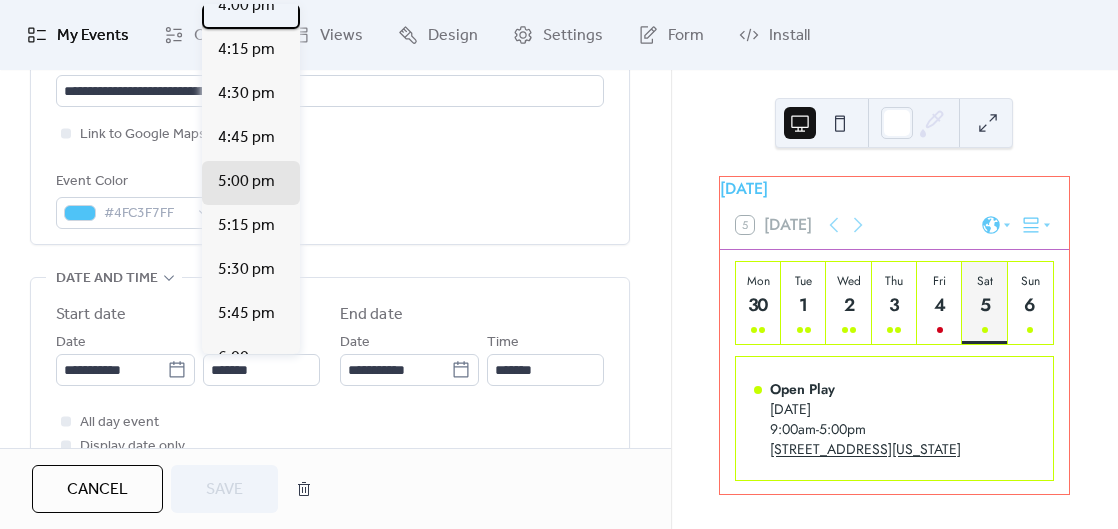 click on "4:00 pm" at bounding box center (246, 6) 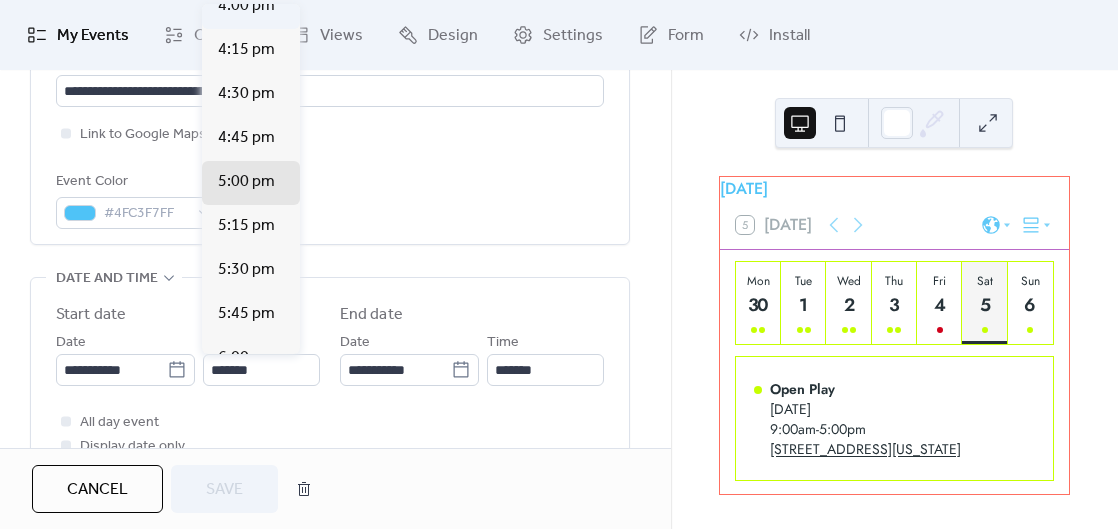 type on "*******" 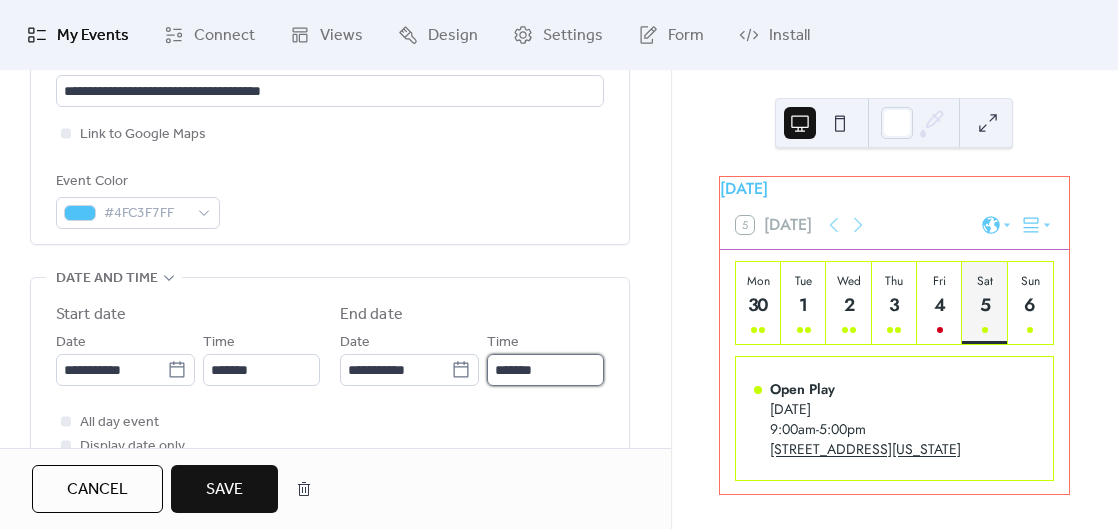 click on "*******" at bounding box center (545, 370) 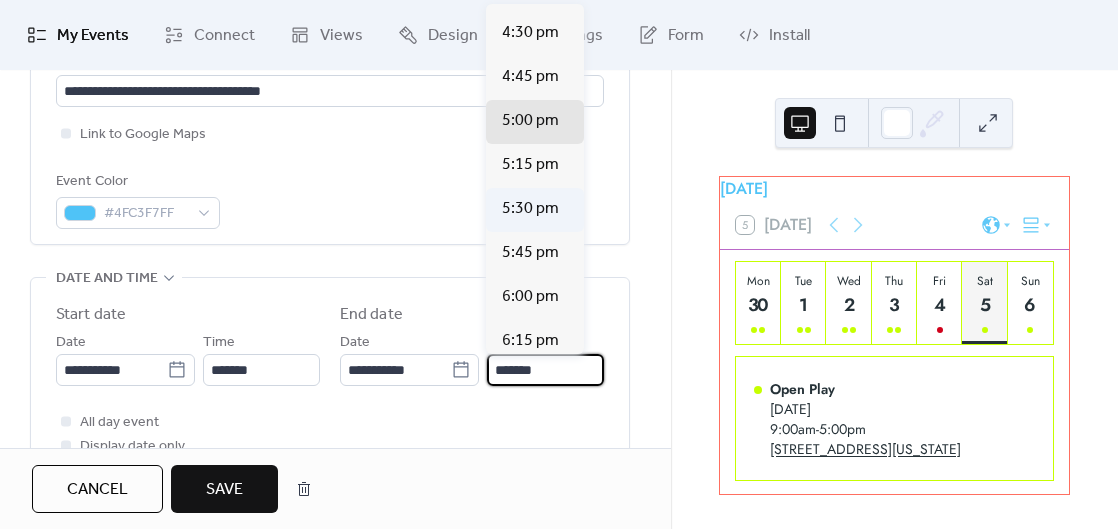 scroll, scrollTop: 37, scrollLeft: 0, axis: vertical 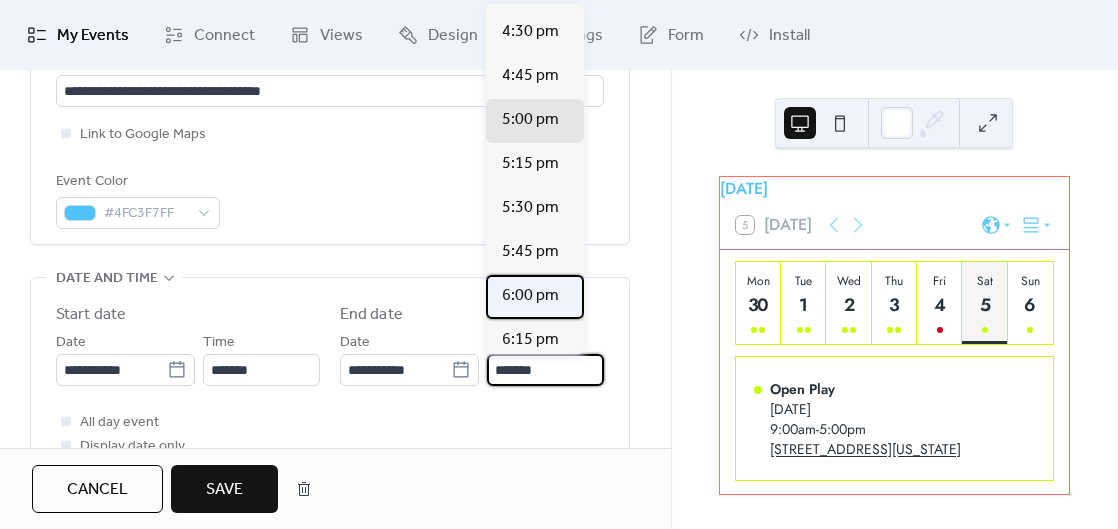click on "6:00 pm" at bounding box center [530, 296] 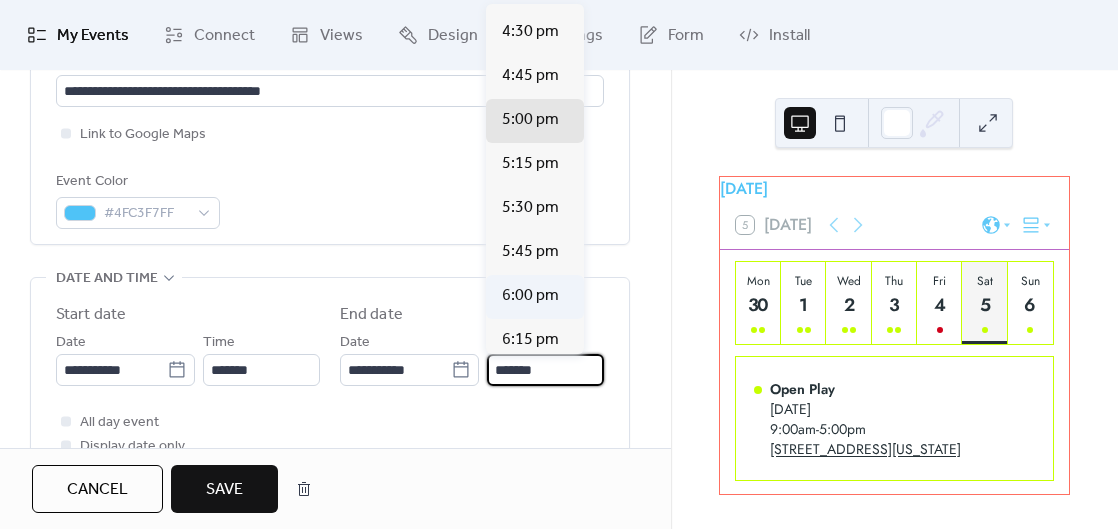 type on "*******" 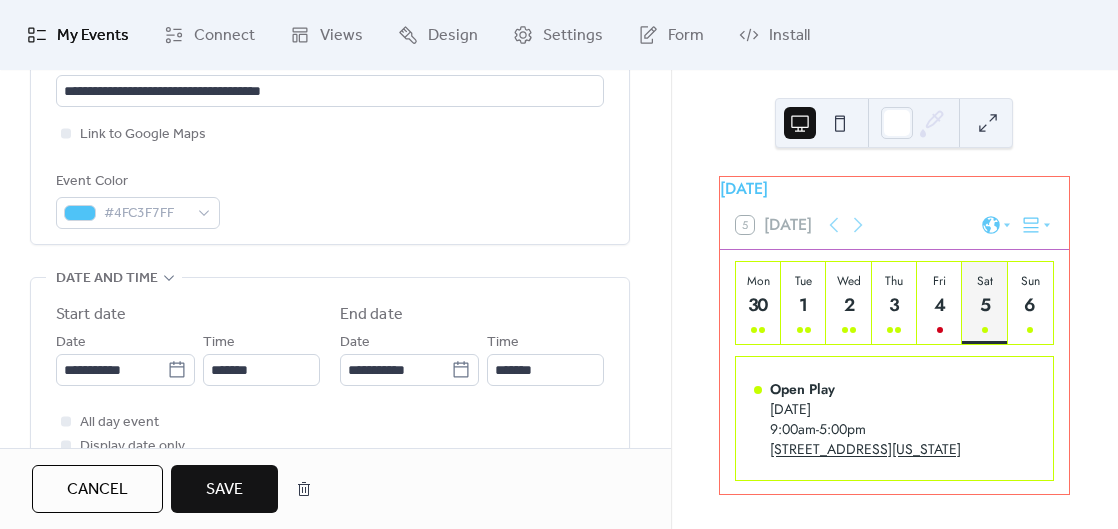 click on "Save" at bounding box center [224, 490] 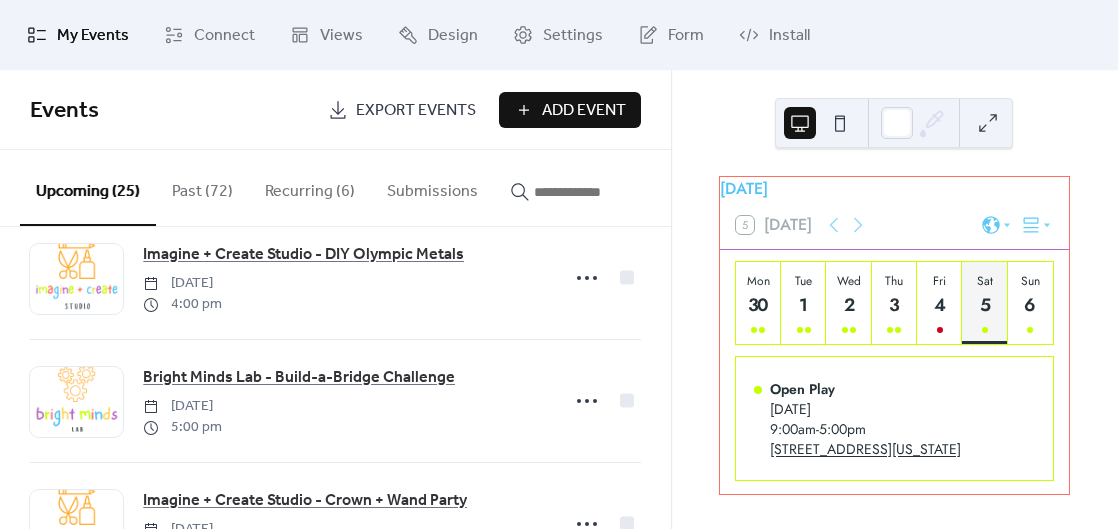 scroll, scrollTop: 1517, scrollLeft: 0, axis: vertical 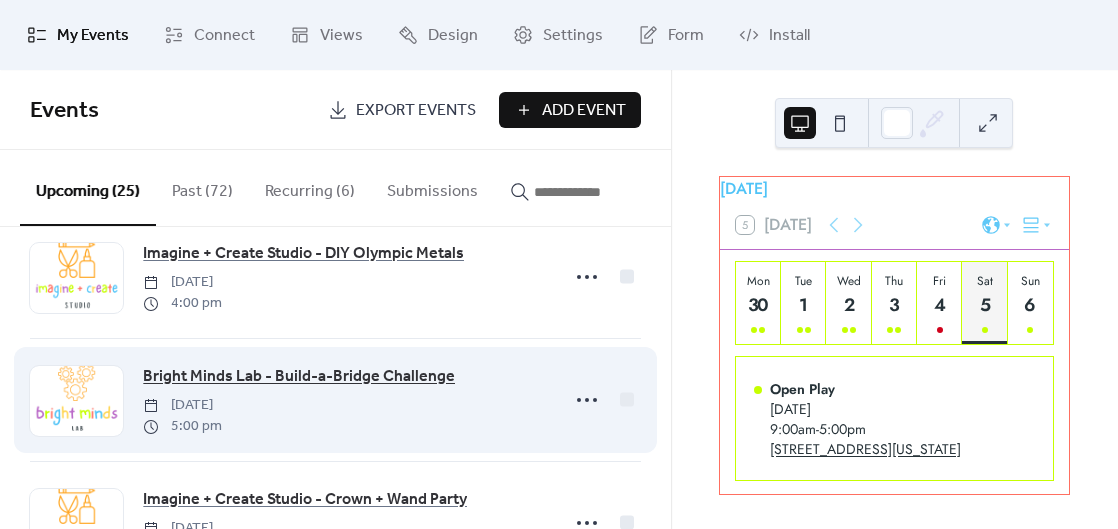 click on "Bright Minds Lab - Build-a-Bridge Challenge" at bounding box center (299, 377) 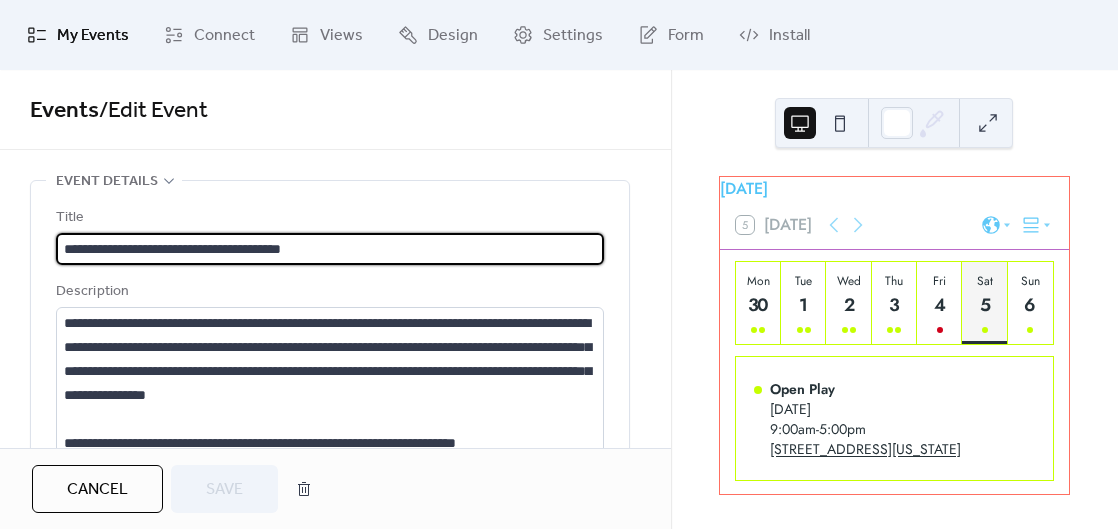 scroll, scrollTop: 72, scrollLeft: 0, axis: vertical 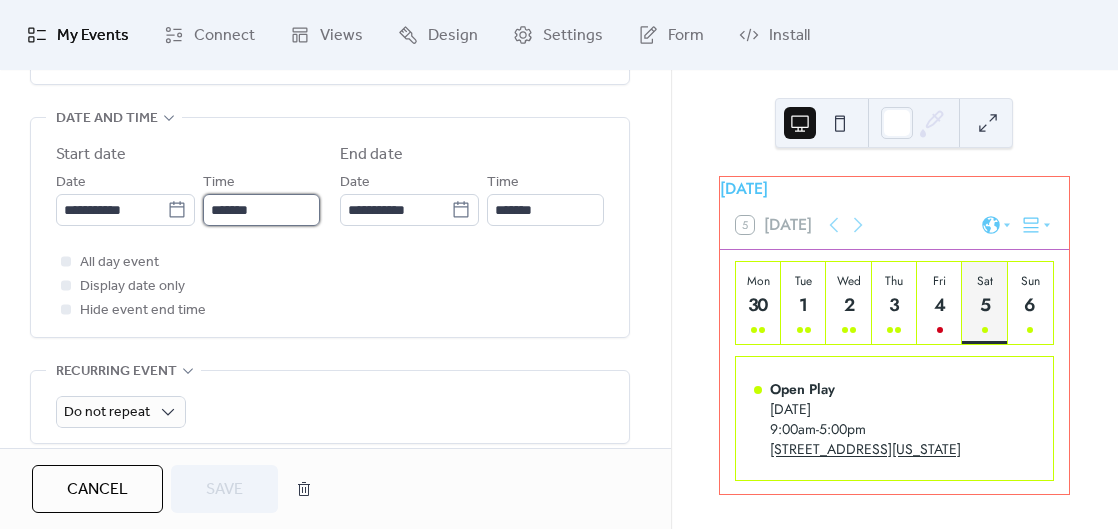 click on "*******" at bounding box center (261, 210) 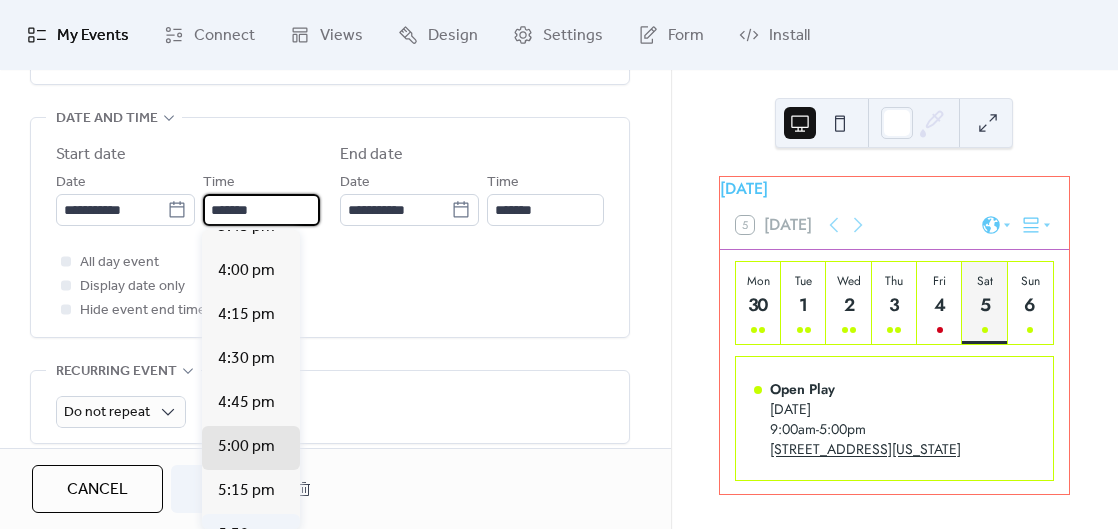 scroll, scrollTop: 2795, scrollLeft: 0, axis: vertical 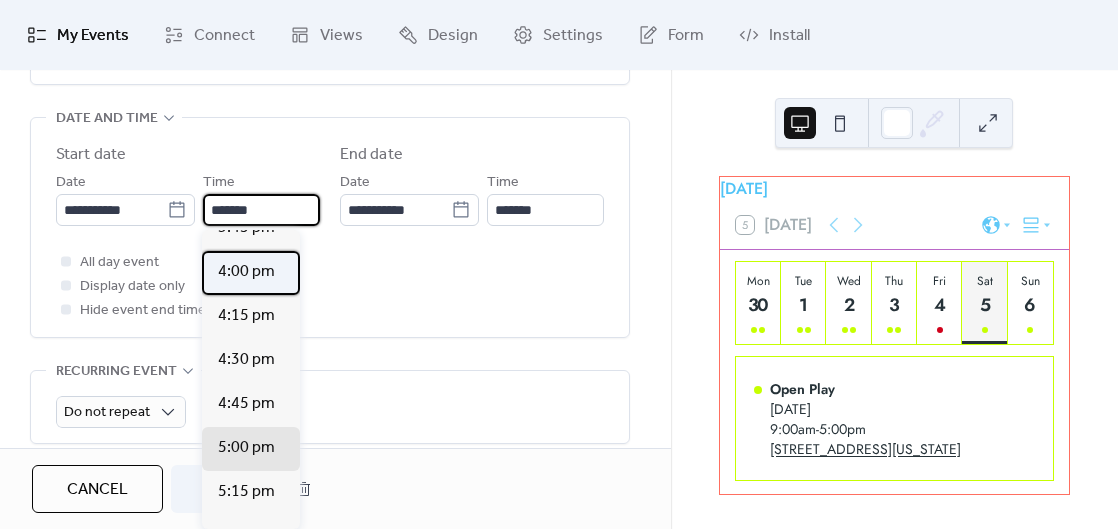 click on "4:00 pm" at bounding box center (246, 272) 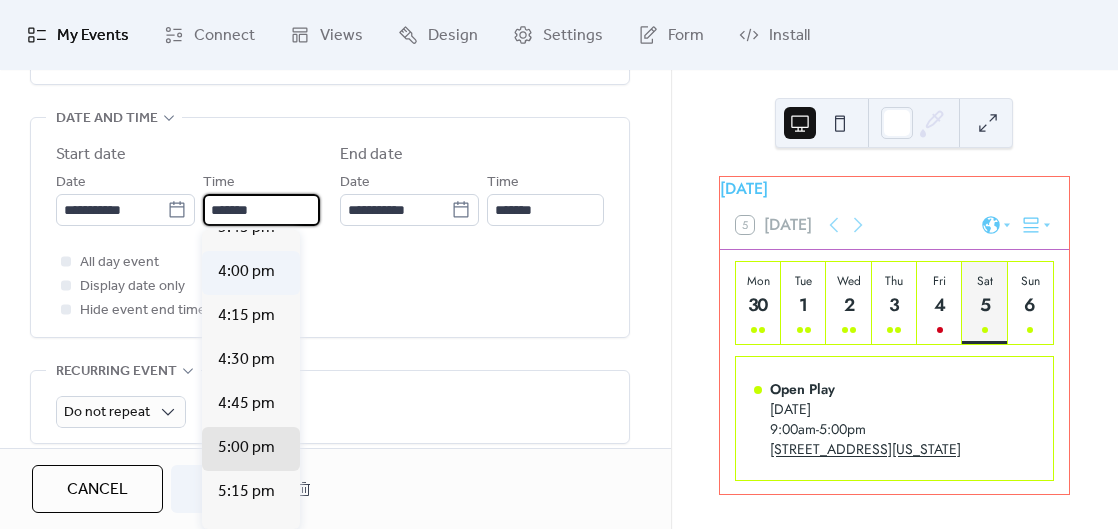 type on "*******" 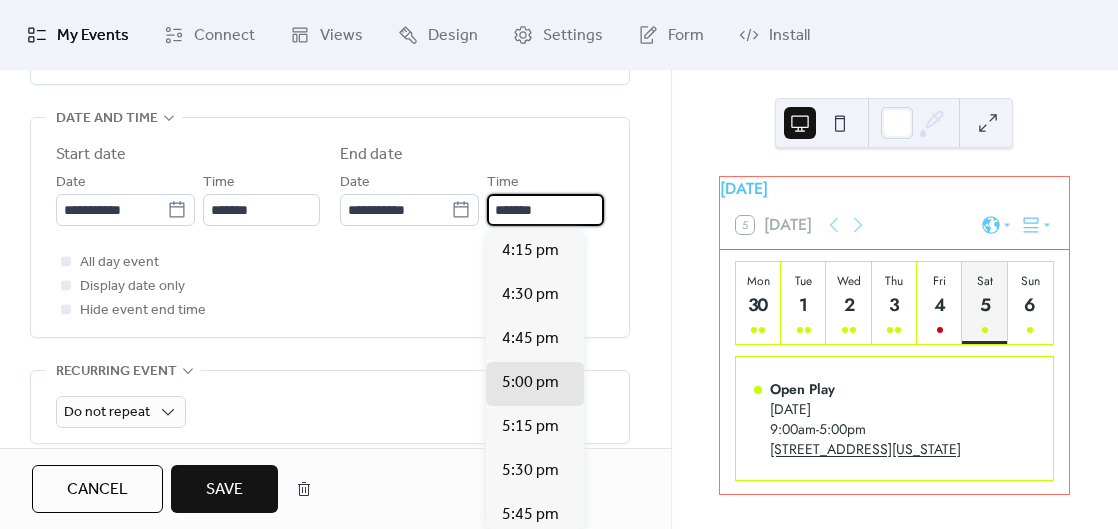 click on "*******" at bounding box center [545, 210] 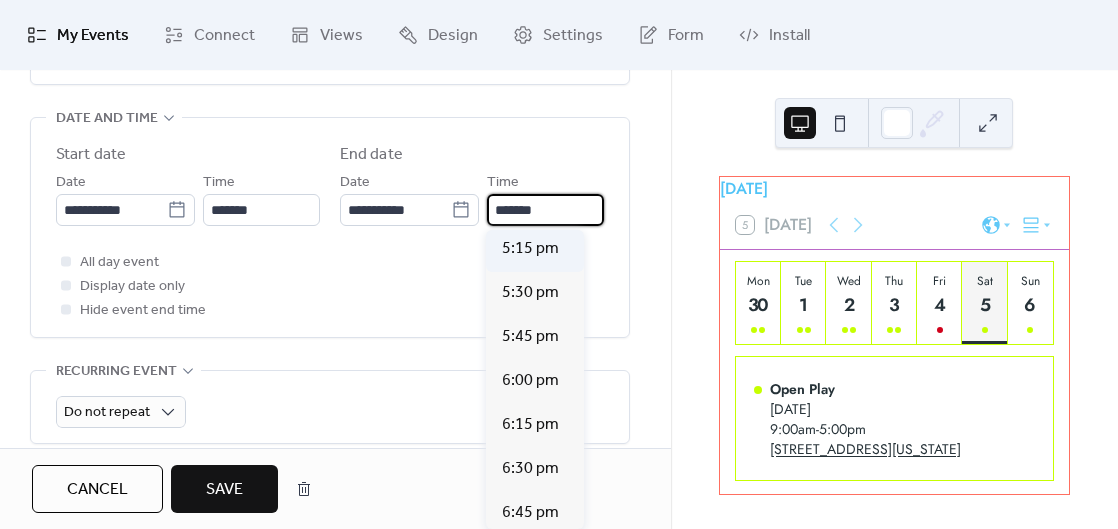 scroll, scrollTop: 179, scrollLeft: 0, axis: vertical 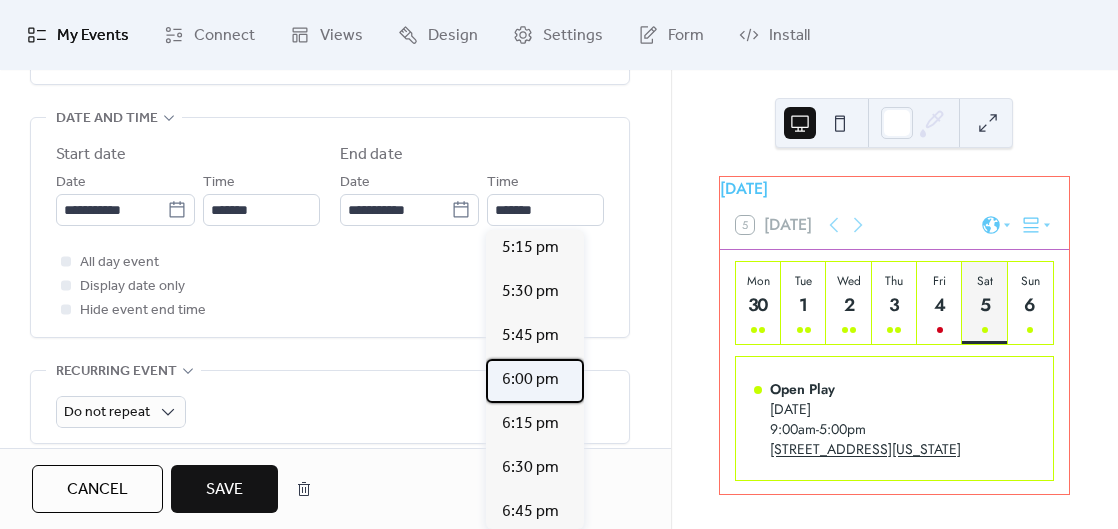 click on "6:00 pm" at bounding box center (530, 380) 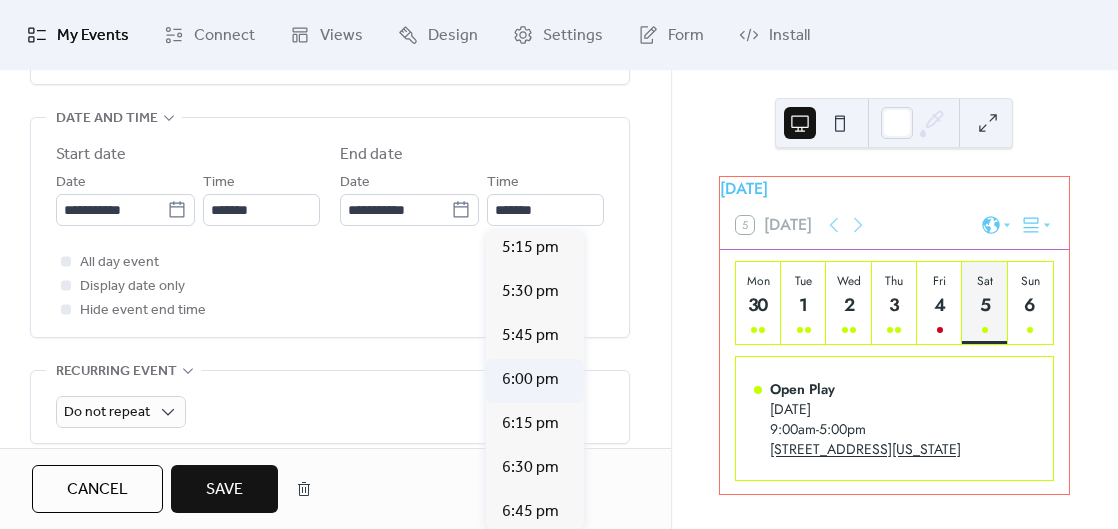 type on "*******" 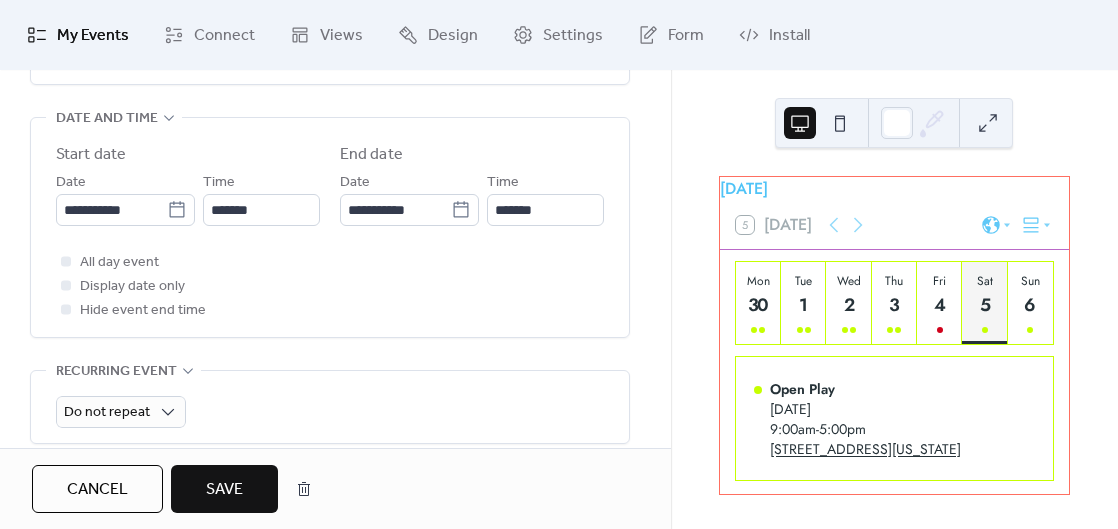 click on "Save" at bounding box center (224, 490) 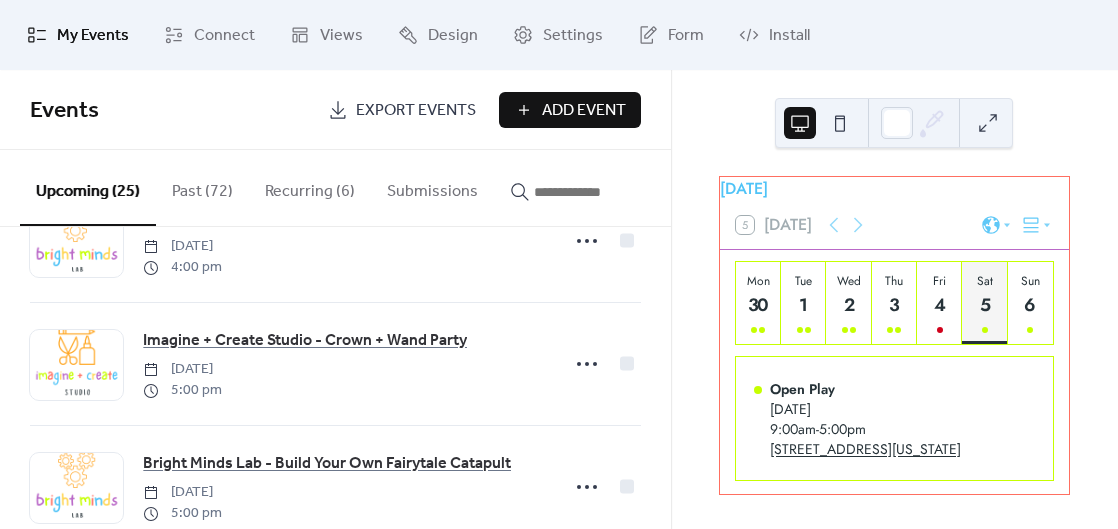 scroll, scrollTop: 1675, scrollLeft: 0, axis: vertical 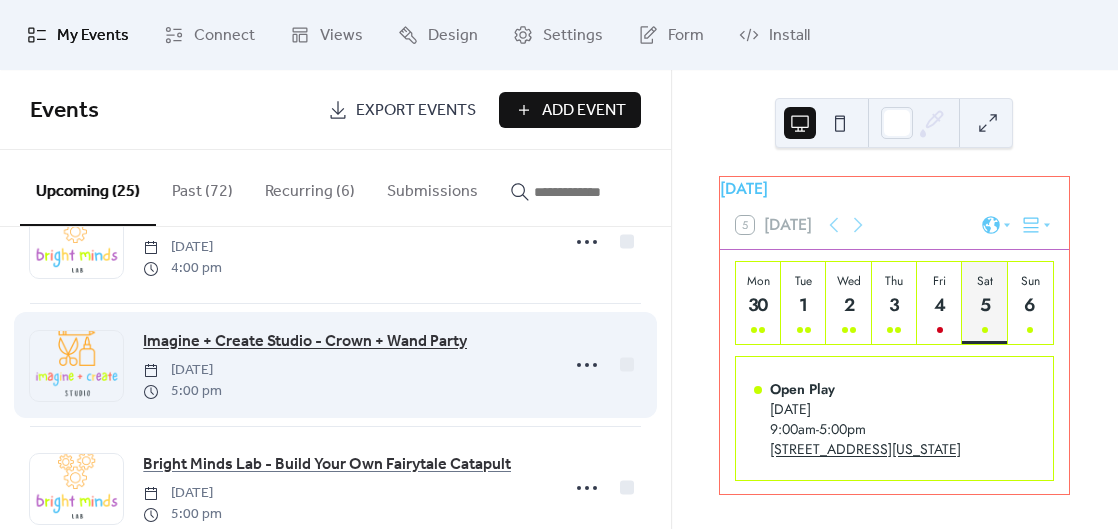 click on "Imagine + Create Studio - Crown + Wand Party" at bounding box center [305, 342] 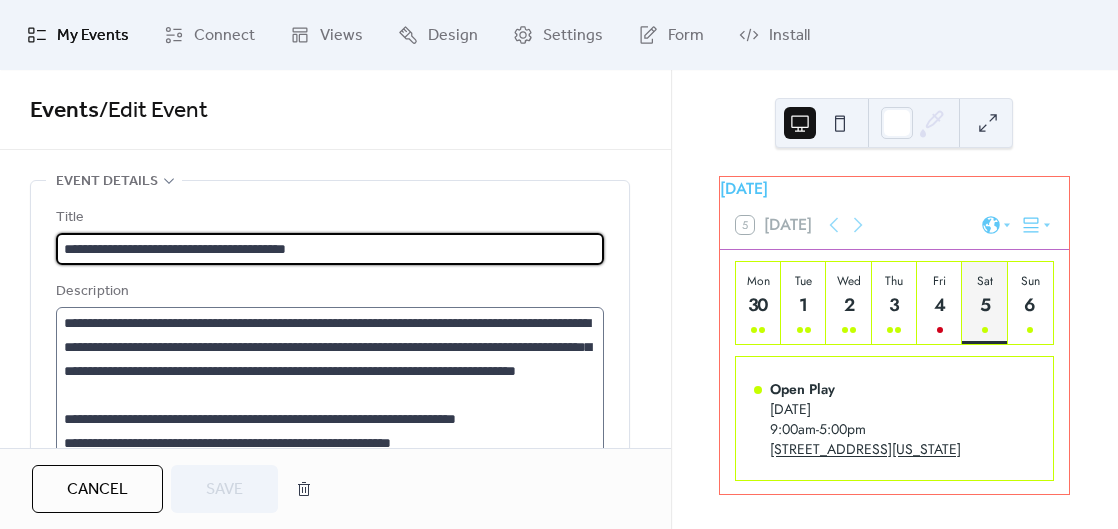 scroll, scrollTop: 72, scrollLeft: 0, axis: vertical 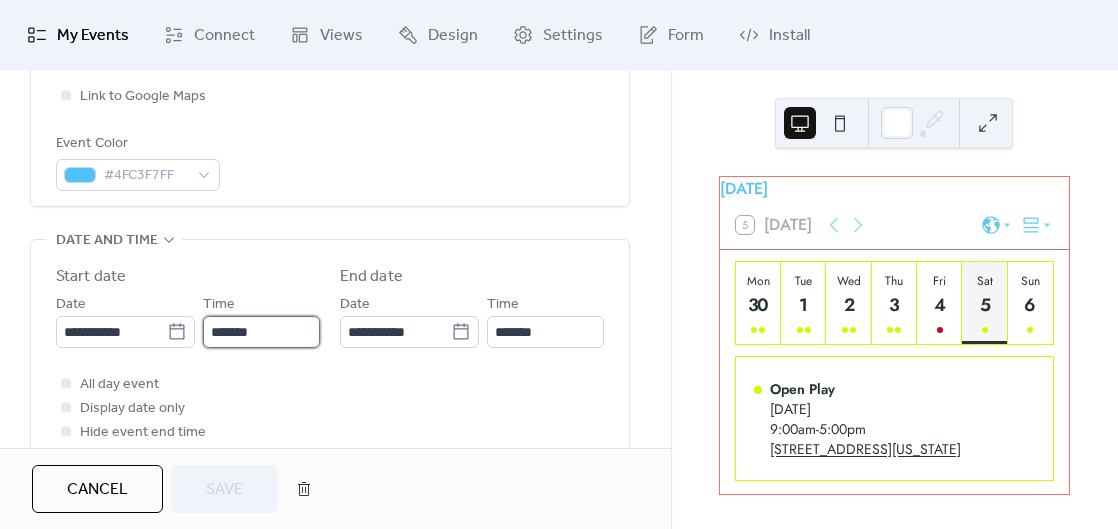 click on "*******" at bounding box center (261, 332) 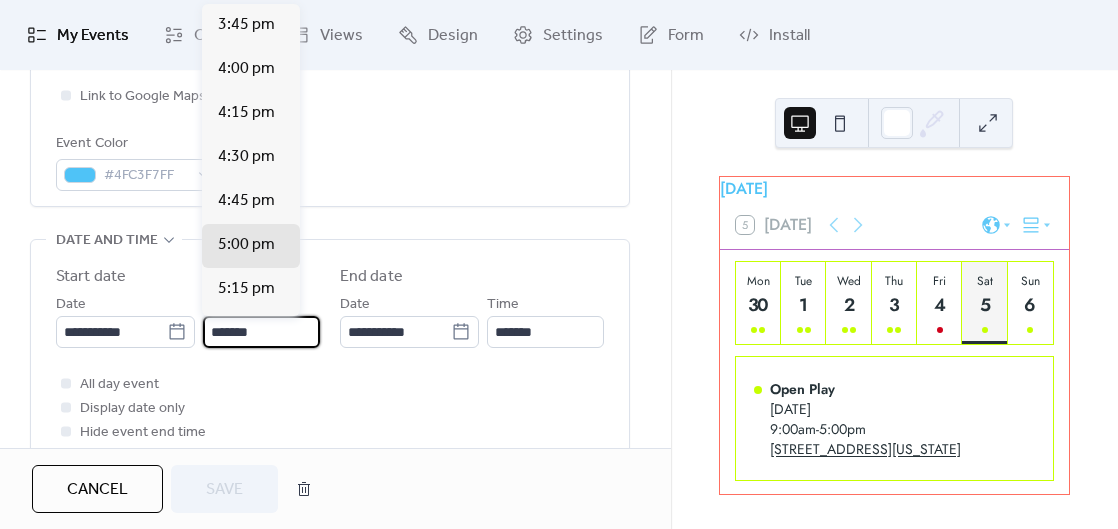 scroll, scrollTop: 2771, scrollLeft: 0, axis: vertical 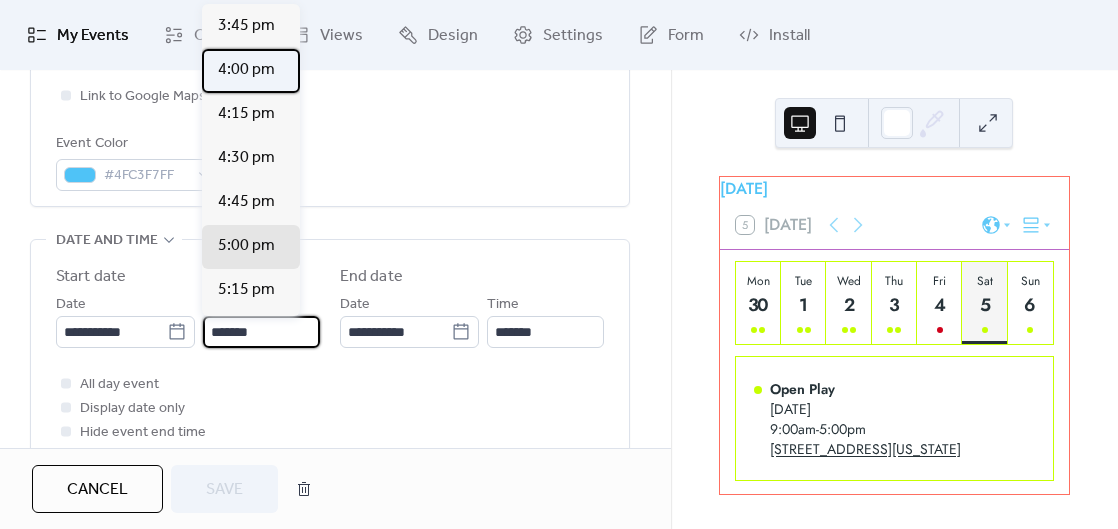 click on "4:00 pm" at bounding box center [246, 70] 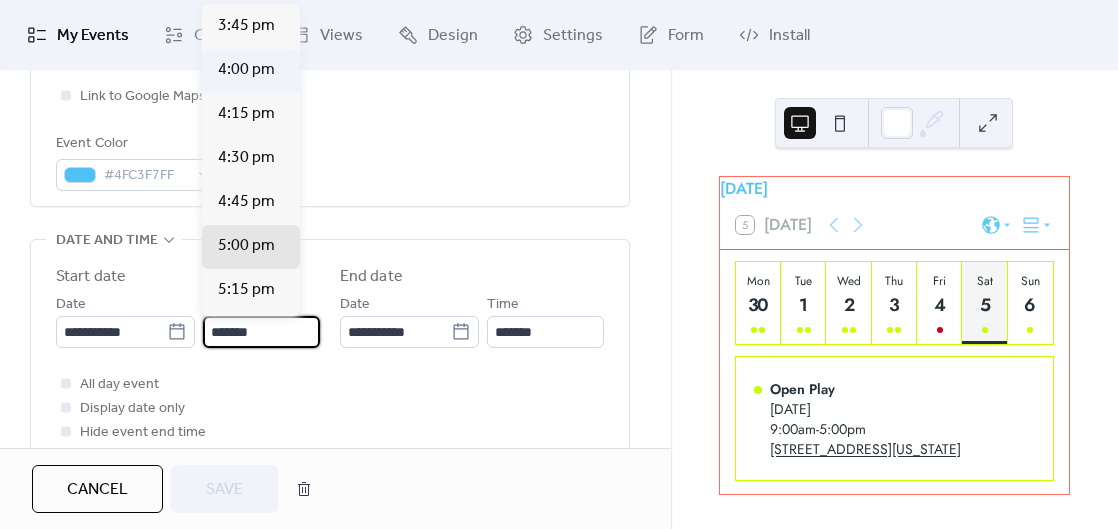 type on "*******" 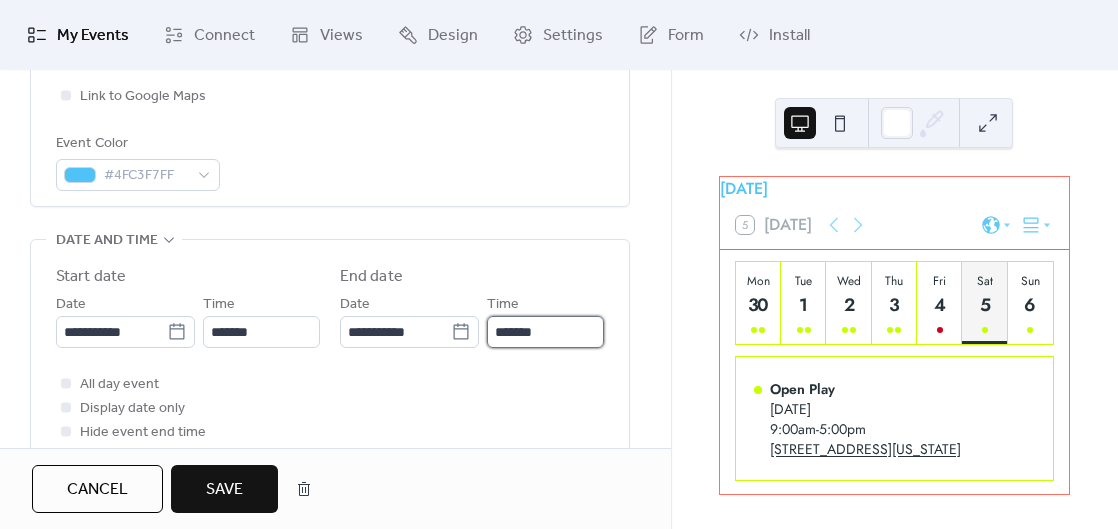 click on "*******" at bounding box center (545, 332) 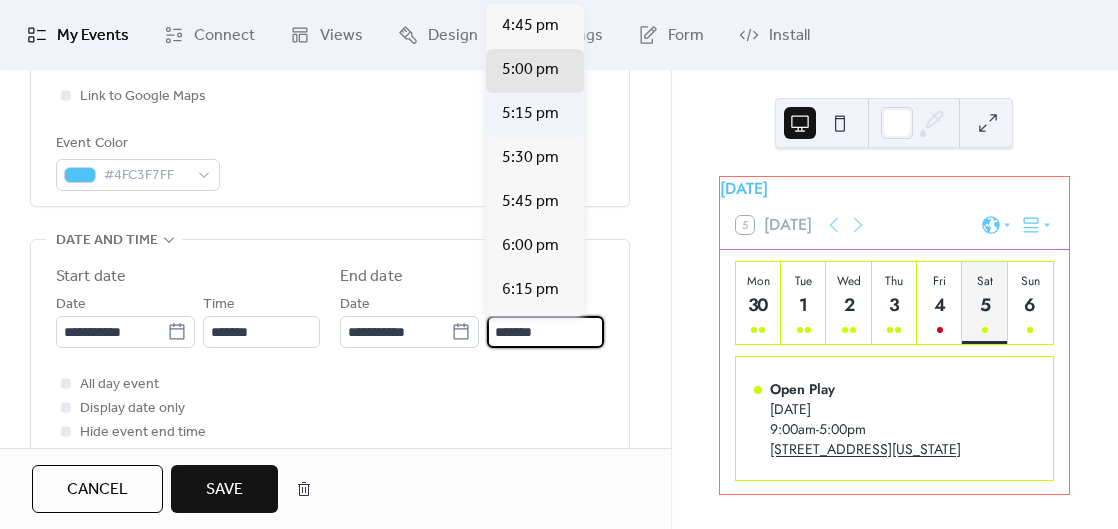scroll, scrollTop: 91, scrollLeft: 0, axis: vertical 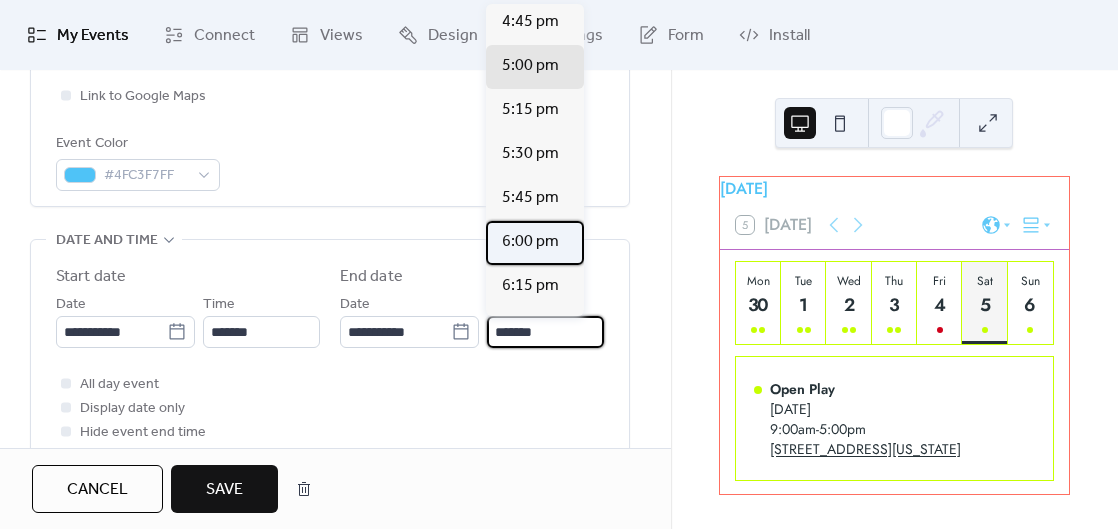 click on "6:00 pm" at bounding box center [530, 242] 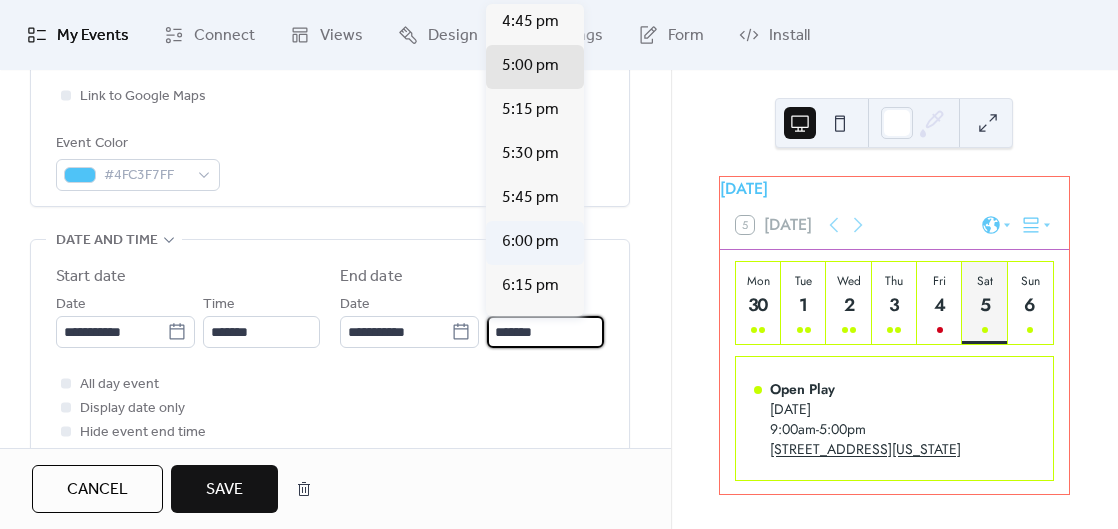 type on "*******" 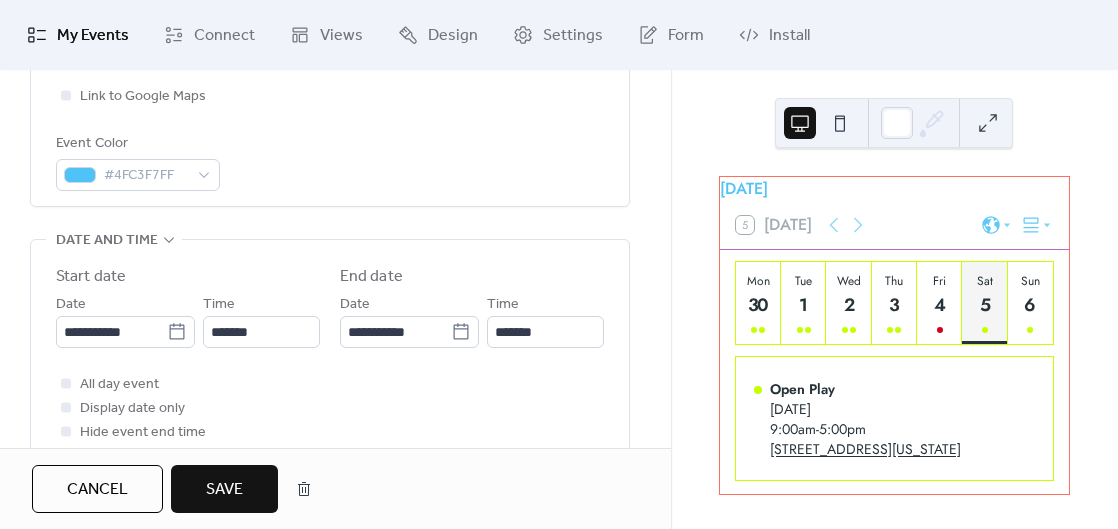 click on "Save" at bounding box center (224, 489) 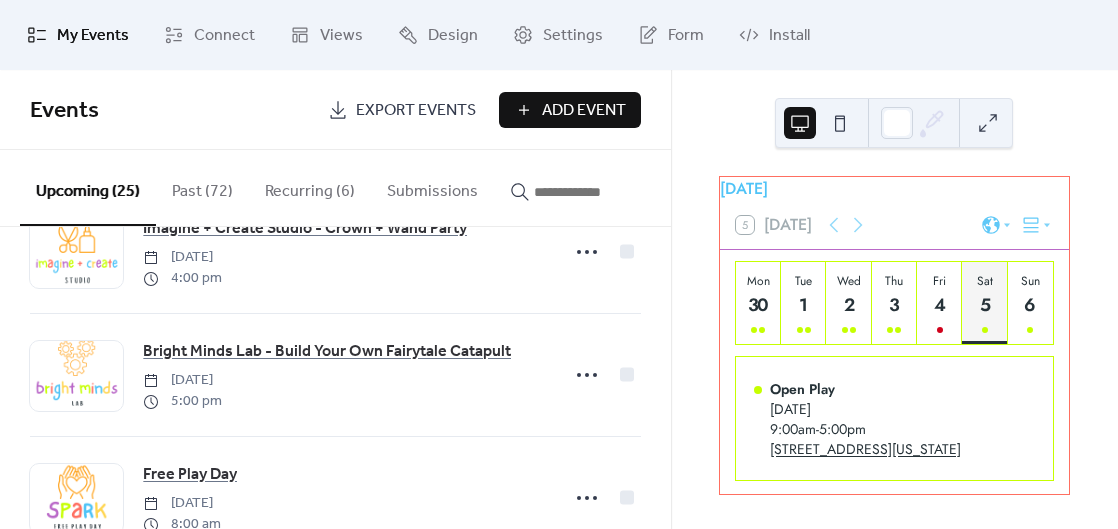 scroll, scrollTop: 1789, scrollLeft: 0, axis: vertical 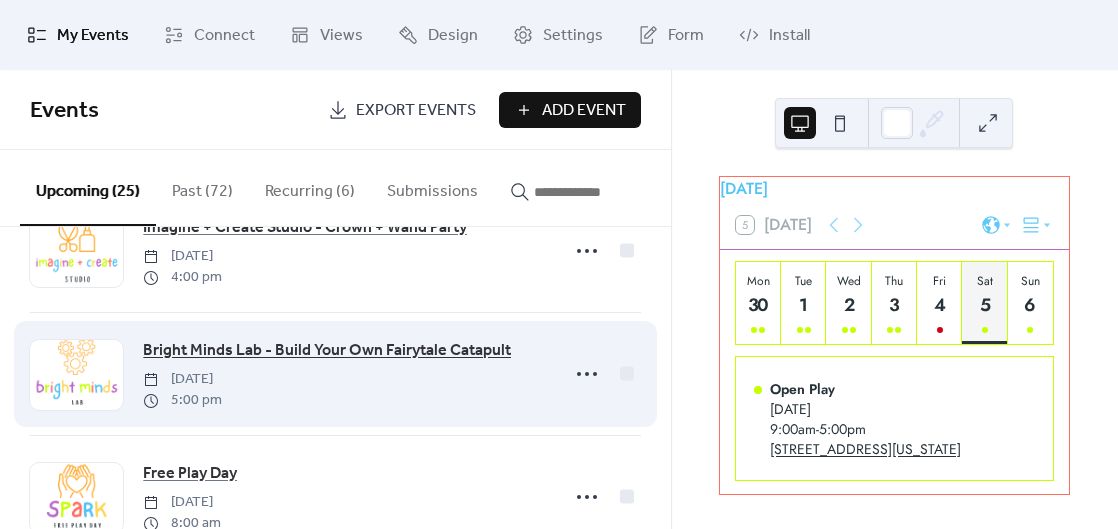 click on "Bright Minds Lab - Build Your Own Fairytale Catapult" at bounding box center [327, 351] 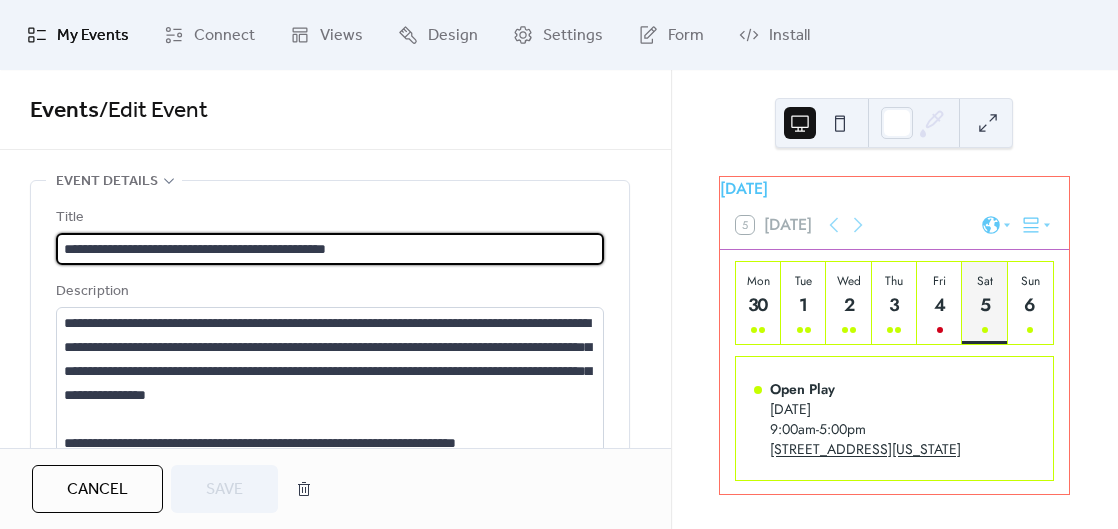 scroll, scrollTop: 72, scrollLeft: 0, axis: vertical 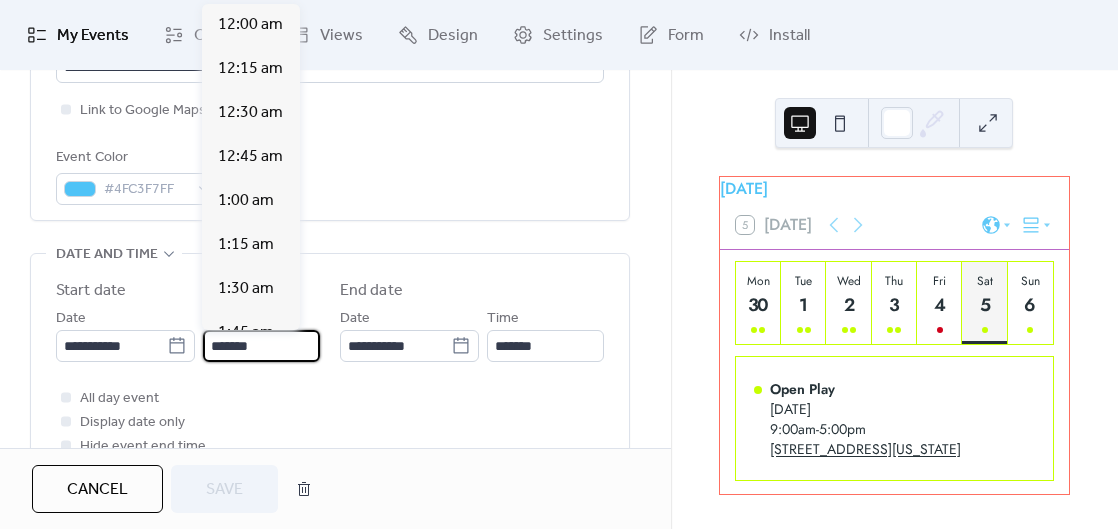 click on "*******" at bounding box center [261, 346] 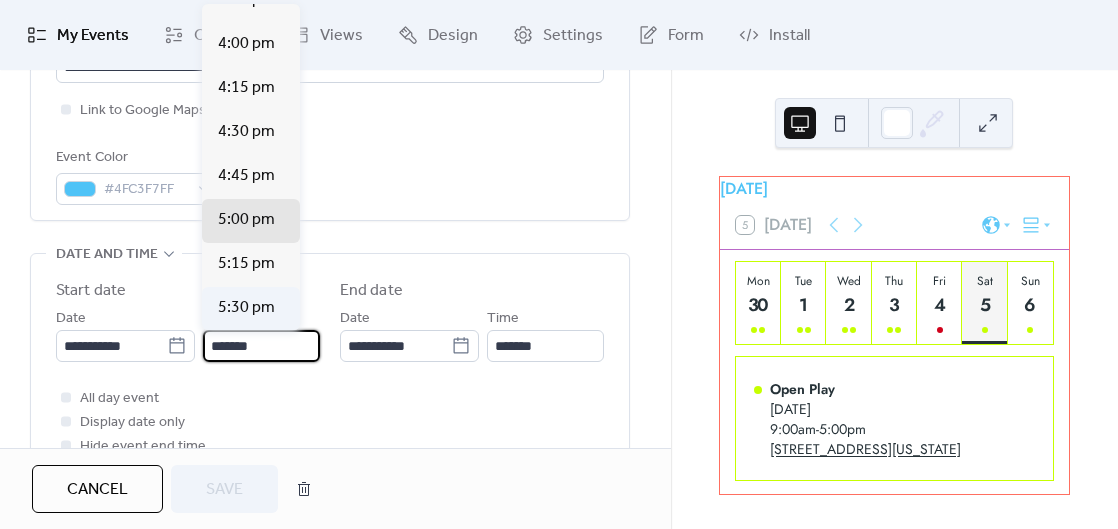 scroll, scrollTop: 2795, scrollLeft: 0, axis: vertical 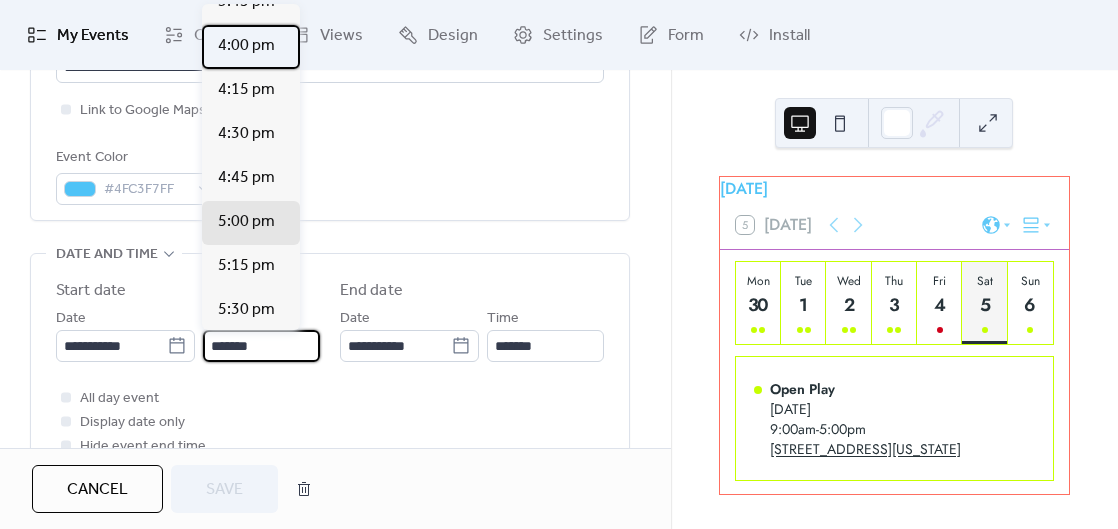 click on "4:00 pm" at bounding box center (246, 46) 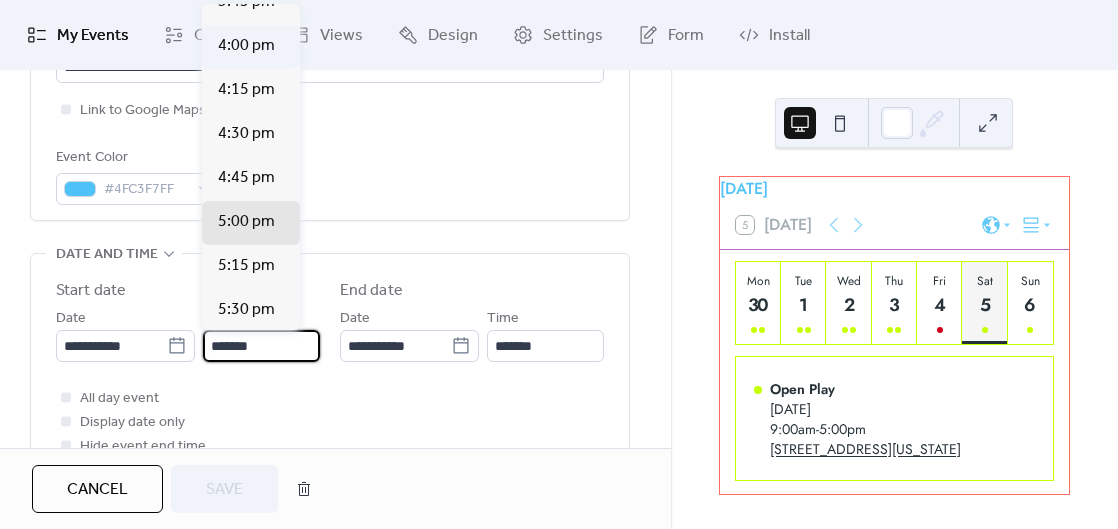 type on "*******" 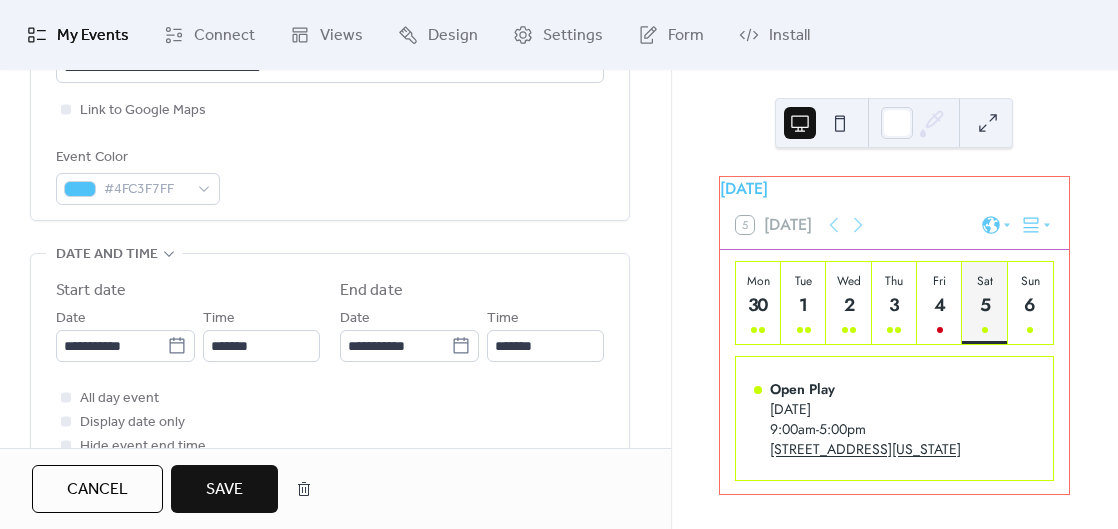 click on "**********" at bounding box center [330, 368] 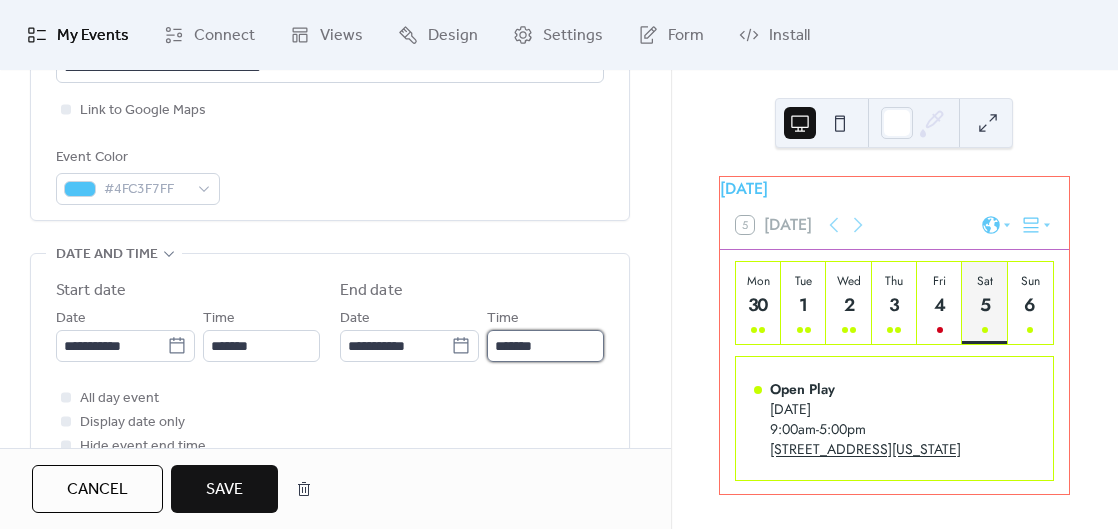 click on "*******" at bounding box center (545, 346) 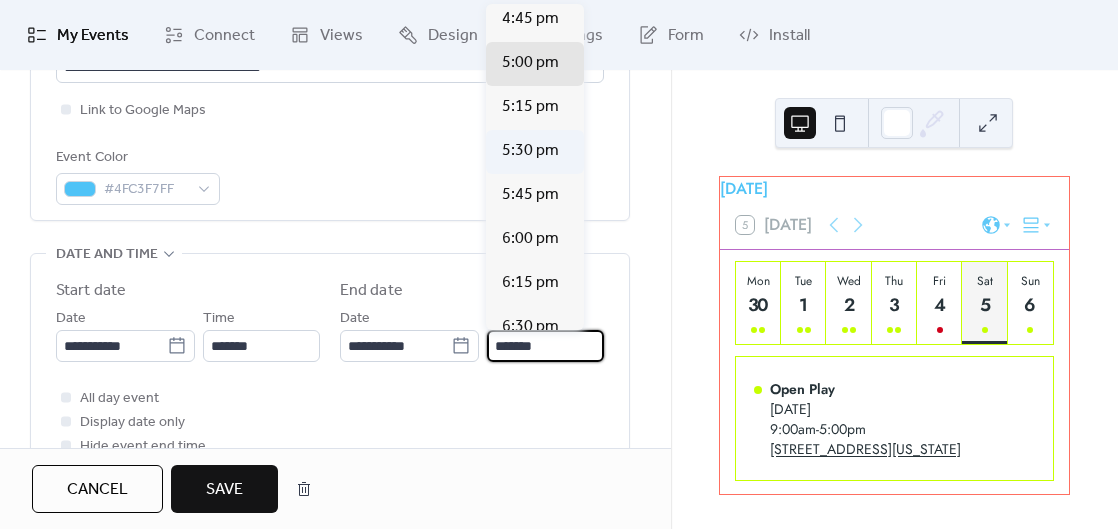 scroll, scrollTop: 99, scrollLeft: 0, axis: vertical 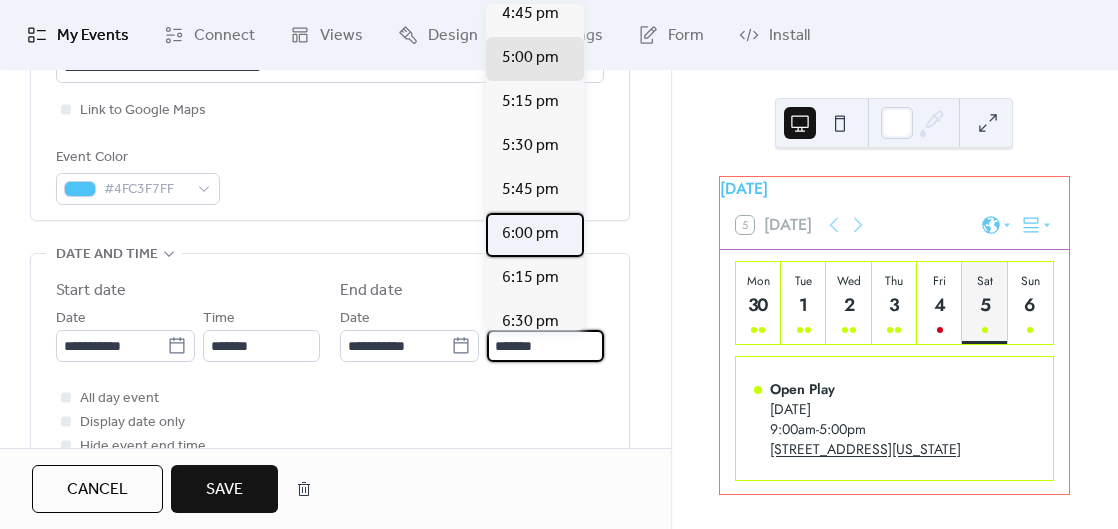 click on "6:00 pm" at bounding box center (530, 234) 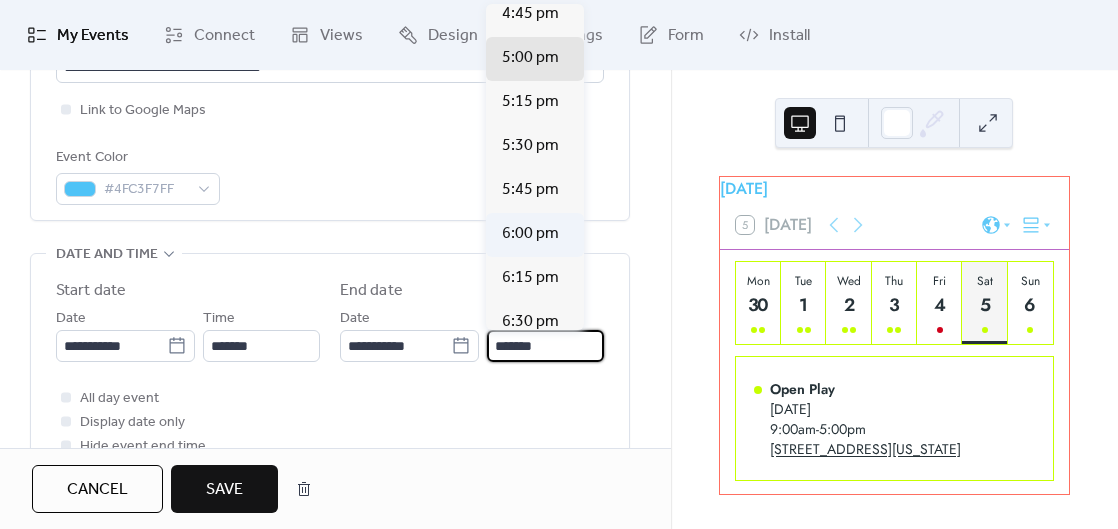 type on "*******" 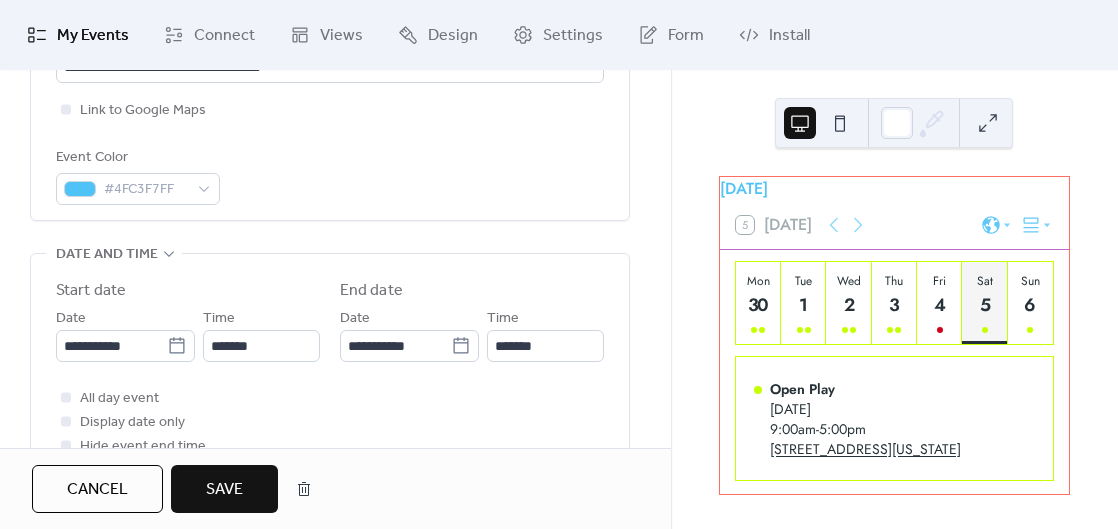 click on "Save" at bounding box center [224, 489] 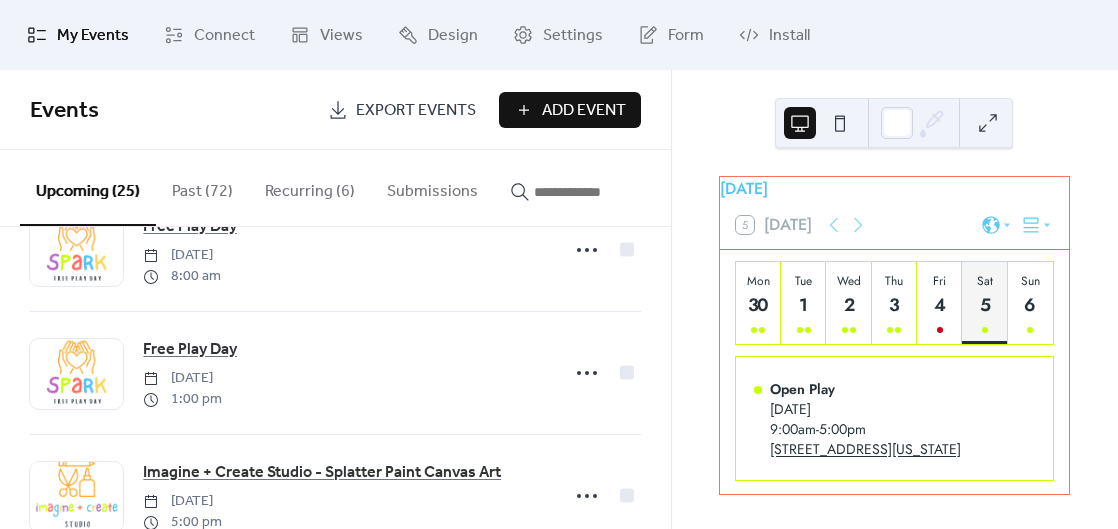 scroll, scrollTop: 2035, scrollLeft: 0, axis: vertical 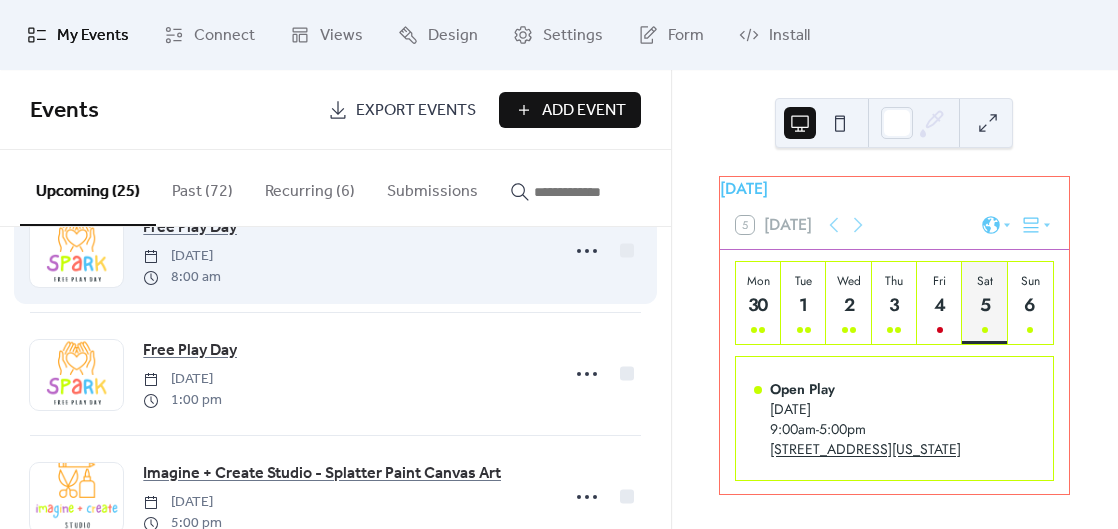 click on "Free Play Day [DATE] 8:00 am" at bounding box center [344, 251] 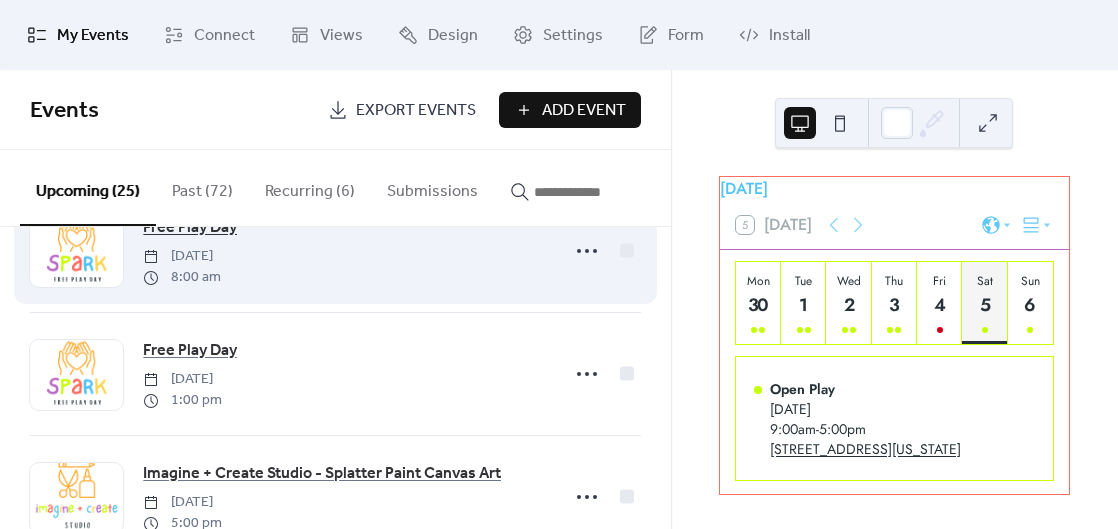 click on "Free Play Day" at bounding box center (190, 228) 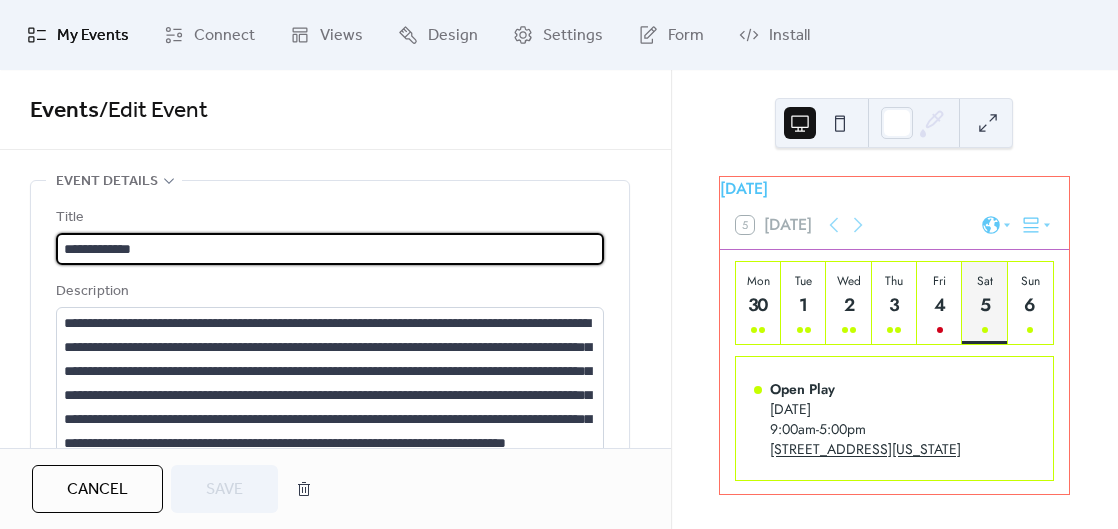 click on "**********" at bounding box center (330, 249) 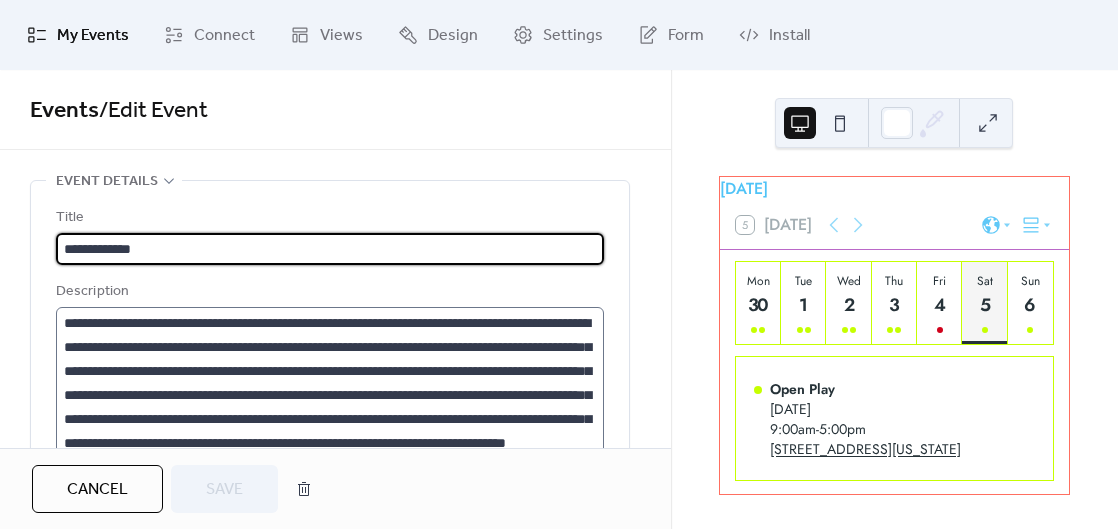 scroll, scrollTop: 48, scrollLeft: 0, axis: vertical 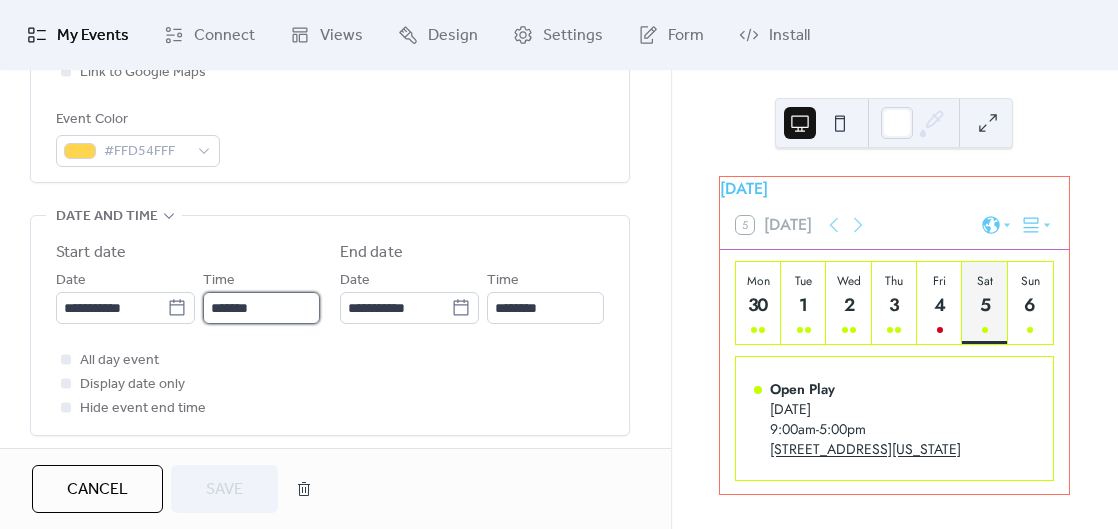 click on "*******" at bounding box center [261, 308] 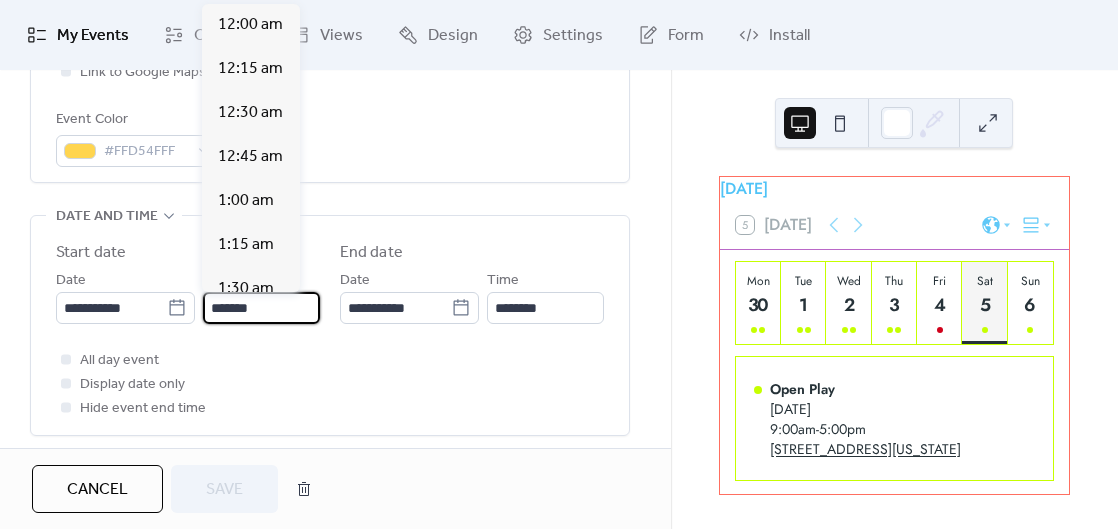 scroll, scrollTop: 1408, scrollLeft: 0, axis: vertical 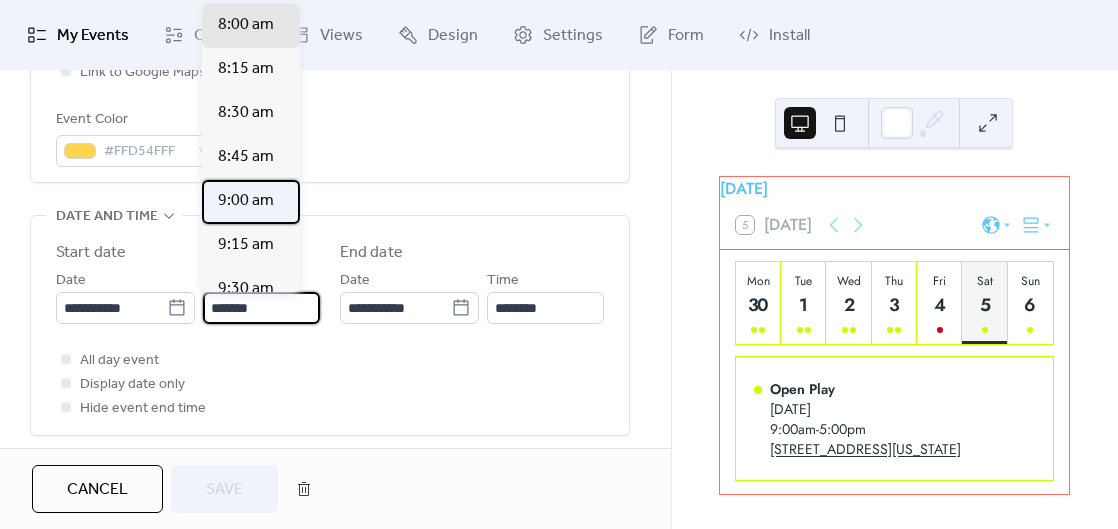click on "9:00 am" at bounding box center (246, 201) 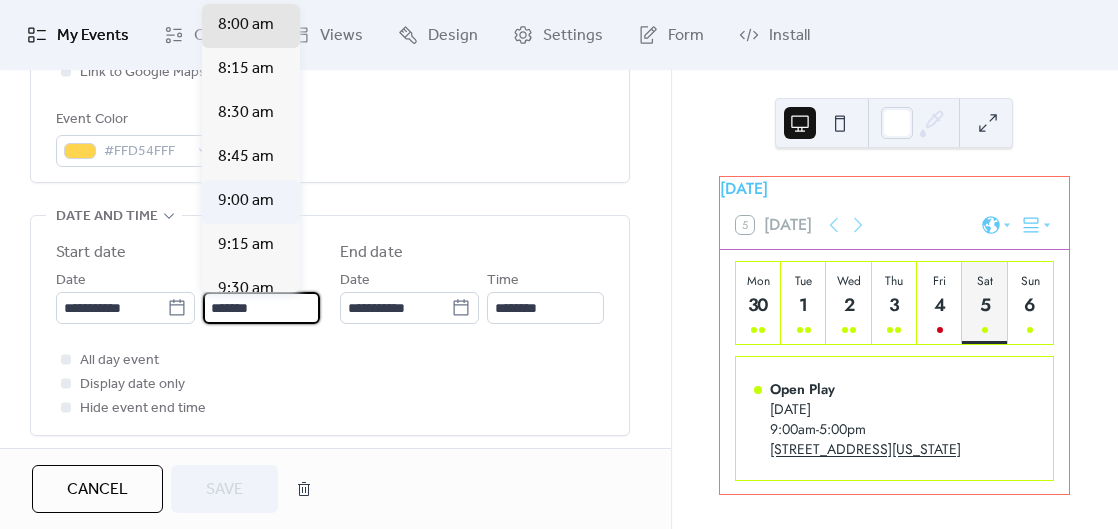 type on "*******" 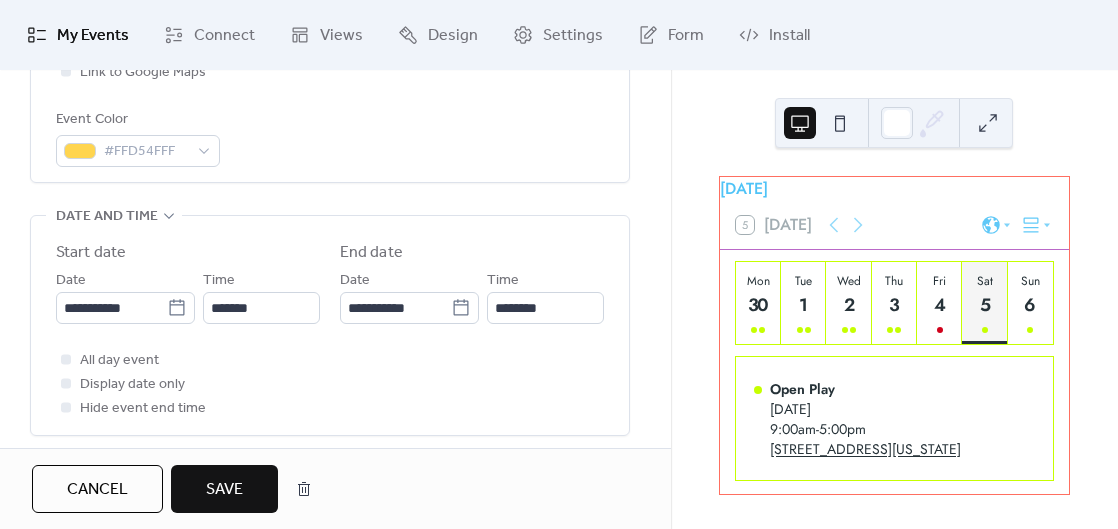 click on "Save" at bounding box center [224, 490] 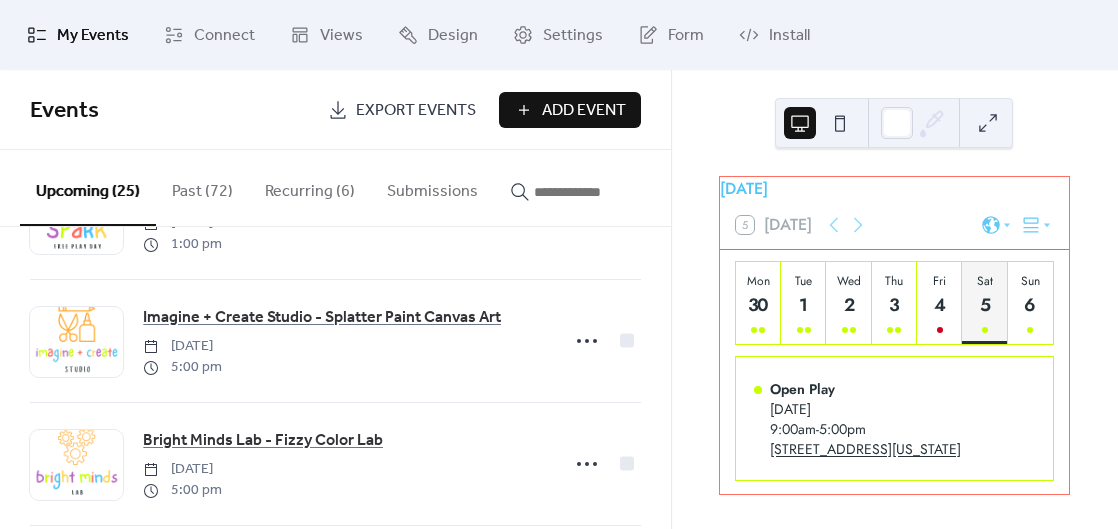 scroll, scrollTop: 2192, scrollLeft: 0, axis: vertical 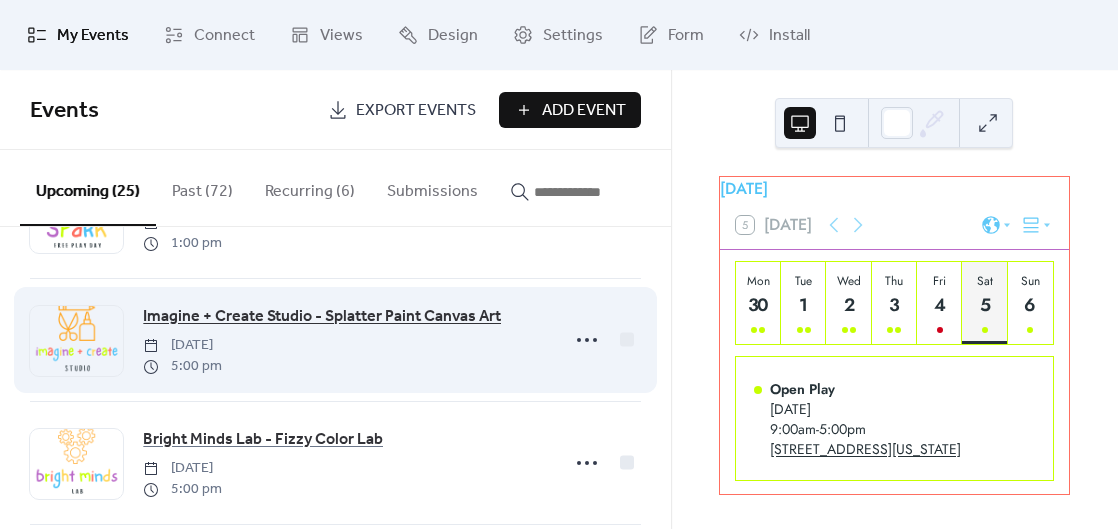 click on "Imagine + Create Studio - Splatter Paint Canvas Art" at bounding box center (322, 317) 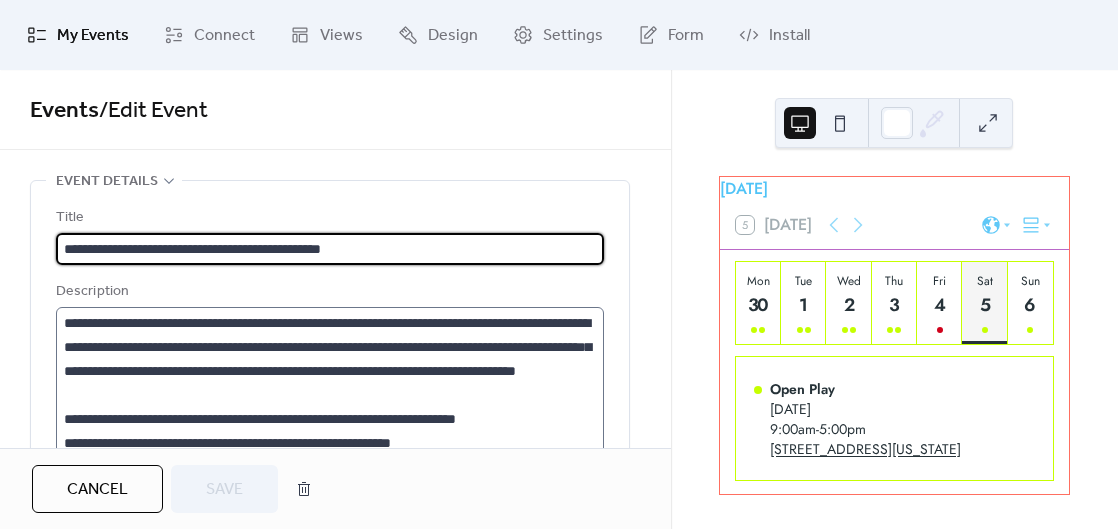 scroll, scrollTop: 72, scrollLeft: 0, axis: vertical 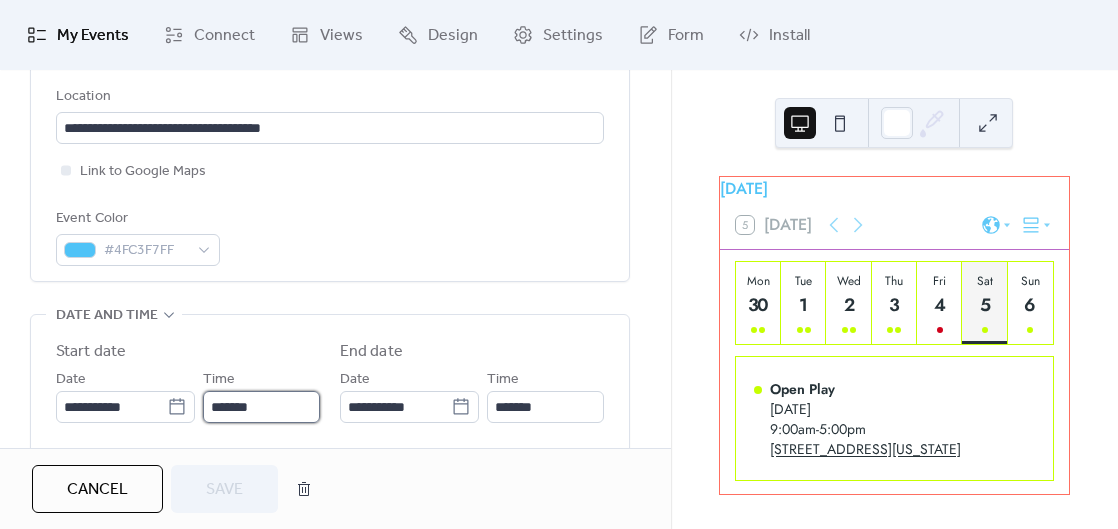 click on "*******" at bounding box center (261, 407) 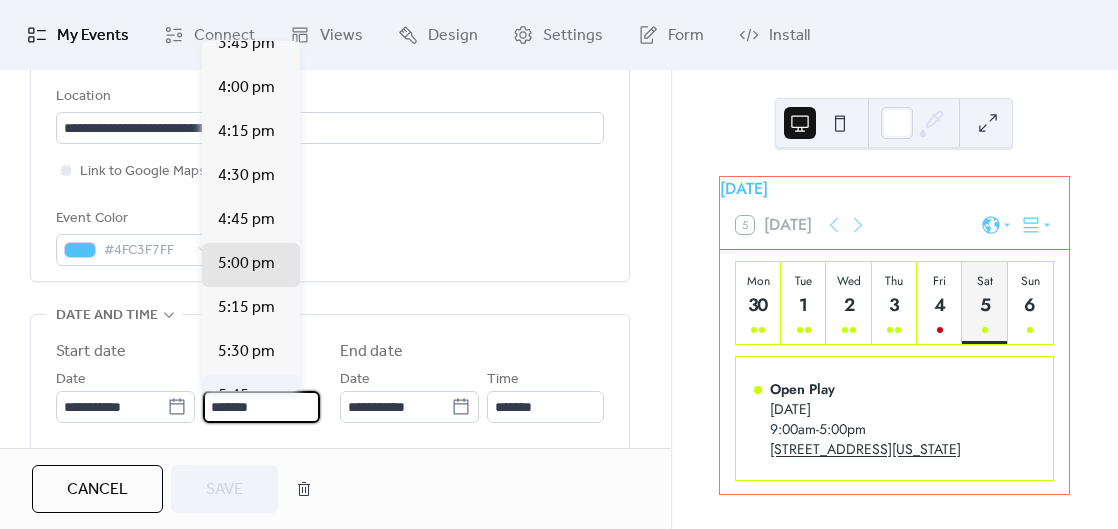 scroll, scrollTop: 2789, scrollLeft: 0, axis: vertical 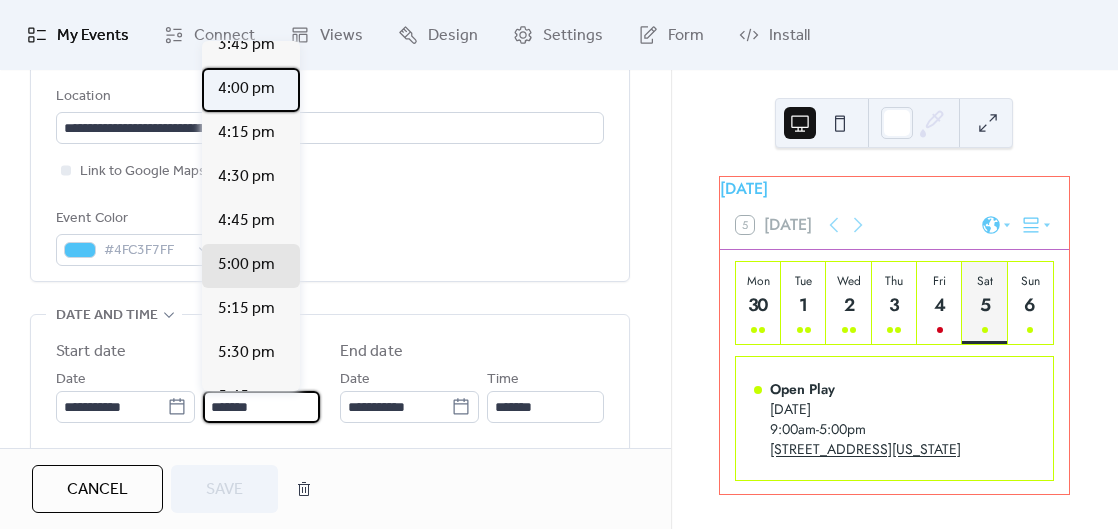 click on "4:00 pm" at bounding box center [246, 89] 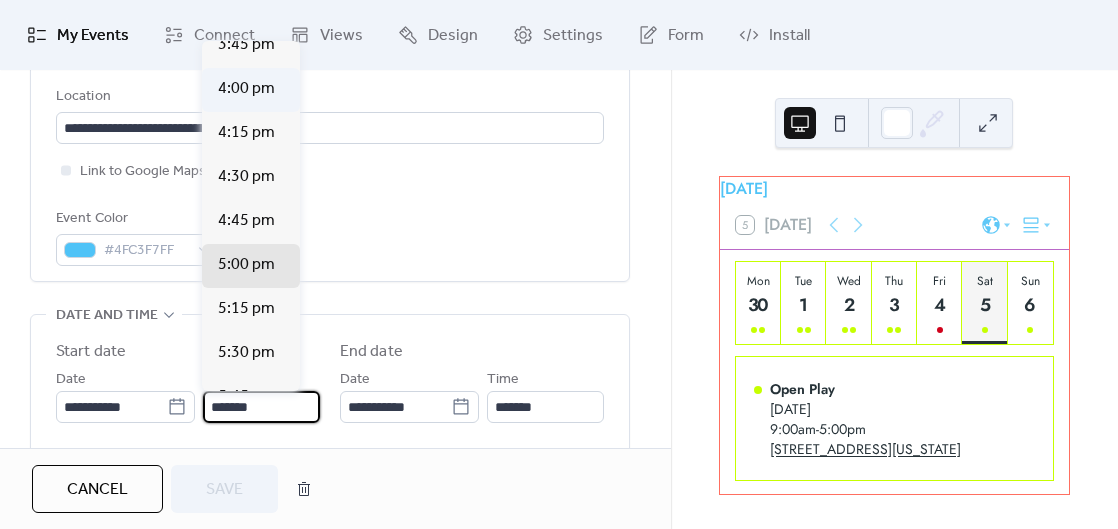 type on "*******" 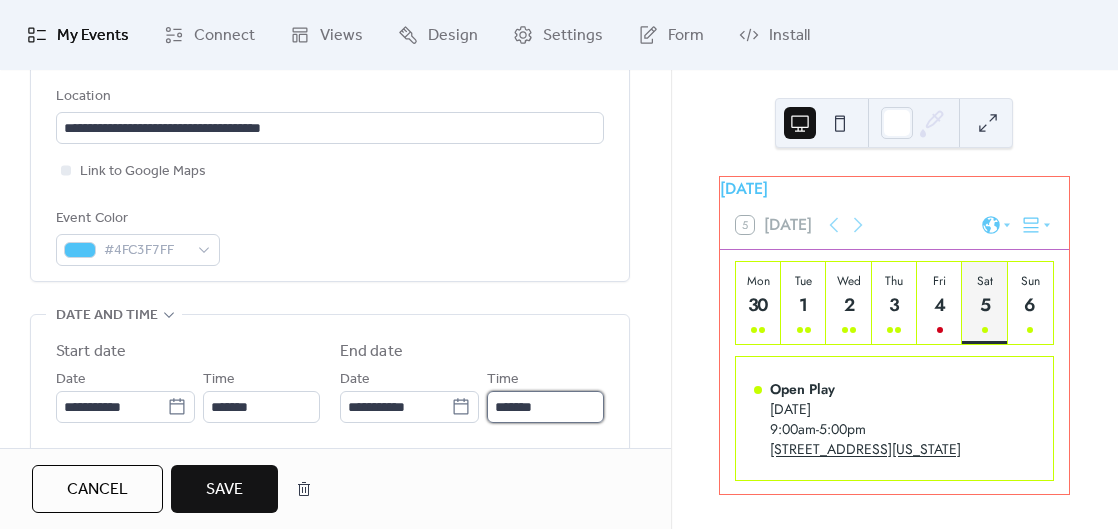 click on "*******" at bounding box center [545, 407] 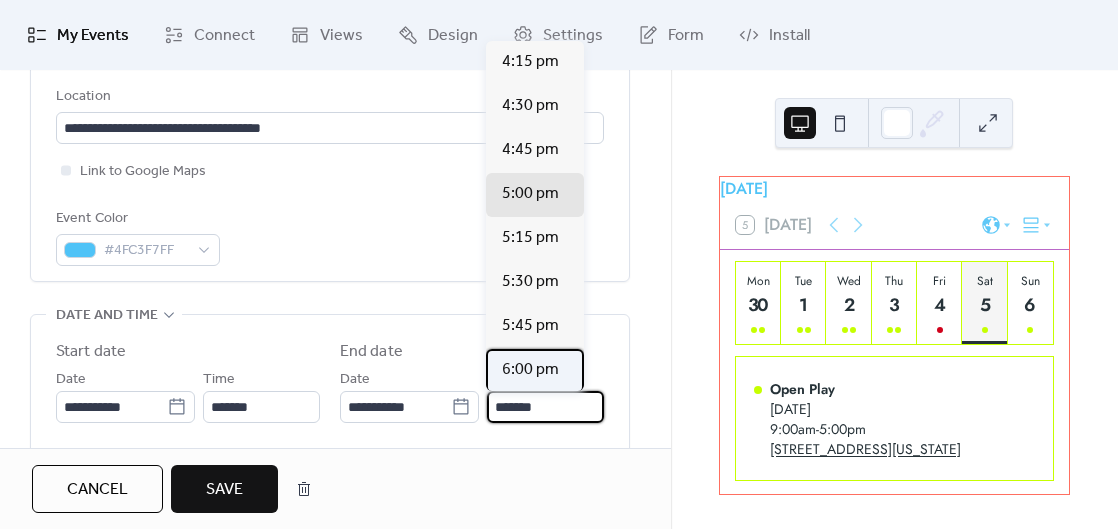 click on "6:00 pm" at bounding box center (530, 370) 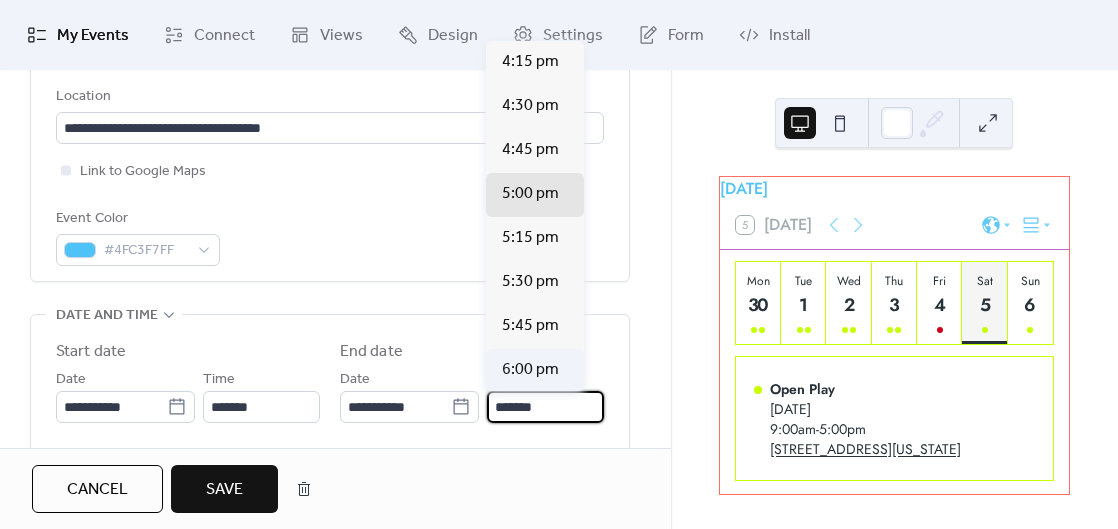 type on "*******" 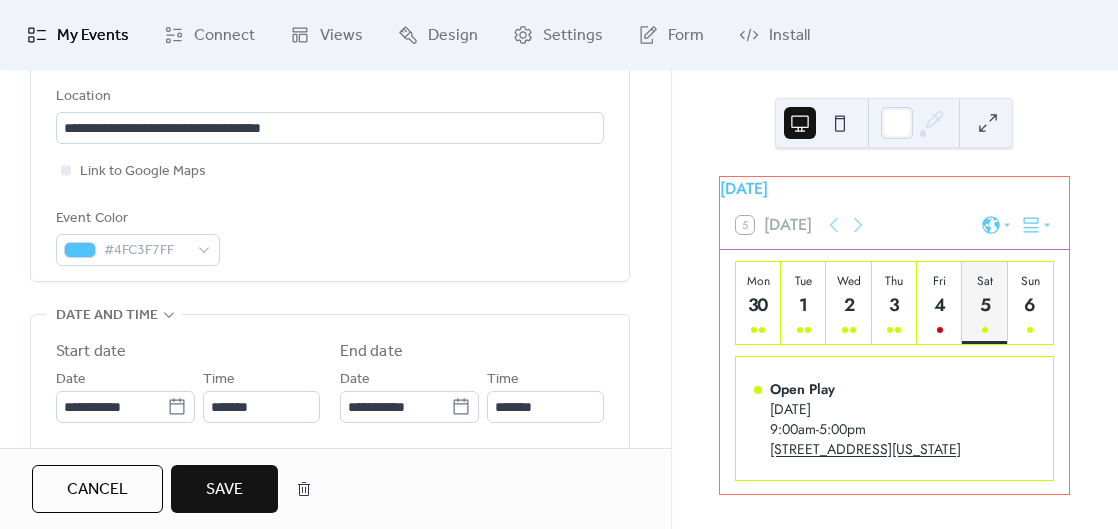 click on "Save" at bounding box center (224, 490) 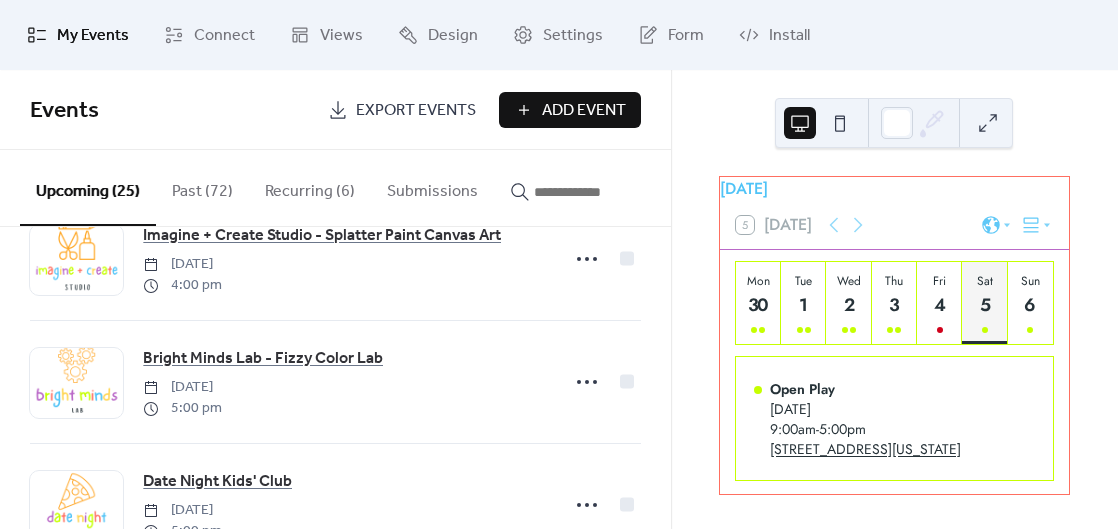 scroll, scrollTop: 2274, scrollLeft: 0, axis: vertical 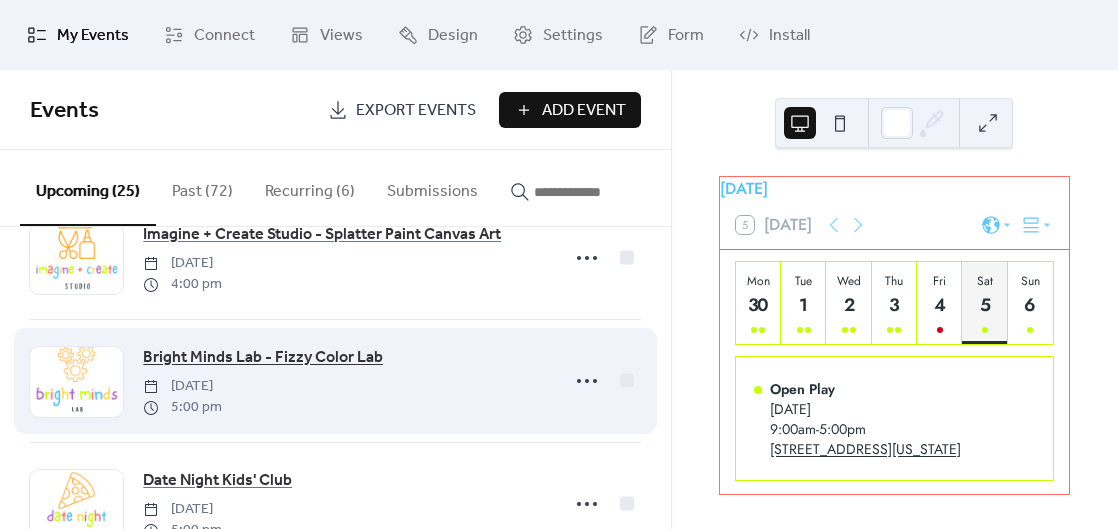 click on "Bright Minds Lab - Fizzy Color Lab" at bounding box center [263, 358] 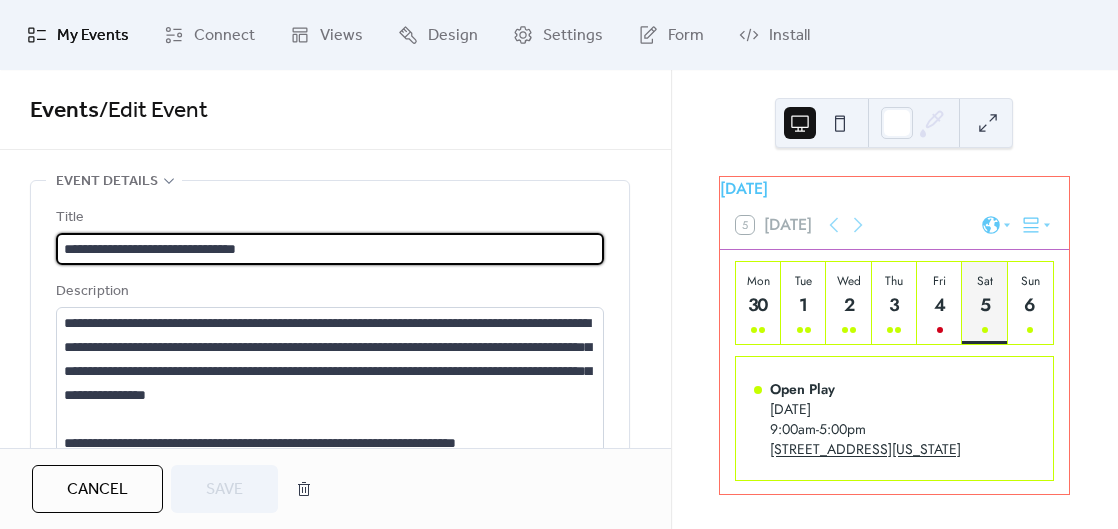 scroll, scrollTop: 72, scrollLeft: 0, axis: vertical 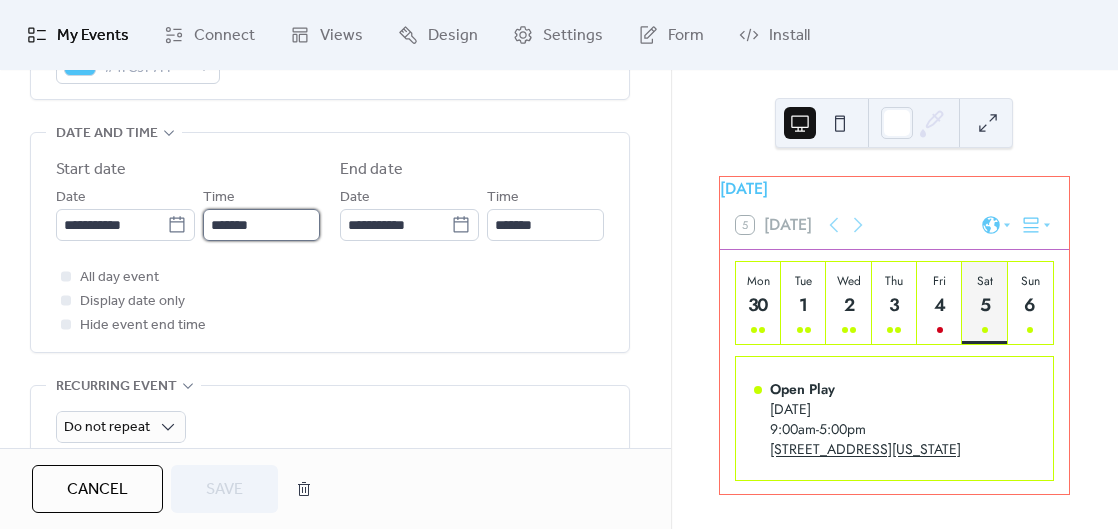 click on "*******" at bounding box center (261, 225) 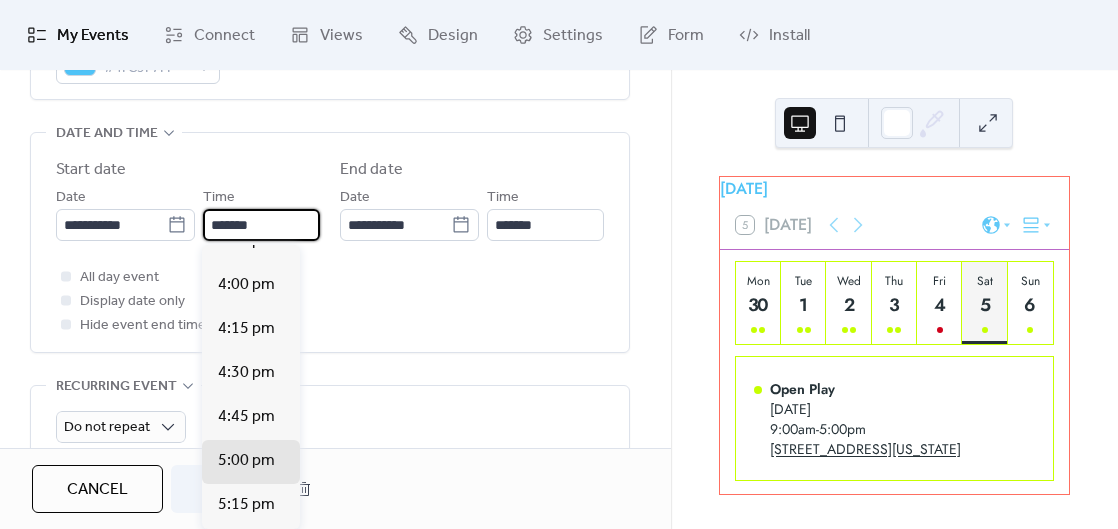 scroll, scrollTop: 2775, scrollLeft: 0, axis: vertical 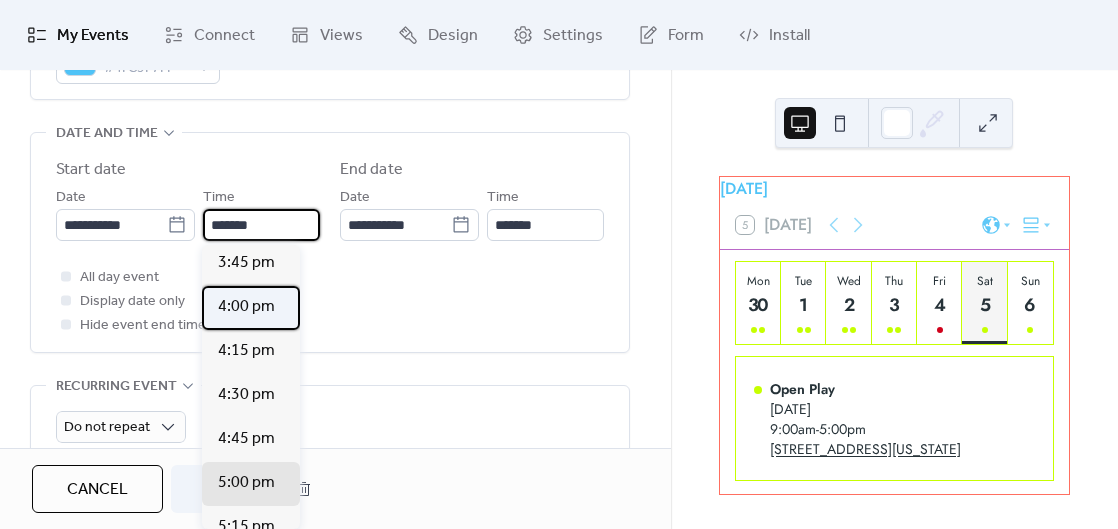 click on "4:00 pm" at bounding box center [251, 308] 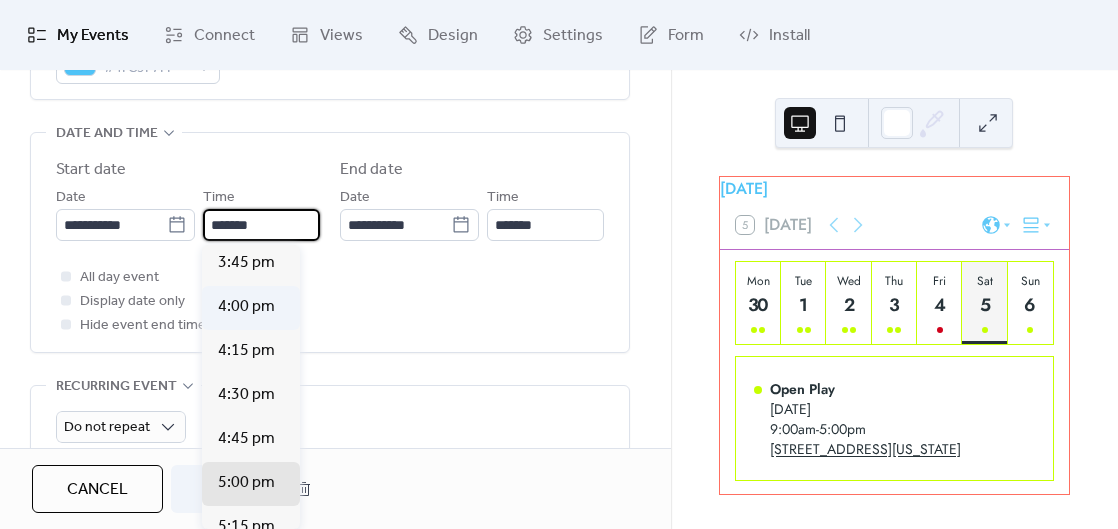 type on "*******" 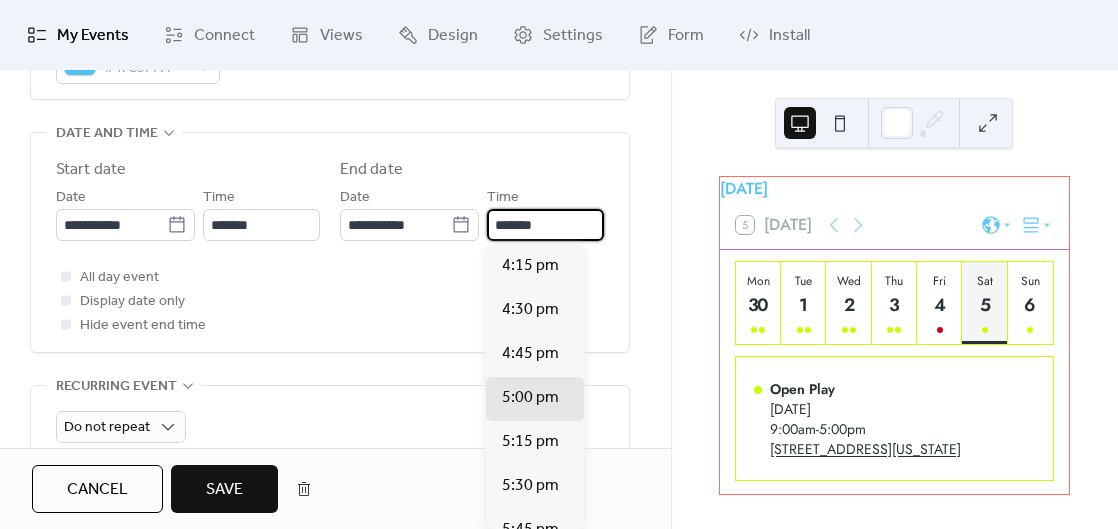 click on "*******" at bounding box center (545, 225) 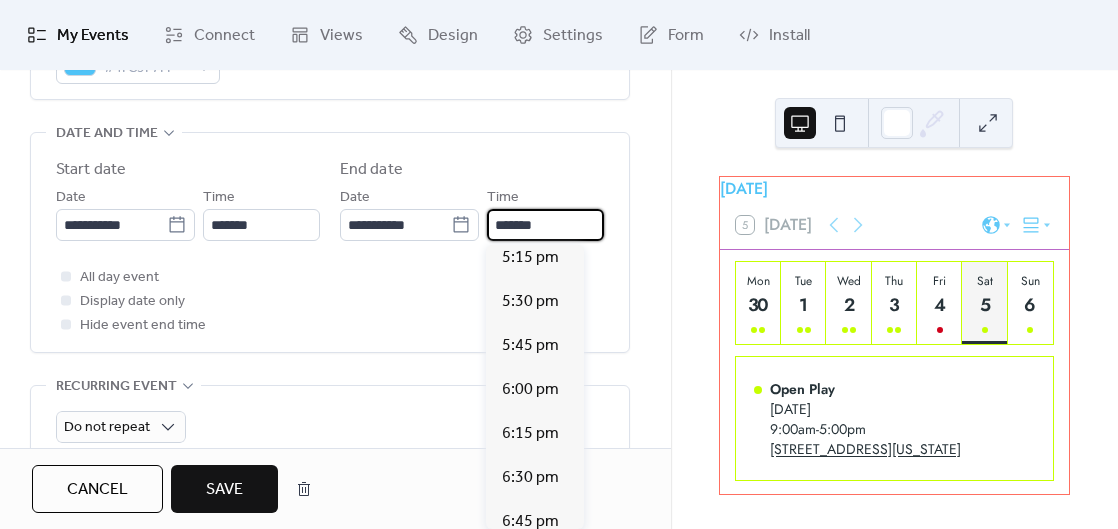 scroll, scrollTop: 185, scrollLeft: 0, axis: vertical 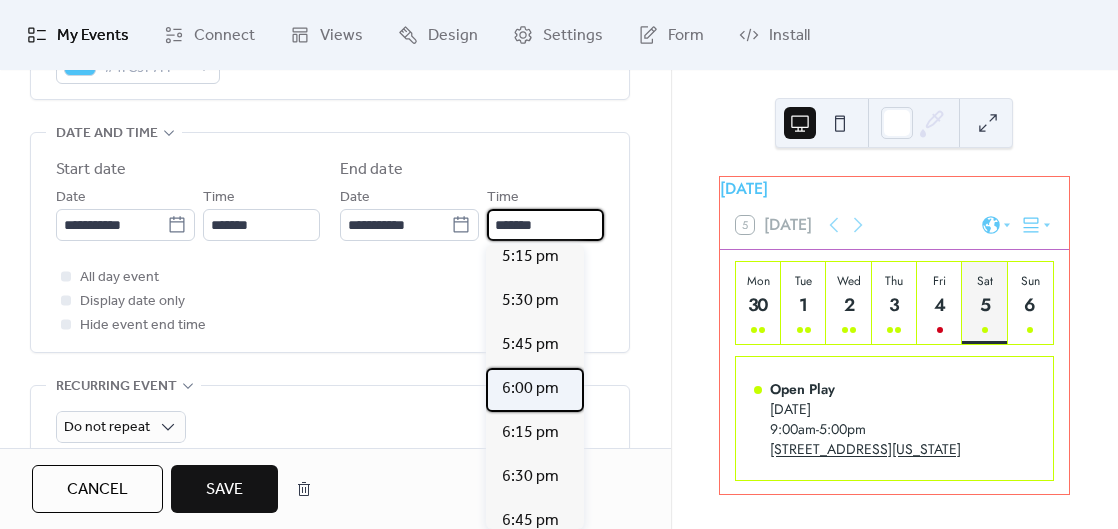 click on "6:00 pm" at bounding box center [530, 389] 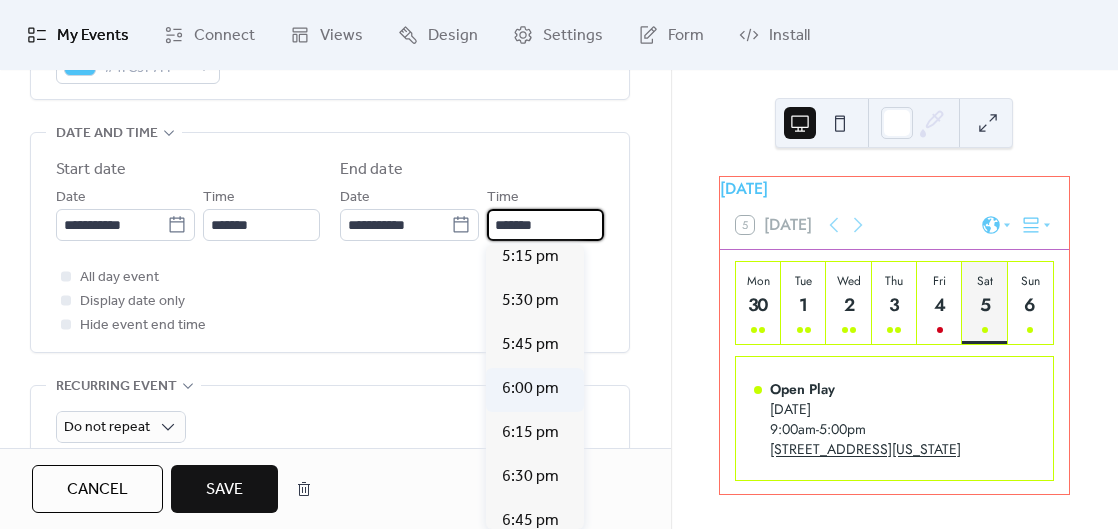 type on "*******" 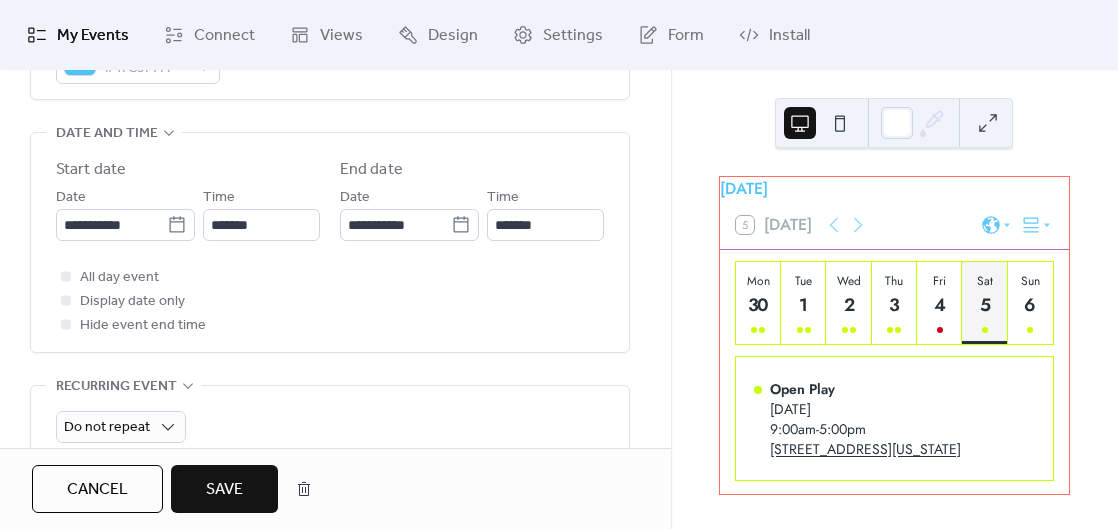 click on "Save" at bounding box center [224, 489] 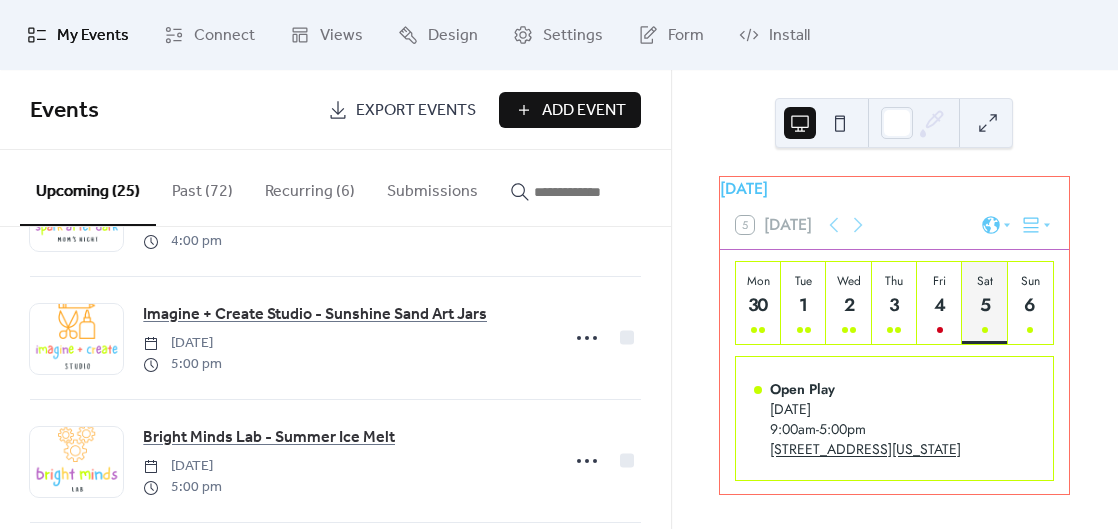 scroll, scrollTop: 2687, scrollLeft: 0, axis: vertical 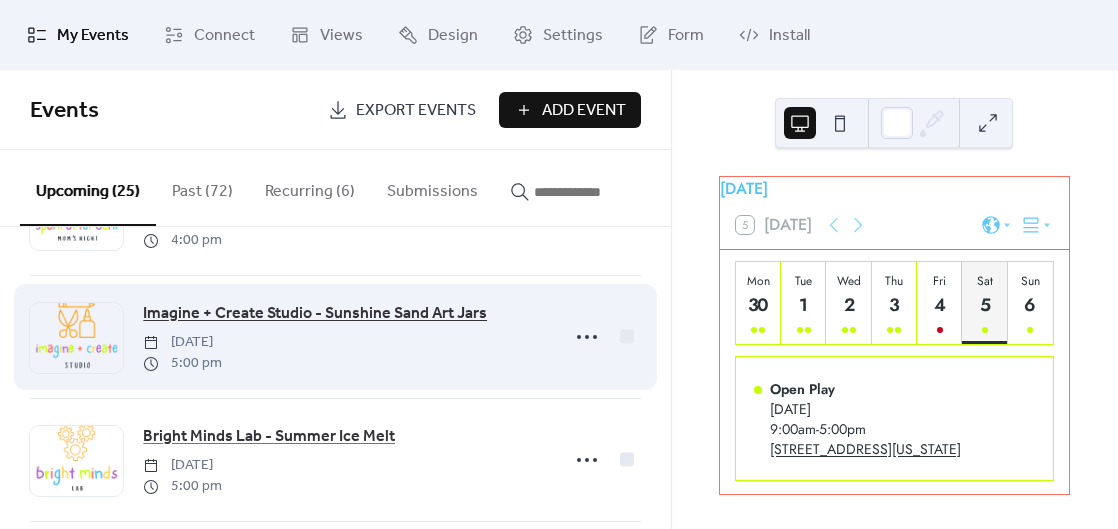 click on "Imagine + Create Studio - Sunshine Sand Art Jars" at bounding box center [315, 314] 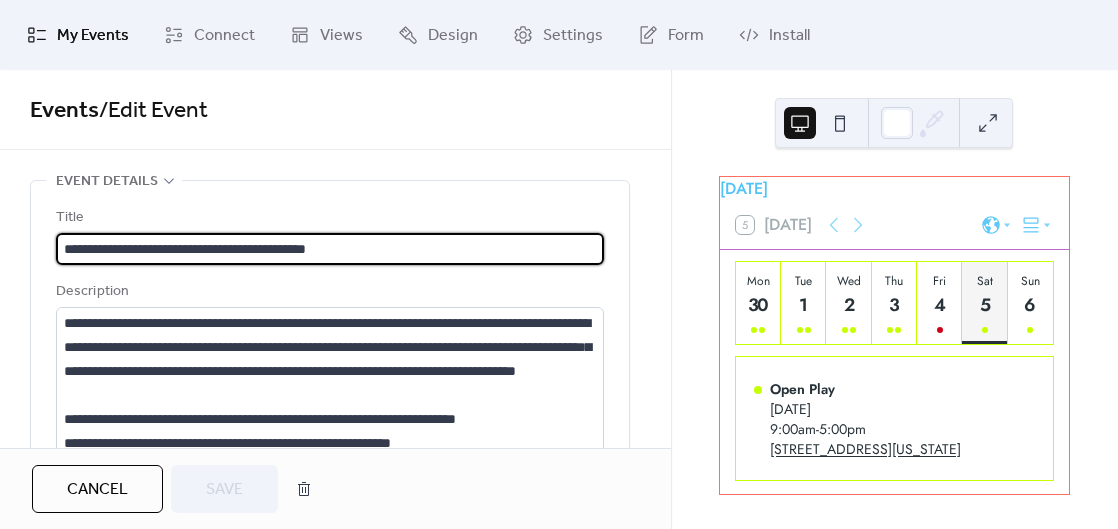 scroll, scrollTop: 72, scrollLeft: 0, axis: vertical 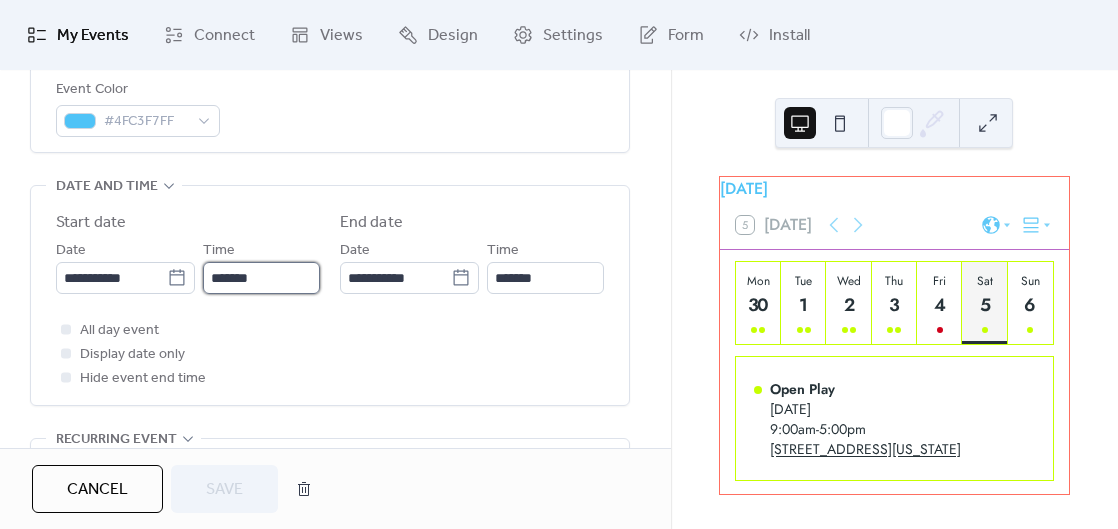 click on "*******" at bounding box center (261, 278) 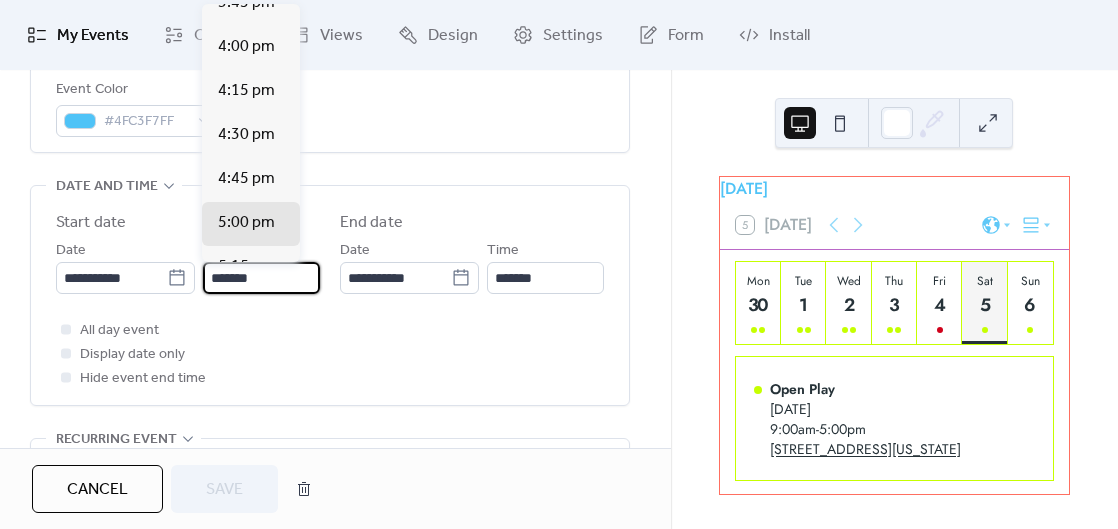 scroll, scrollTop: 2787, scrollLeft: 0, axis: vertical 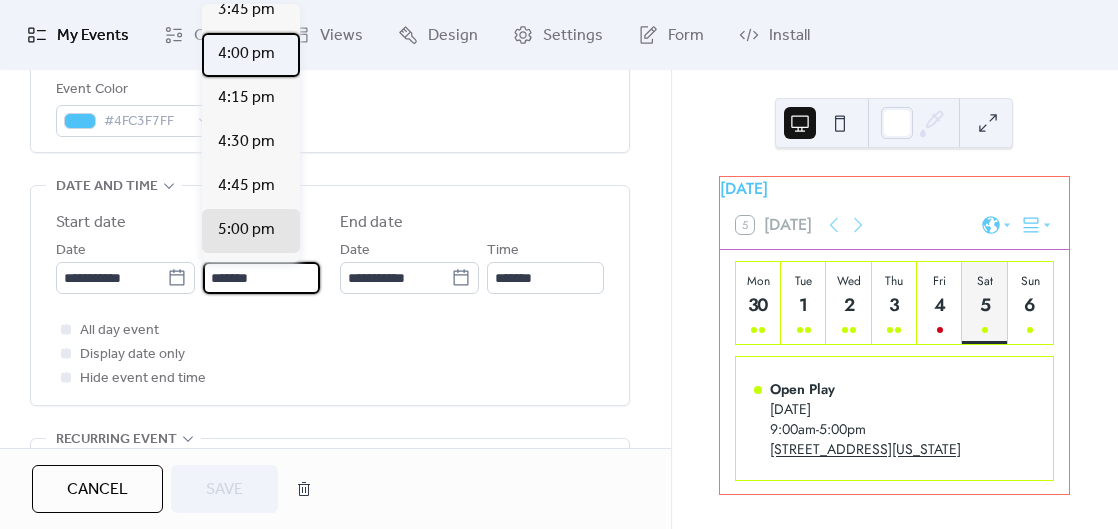 click on "4:00 pm" at bounding box center [246, 54] 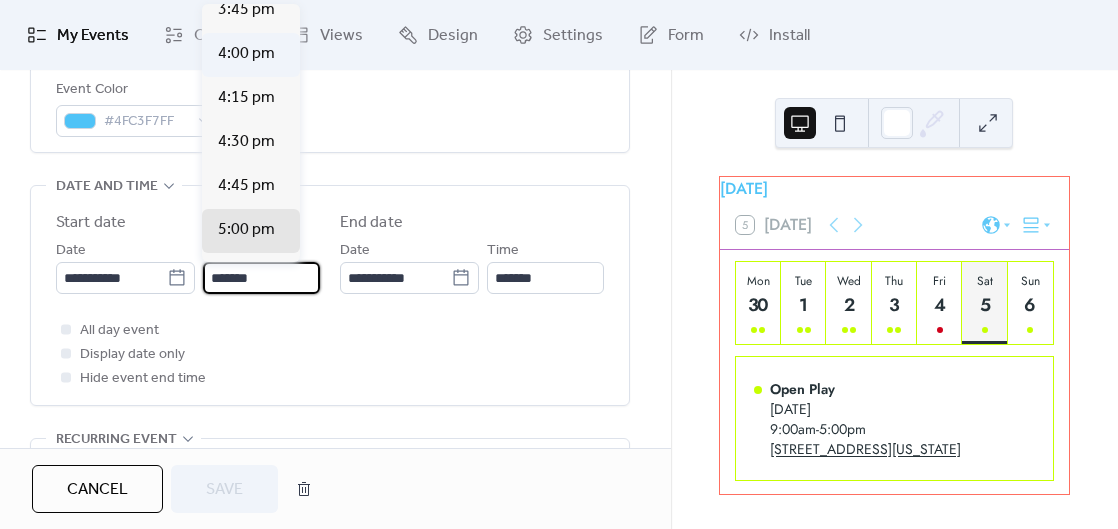 type on "*******" 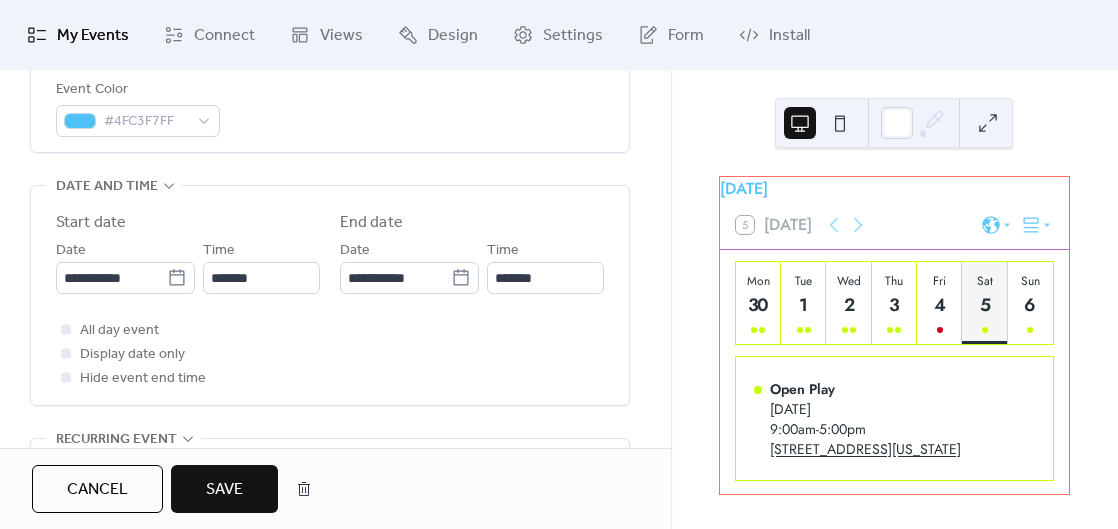 click on "My Events Connect Views Design Settings Form Install" at bounding box center [559, 35] 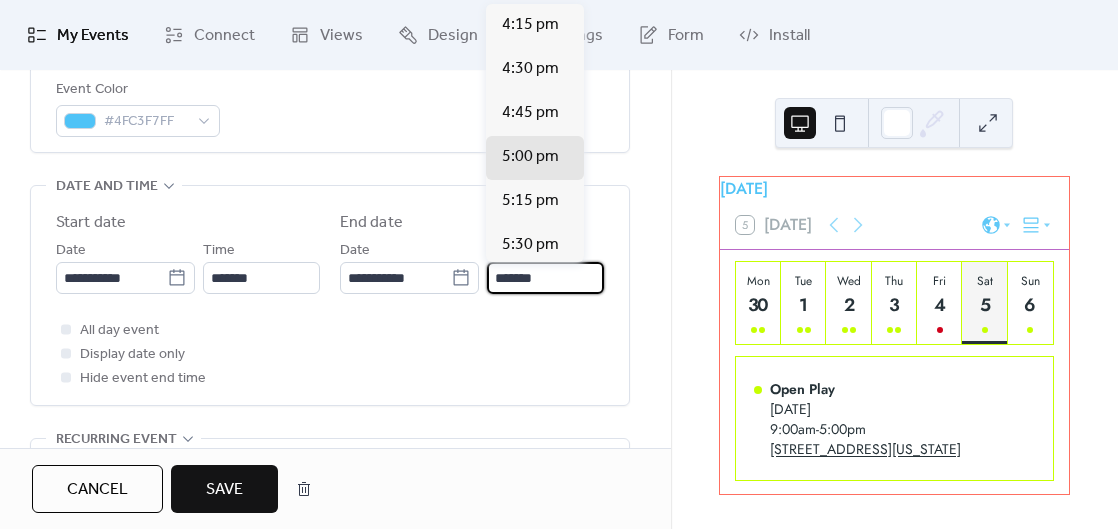 click on "*******" at bounding box center (545, 278) 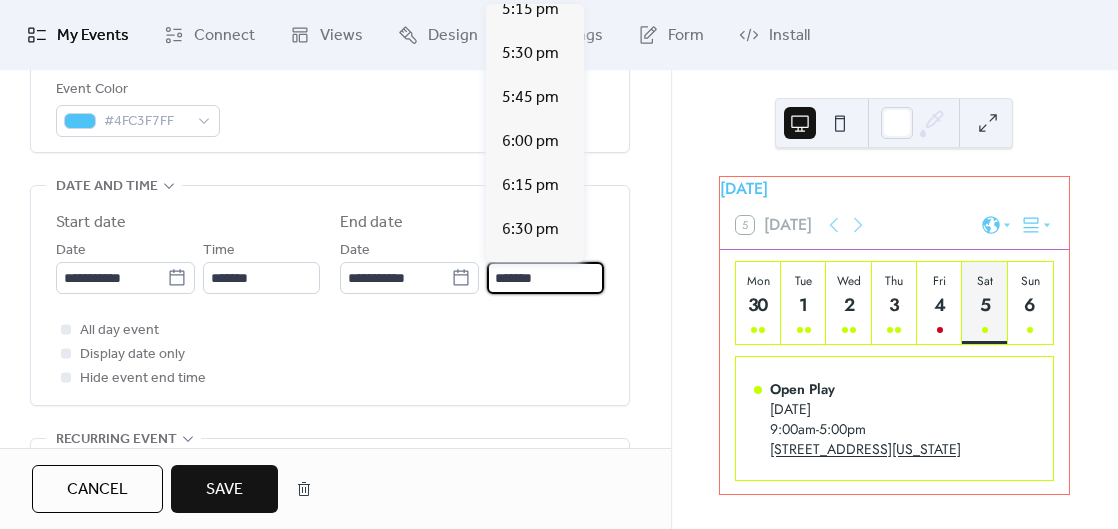 scroll, scrollTop: 192, scrollLeft: 0, axis: vertical 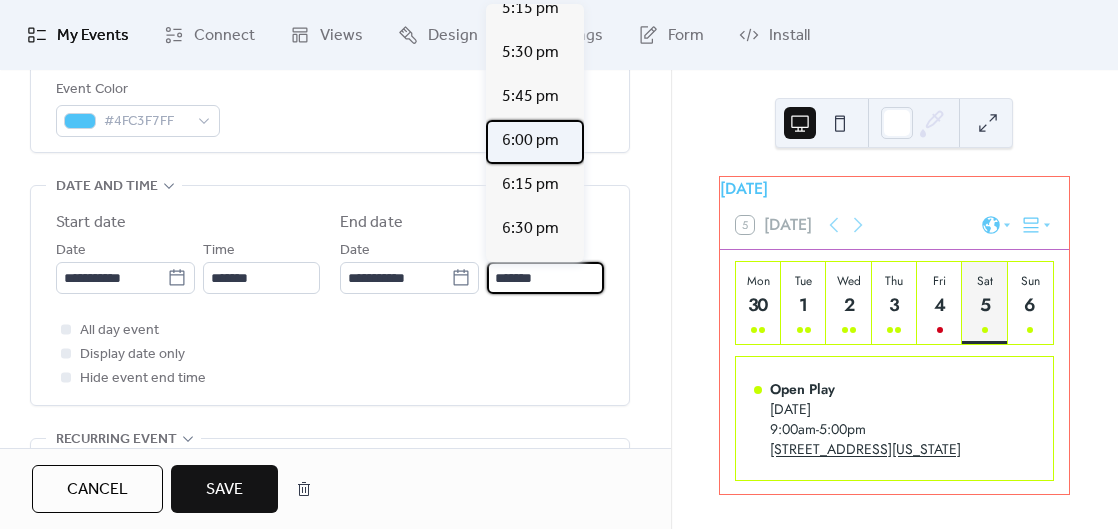 click on "6:00 pm" at bounding box center (535, 142) 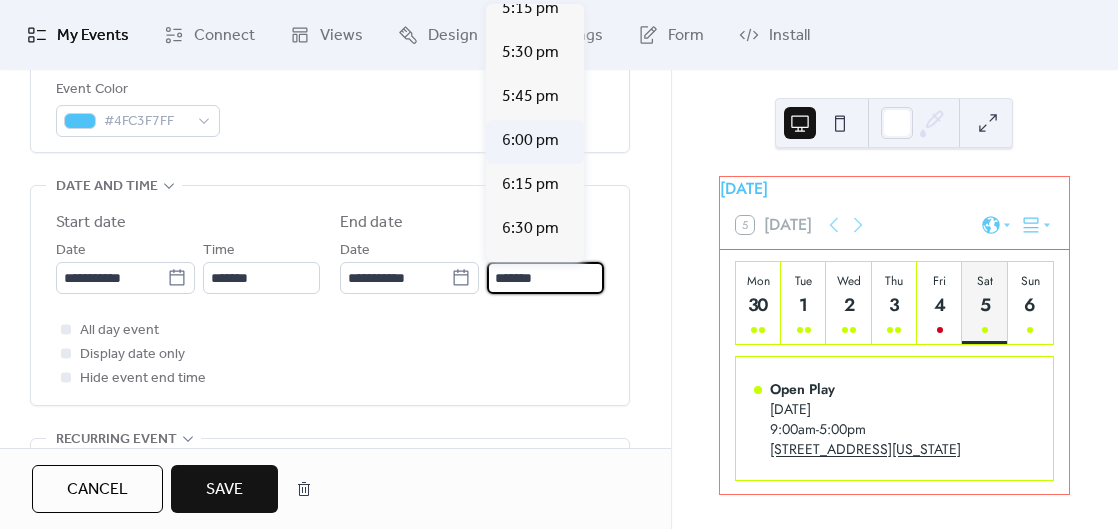 type on "*******" 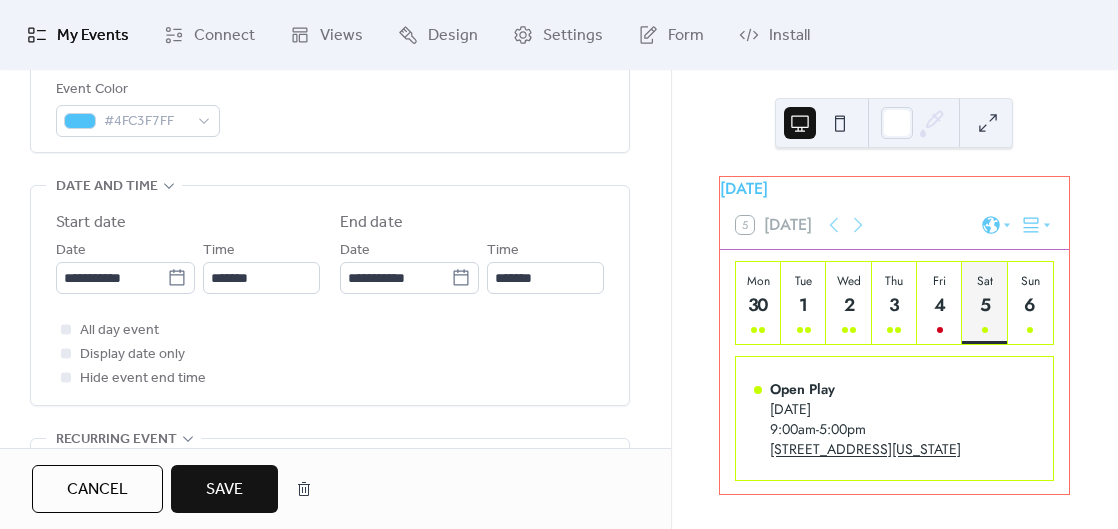 click on "Save" at bounding box center (224, 490) 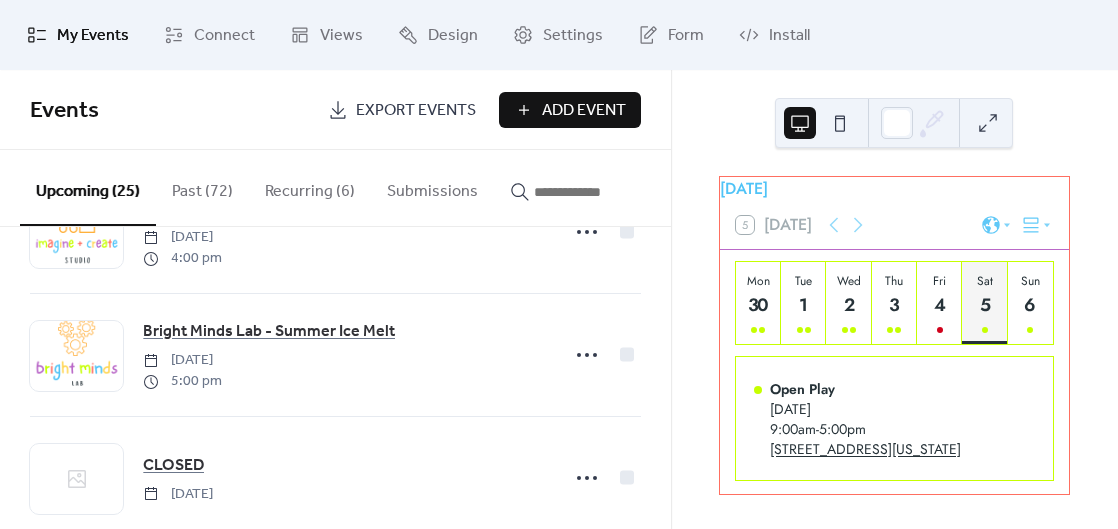 scroll, scrollTop: 2796, scrollLeft: 0, axis: vertical 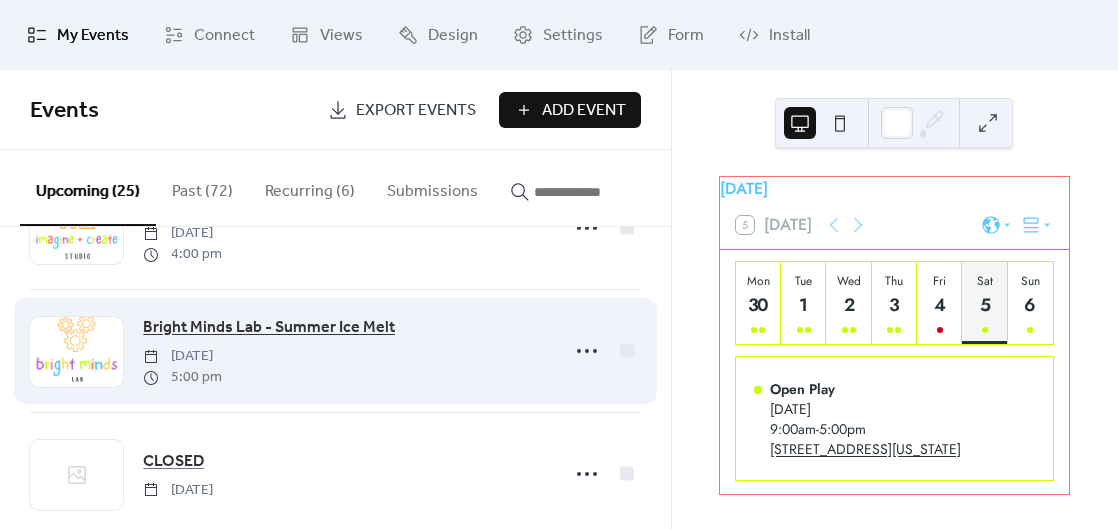 click on "Bright Minds Lab - Summer Ice Melt" at bounding box center (269, 328) 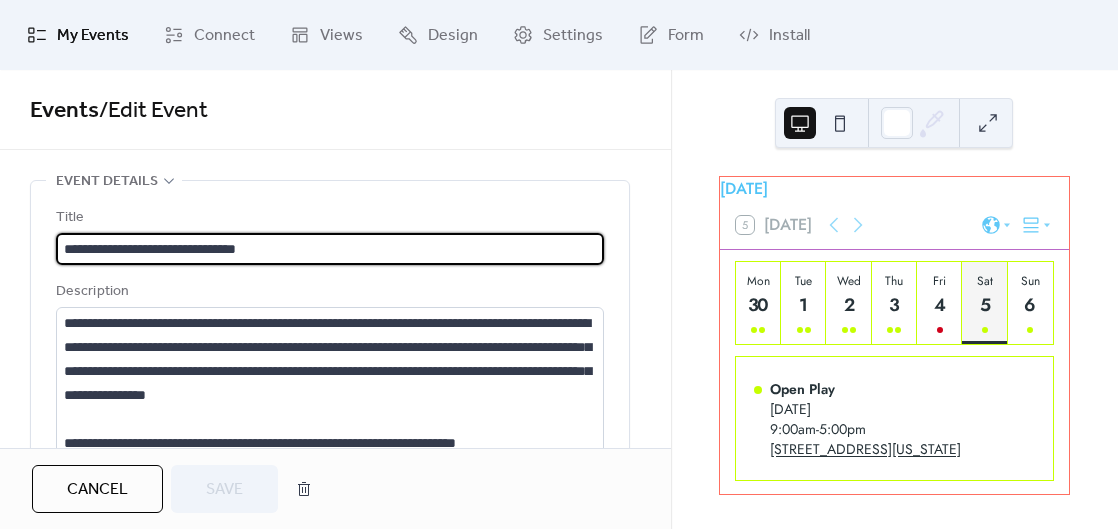 scroll, scrollTop: 72, scrollLeft: 0, axis: vertical 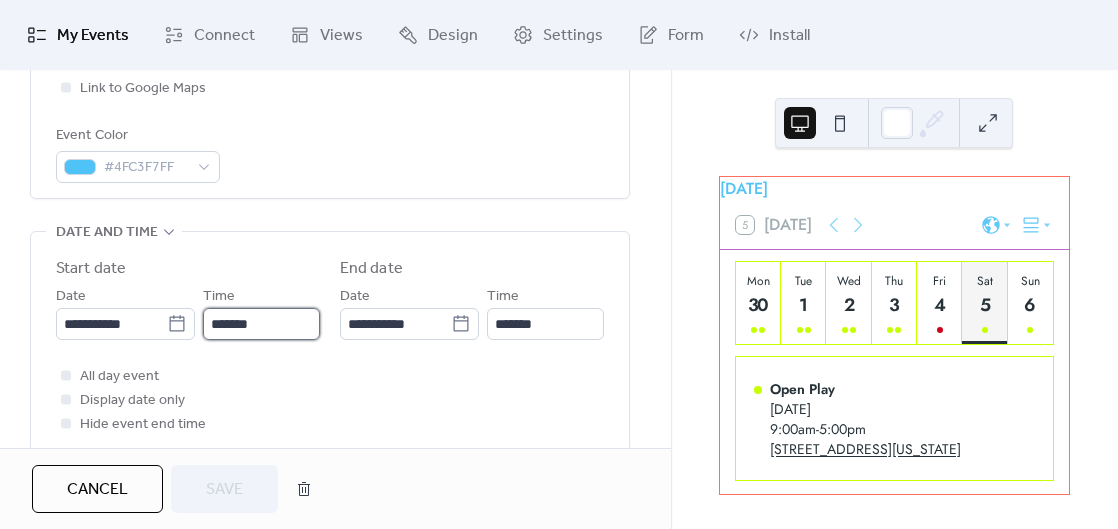 click on "*******" at bounding box center (261, 324) 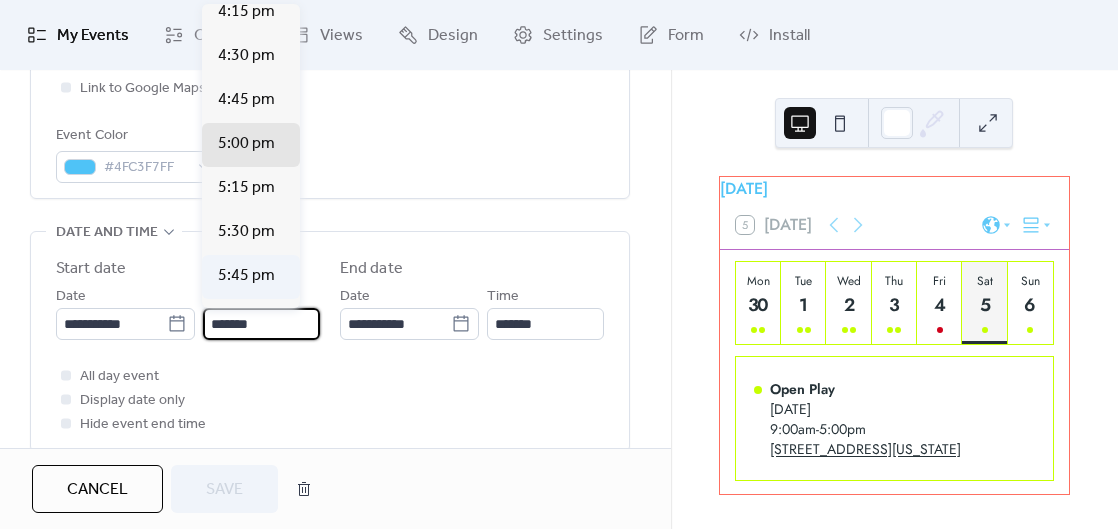 scroll, scrollTop: 2848, scrollLeft: 0, axis: vertical 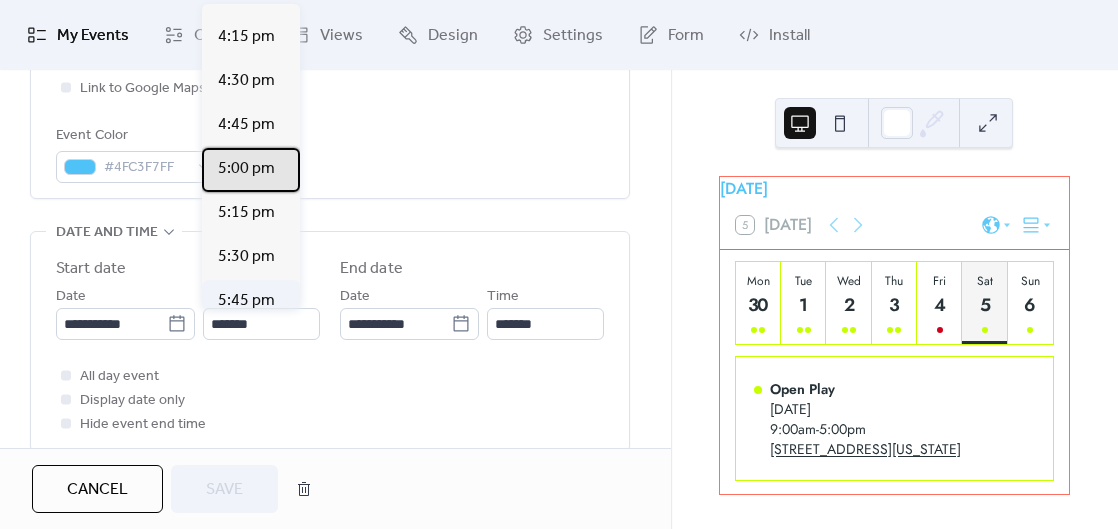 click on "5:00 pm" at bounding box center (246, 169) 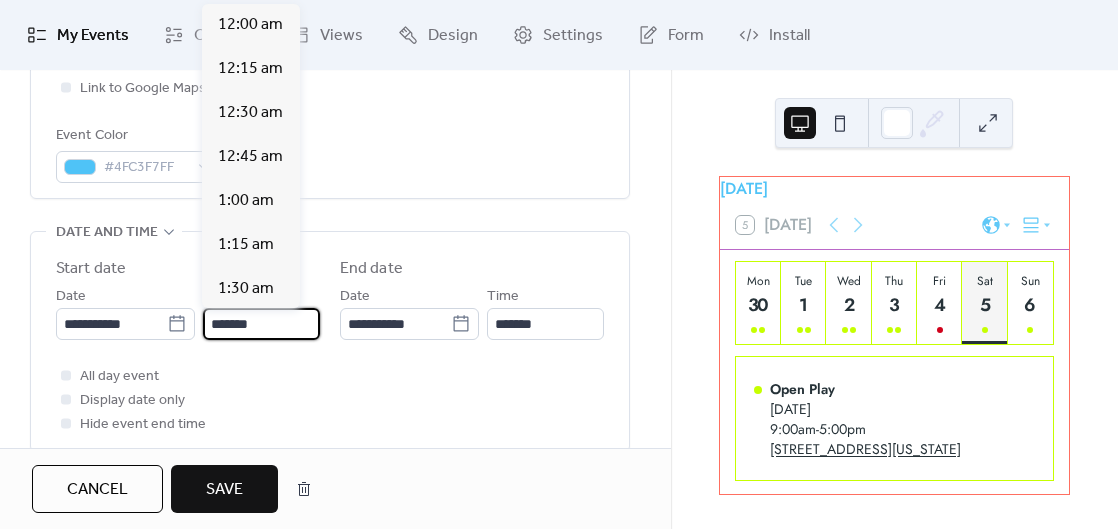 click on "*******" at bounding box center (261, 324) 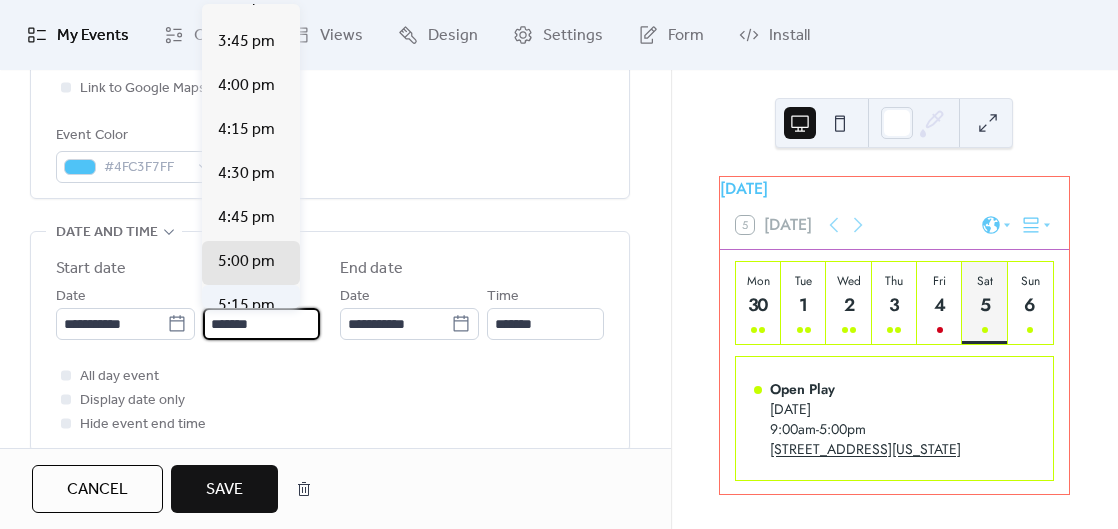 scroll, scrollTop: 2730, scrollLeft: 0, axis: vertical 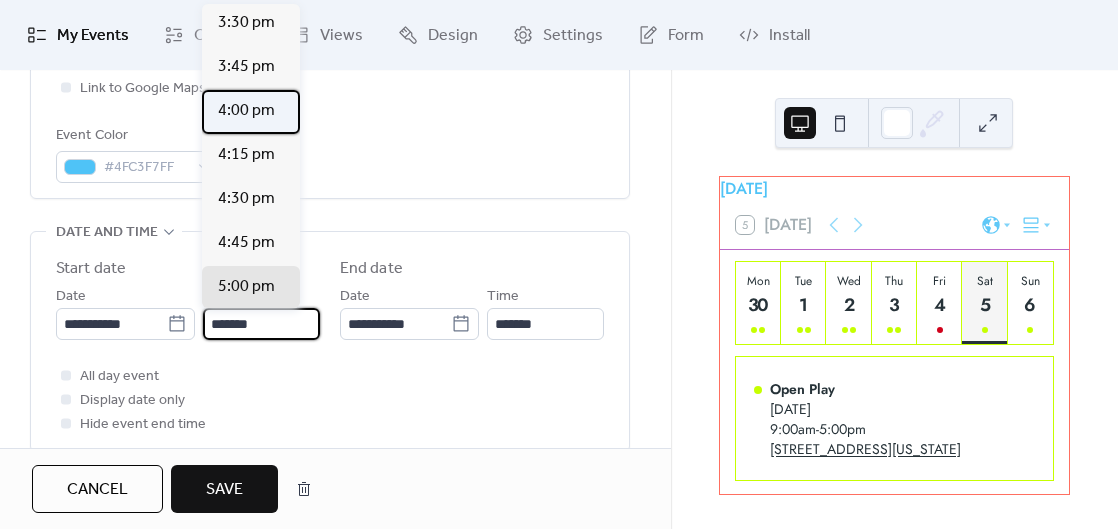 click on "4:00 pm" at bounding box center (246, 111) 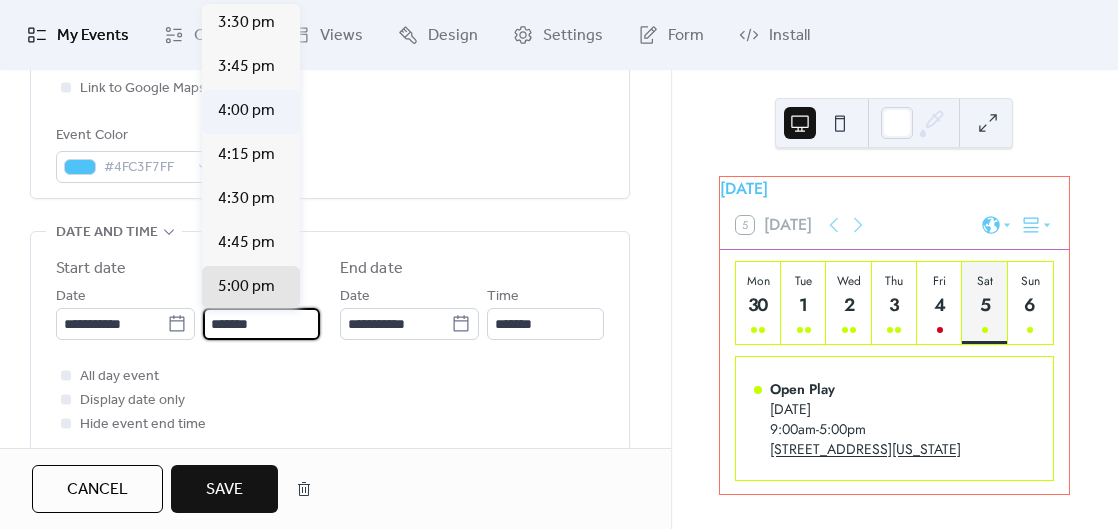 type on "*******" 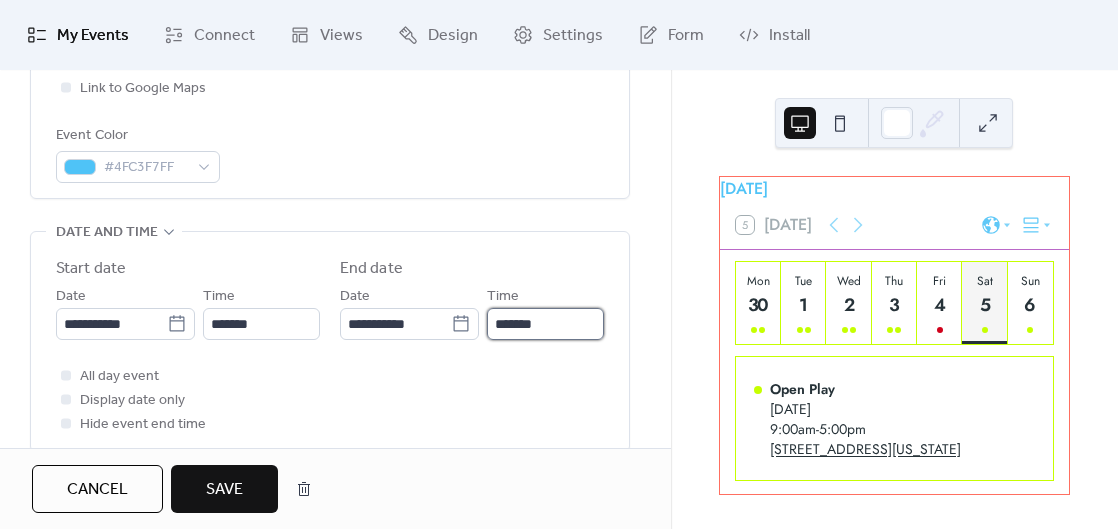 click on "*******" at bounding box center [545, 324] 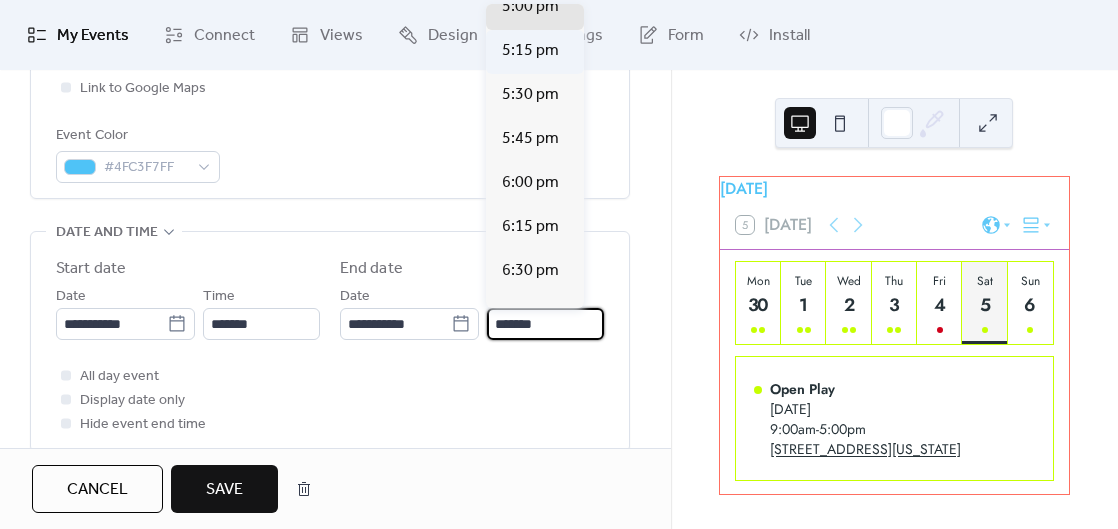 scroll, scrollTop: 153, scrollLeft: 0, axis: vertical 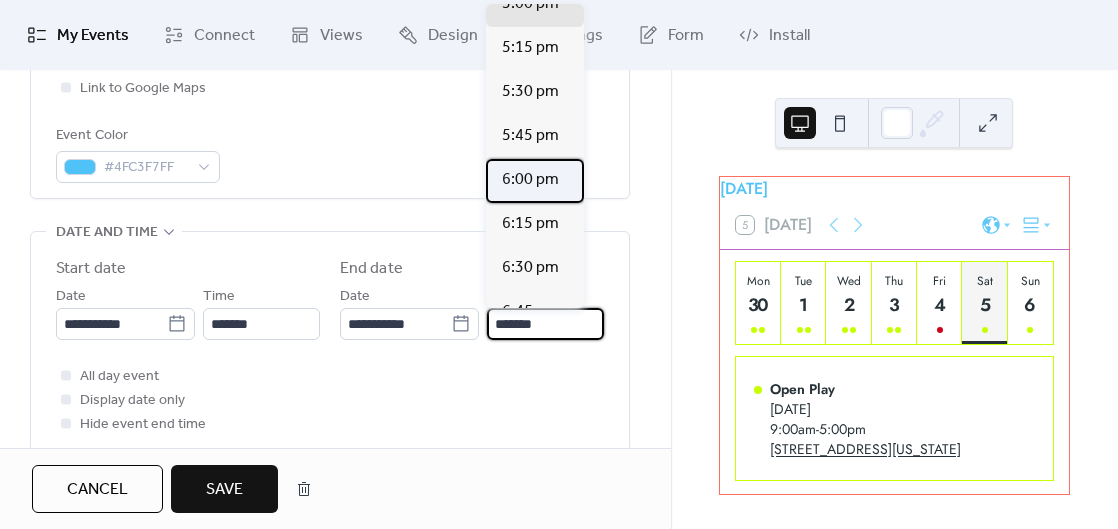 click on "6:00 pm" at bounding box center [530, 180] 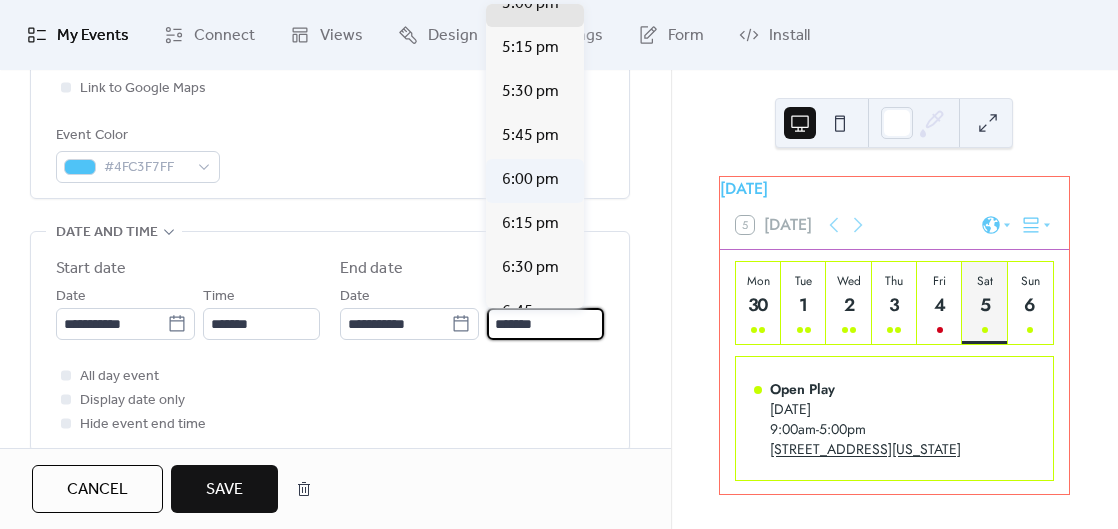 type on "*******" 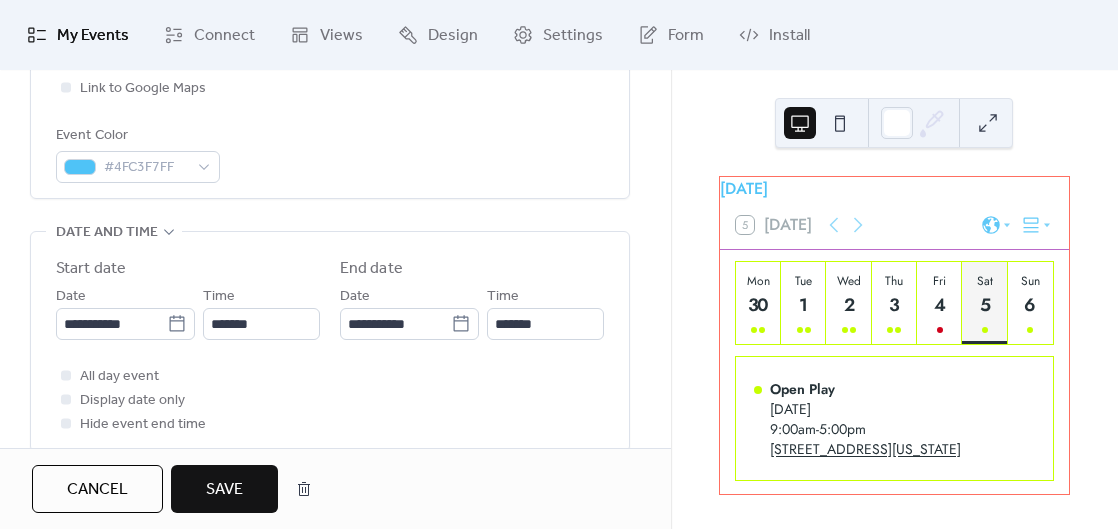 click on "Save" at bounding box center [224, 490] 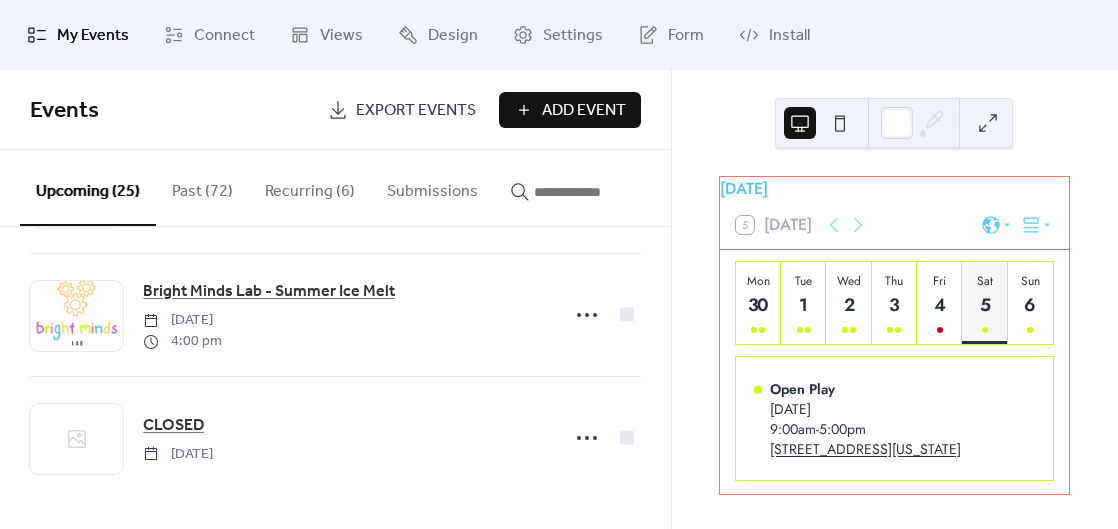 scroll, scrollTop: 2856, scrollLeft: 0, axis: vertical 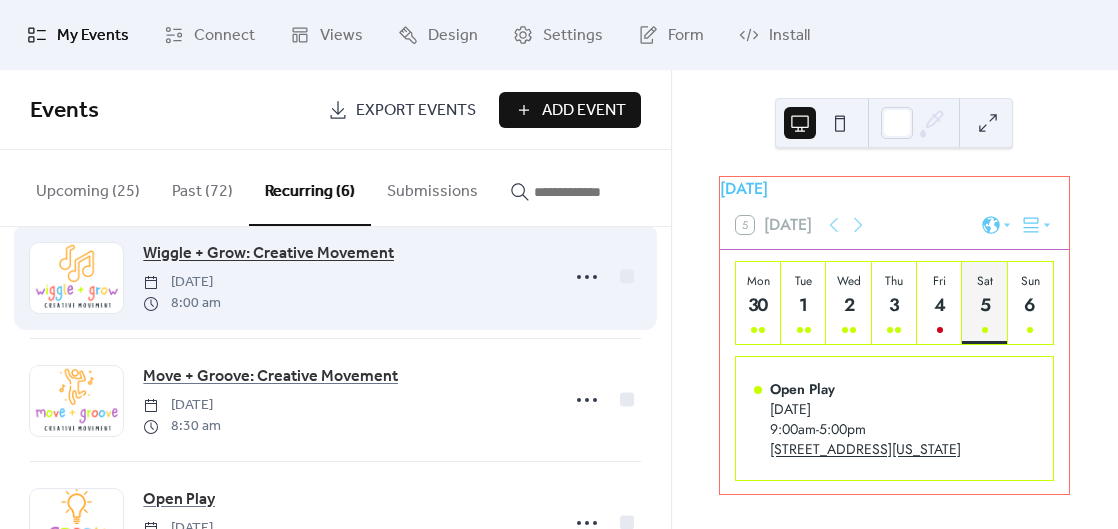 click on "Wiggle + Grow:  Creative Movement" at bounding box center (268, 254) 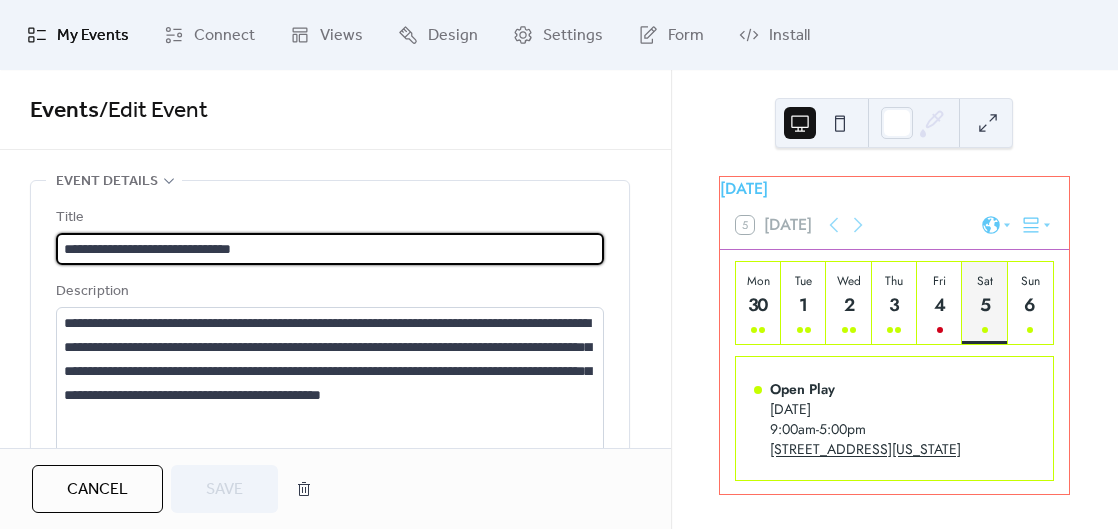 scroll, scrollTop: 1, scrollLeft: 0, axis: vertical 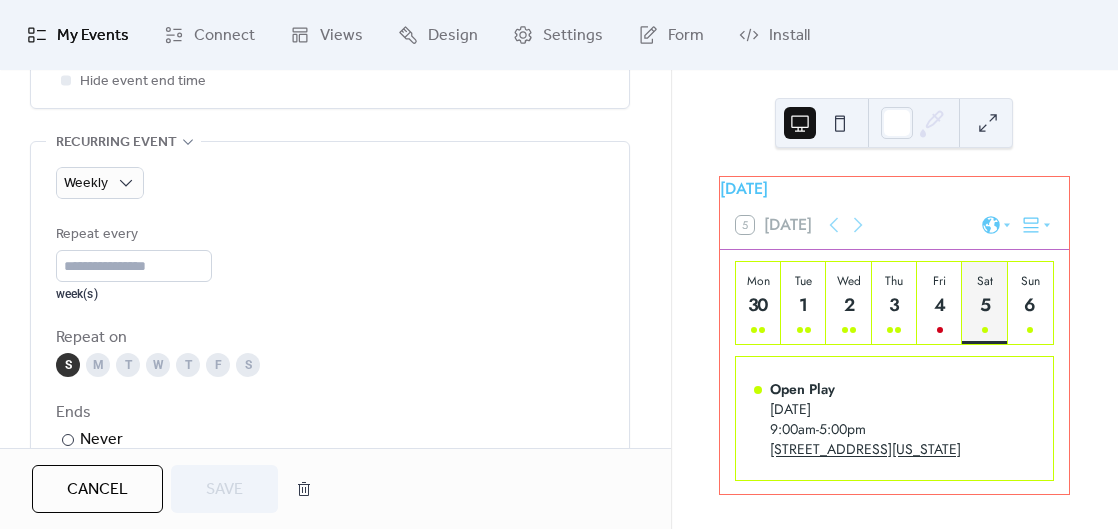 click on "W" at bounding box center [158, 365] 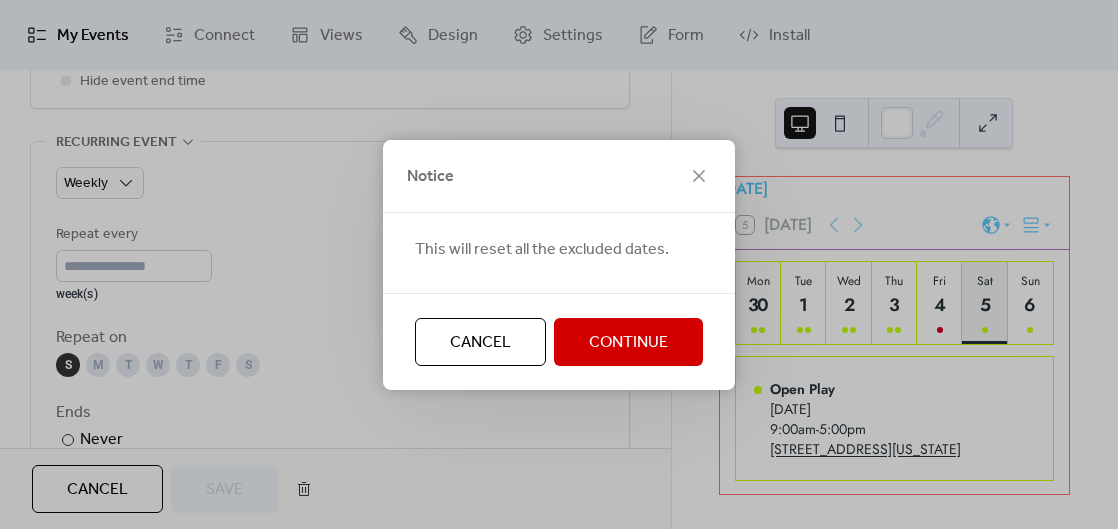 click on "Continue" at bounding box center [628, 343] 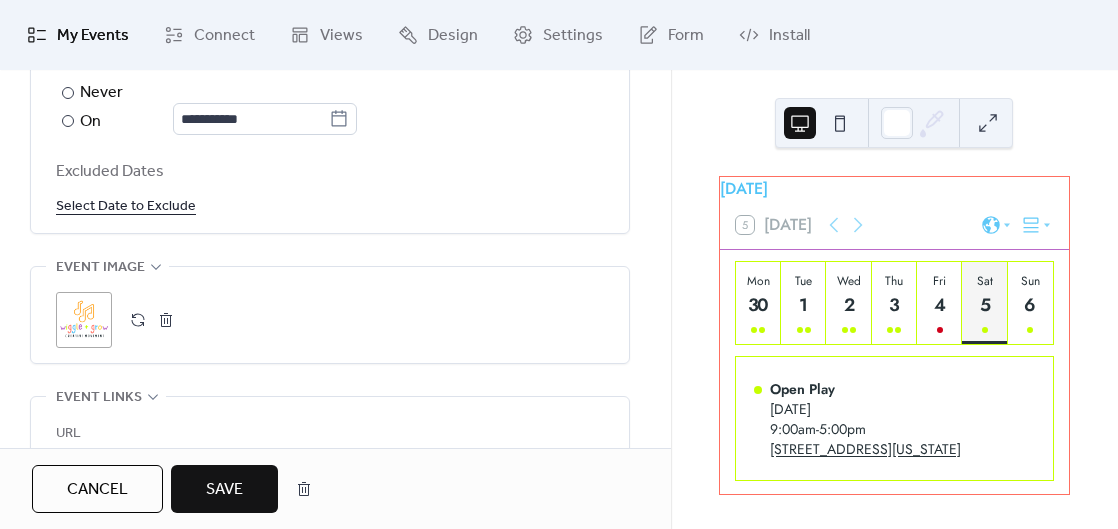 scroll, scrollTop: 1222, scrollLeft: 0, axis: vertical 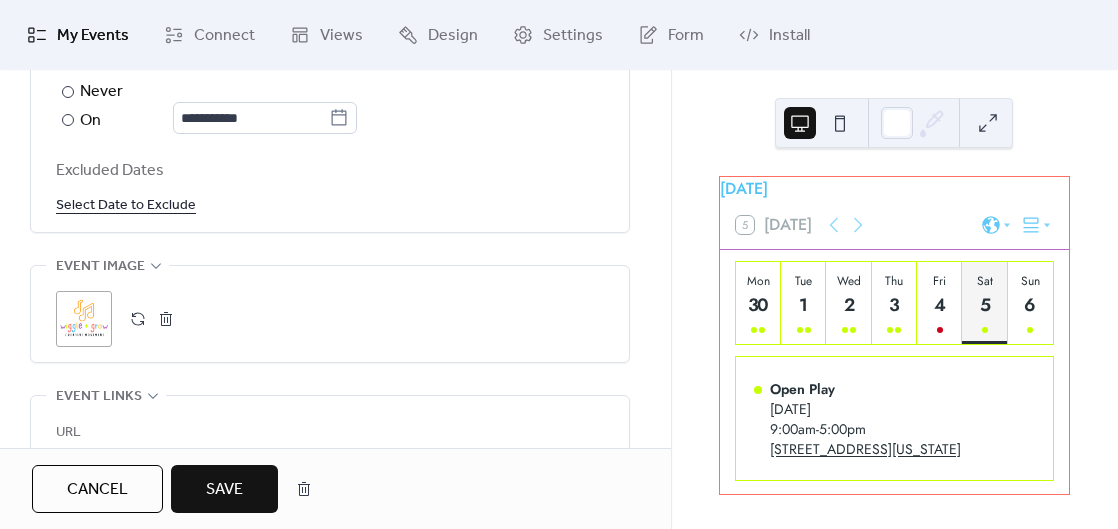 click on "Select Date to Exclude" at bounding box center [126, 204] 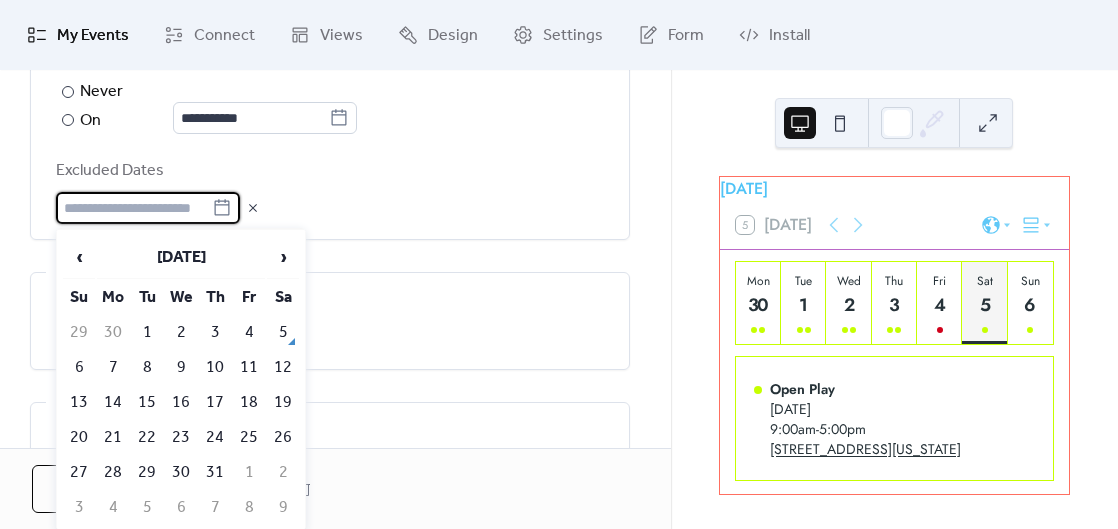 click on "Excluded Dates" at bounding box center [330, 191] 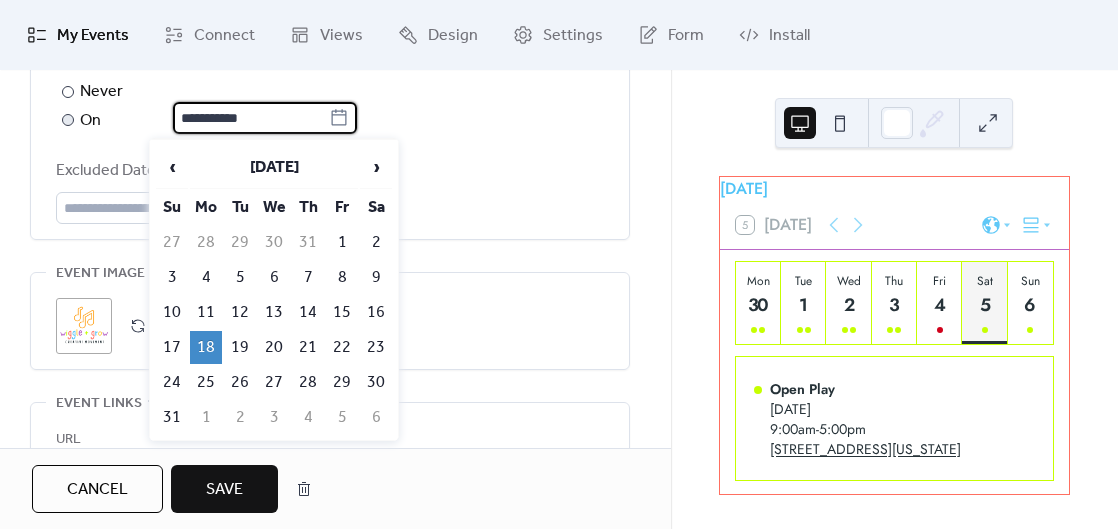 click on "**********" at bounding box center (251, 118) 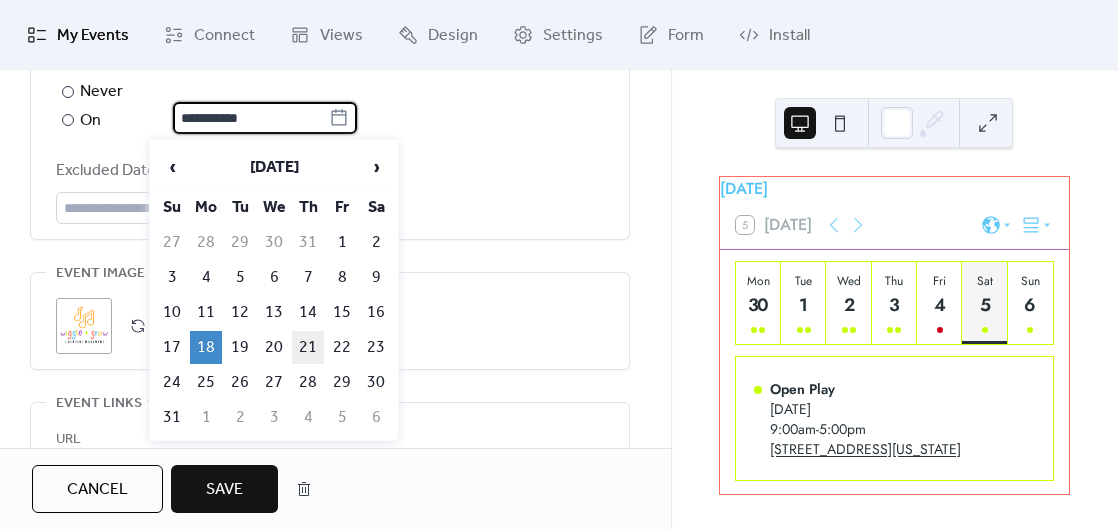 click on "21" at bounding box center [308, 347] 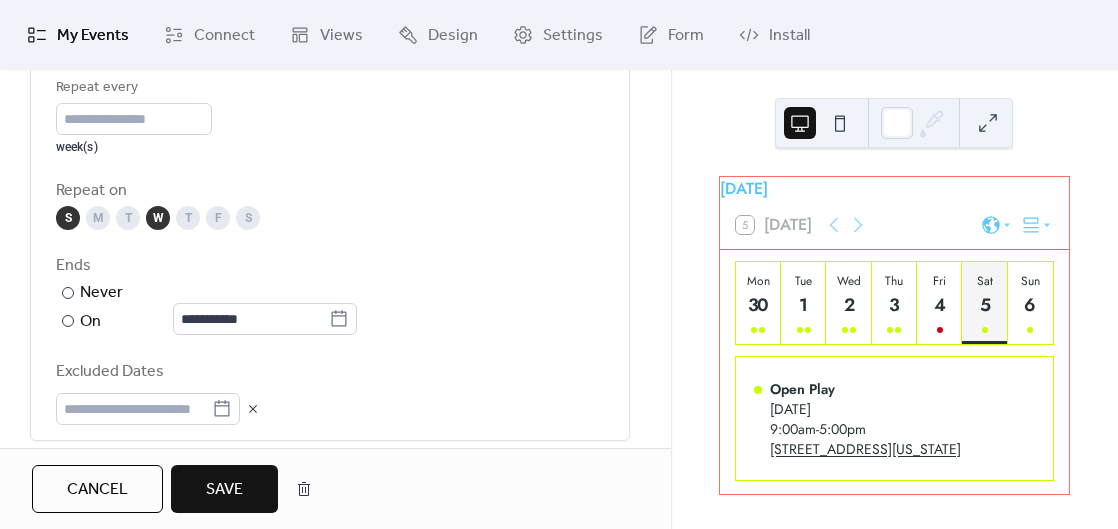 scroll, scrollTop: 1012, scrollLeft: 0, axis: vertical 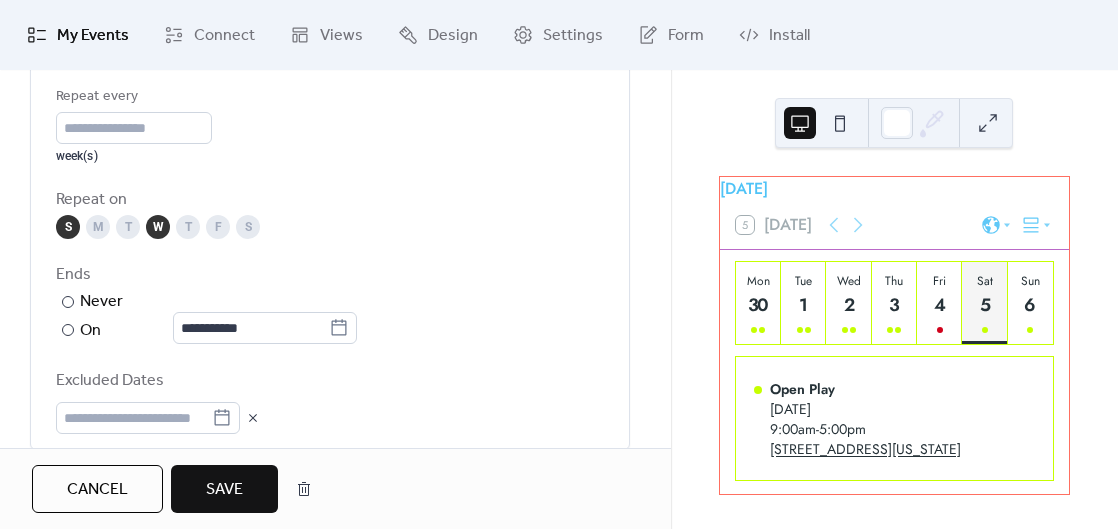 click on "S" at bounding box center (68, 227) 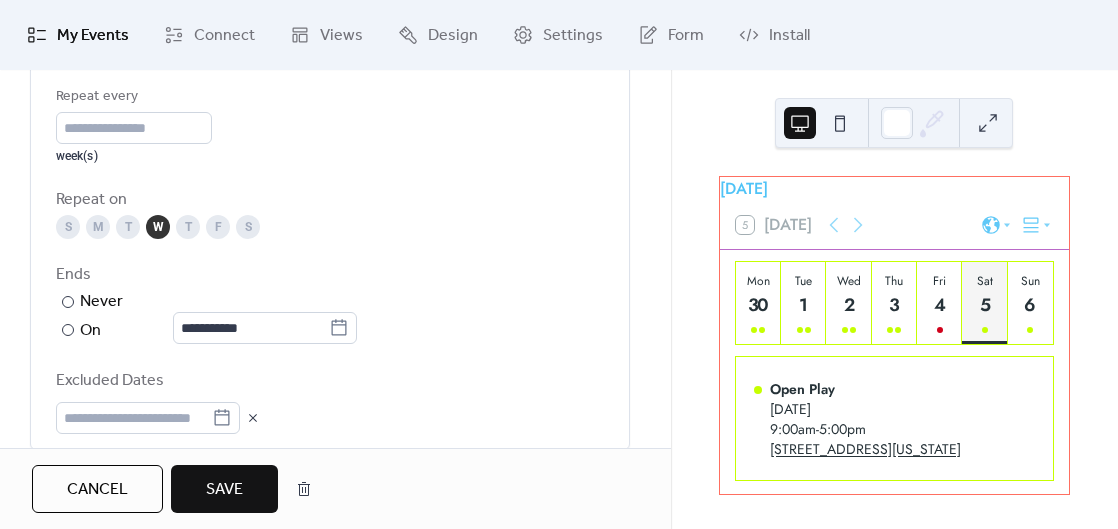click on "S" at bounding box center [248, 227] 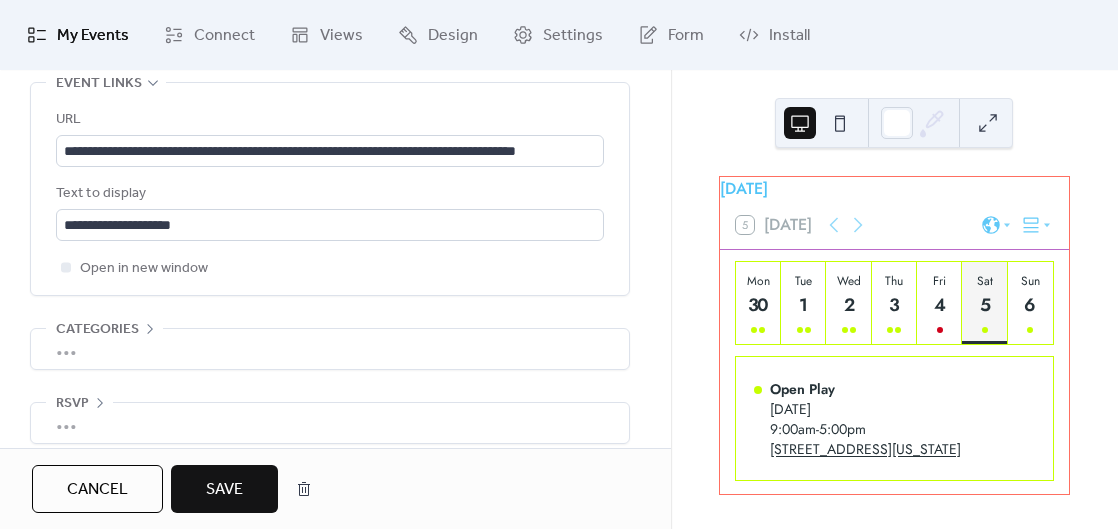 scroll, scrollTop: 1564, scrollLeft: 0, axis: vertical 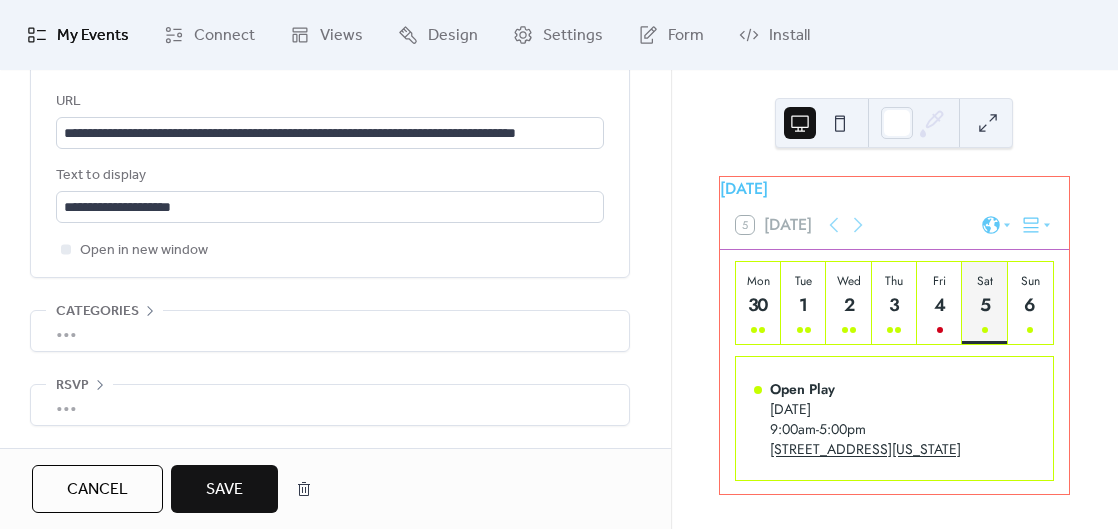 click on "Save" at bounding box center (224, 490) 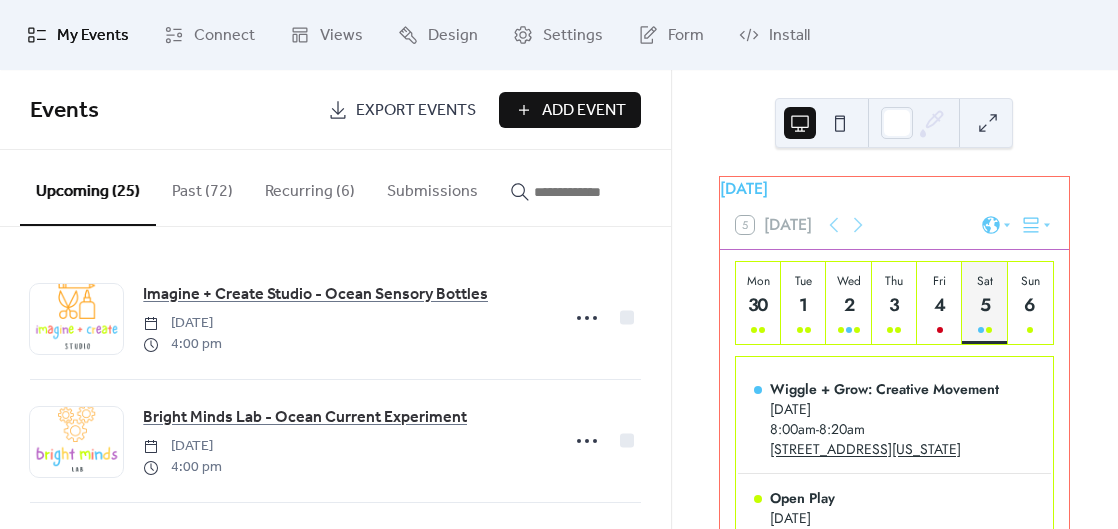 click on "Recurring  (6)" at bounding box center [310, 187] 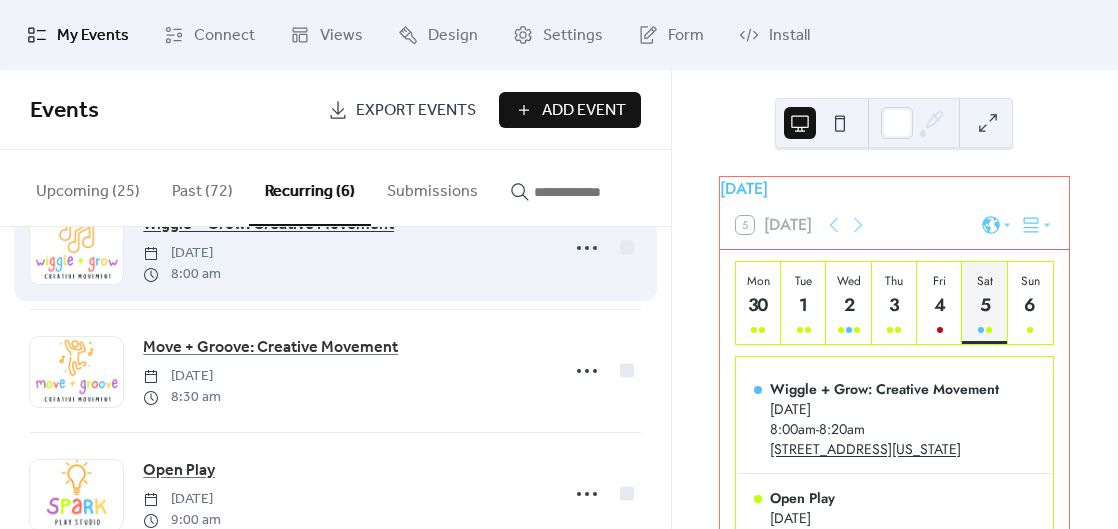 scroll, scrollTop: 77, scrollLeft: 0, axis: vertical 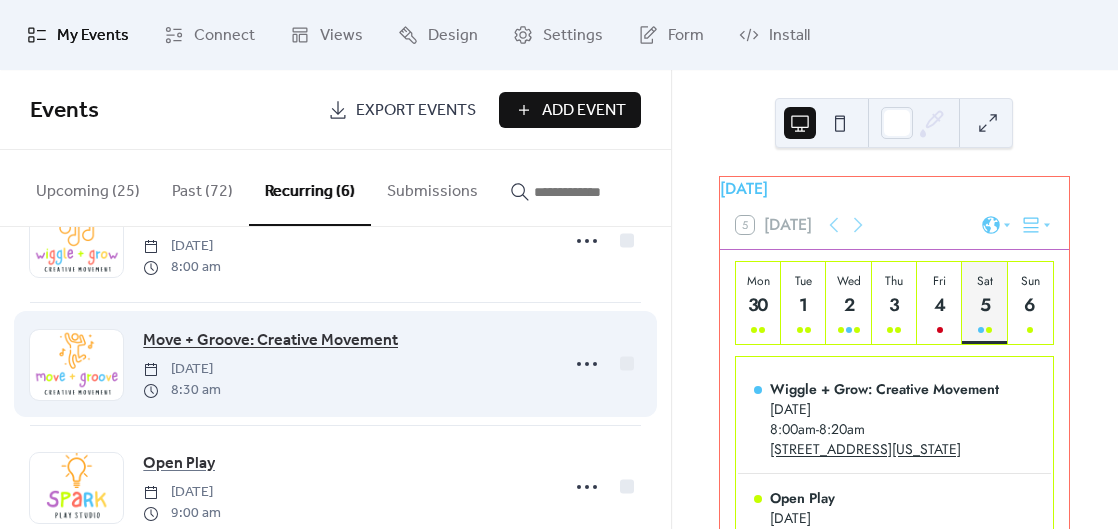 click on "Move + Groove:  Creative Movement" at bounding box center [270, 341] 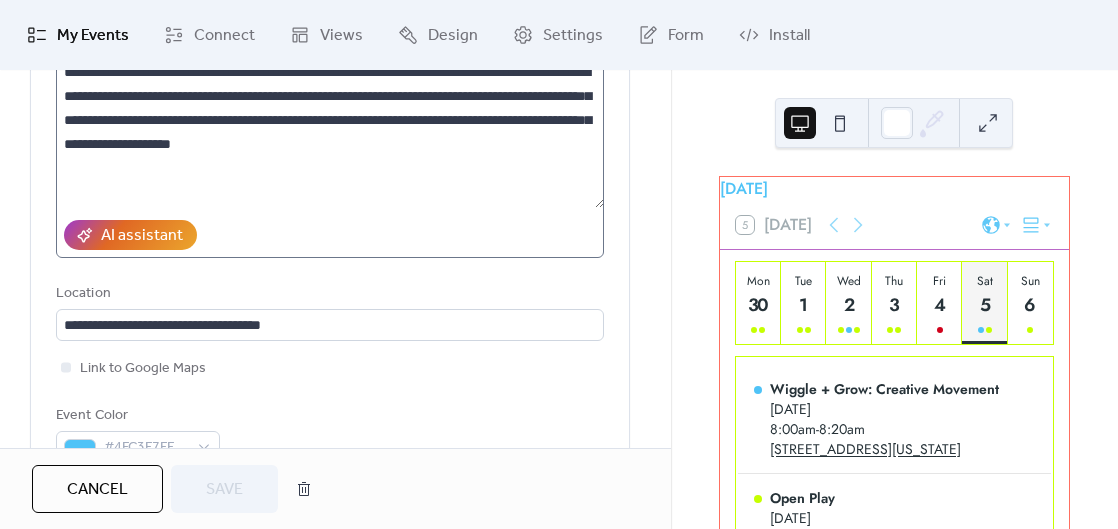 scroll, scrollTop: 254, scrollLeft: 0, axis: vertical 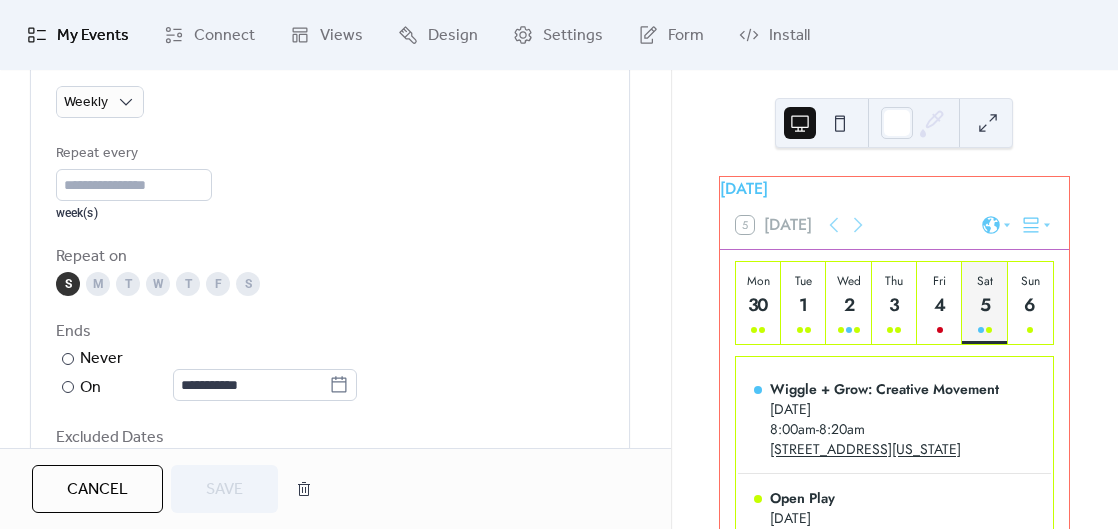 click on "S" at bounding box center (248, 284) 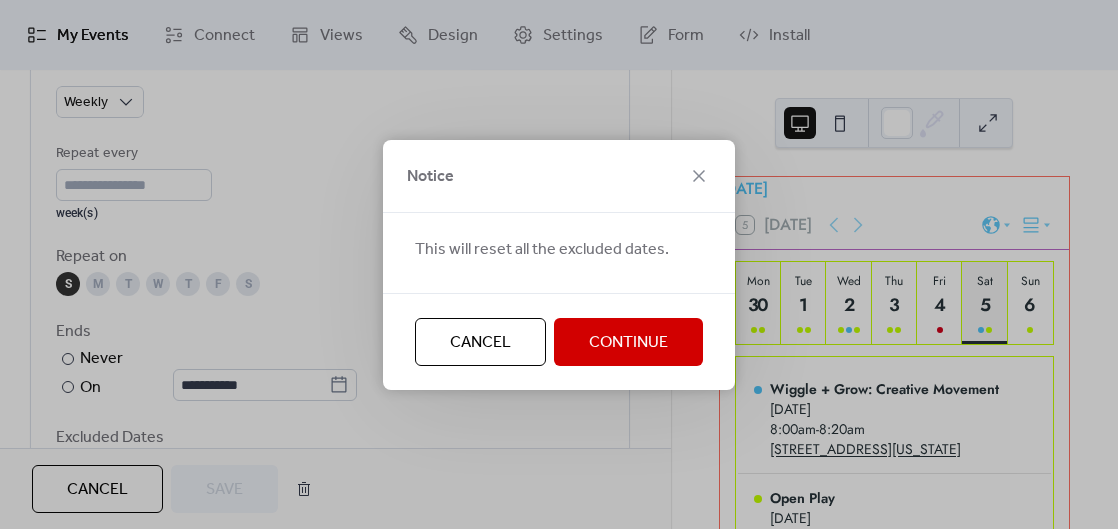 click on "Continue" at bounding box center [628, 343] 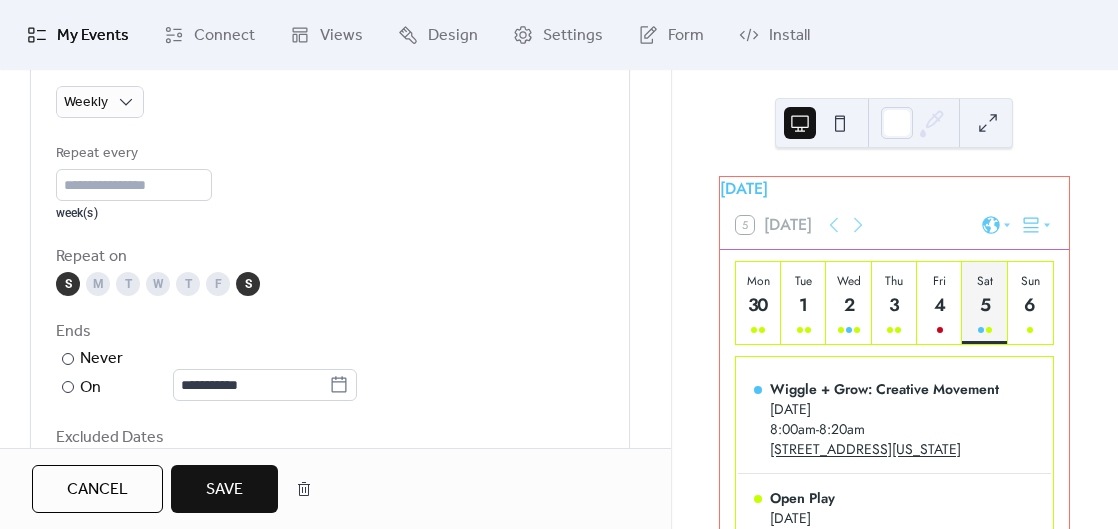 click on "S" at bounding box center [68, 284] 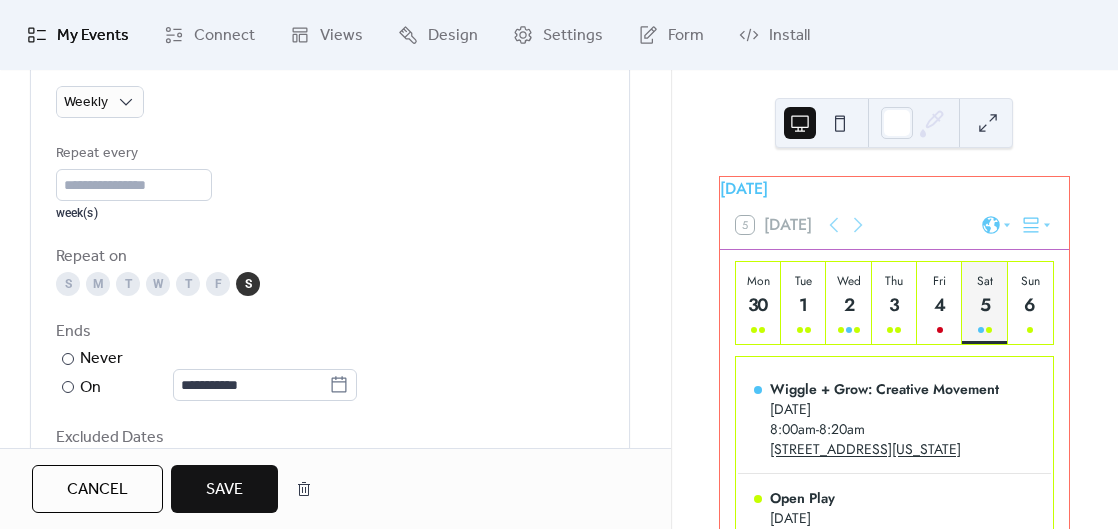 click on "W" at bounding box center (158, 284) 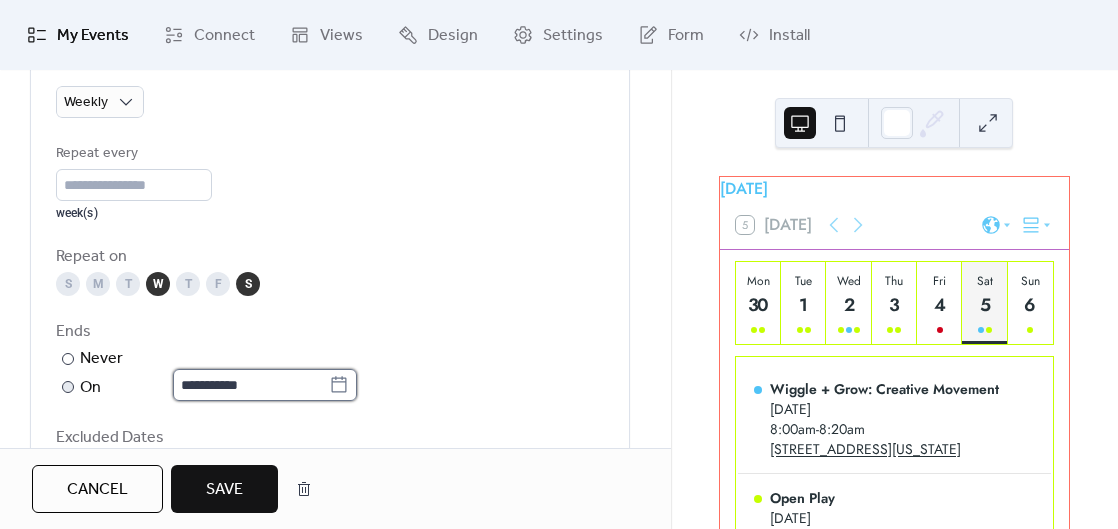 click on "**********" at bounding box center [251, 385] 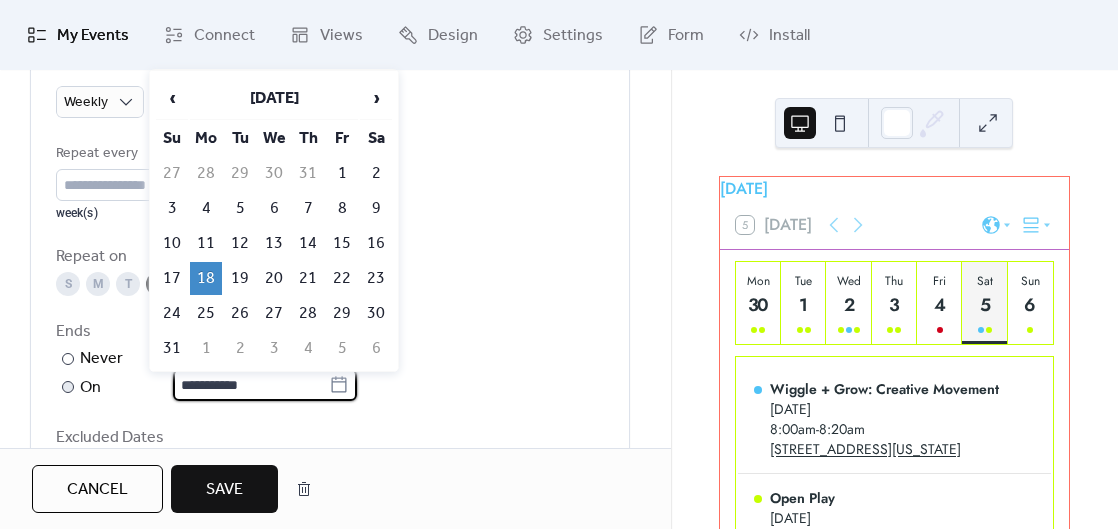click on "**********" at bounding box center (251, 385) 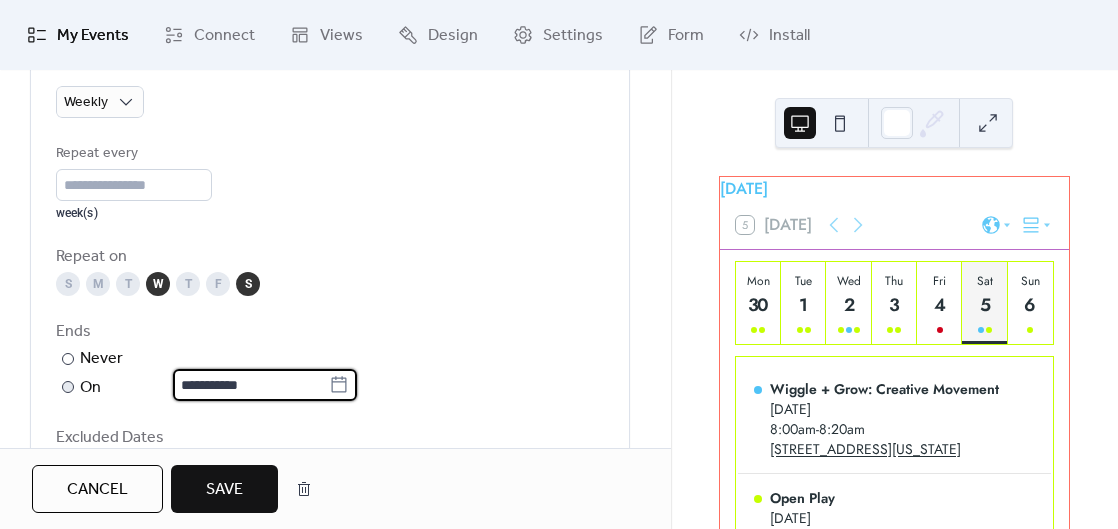 click on "**********" at bounding box center [251, 385] 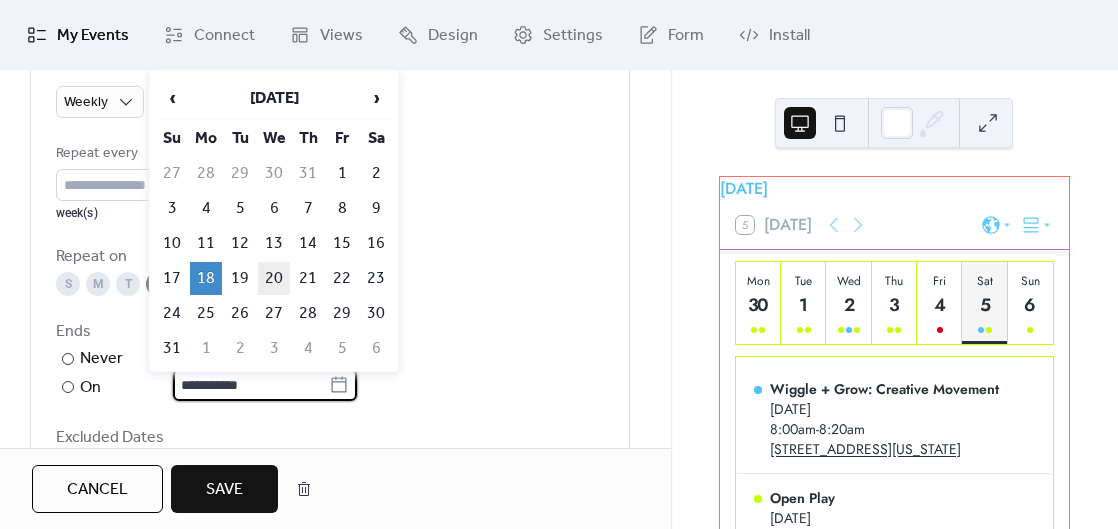 click on "20" at bounding box center [274, 278] 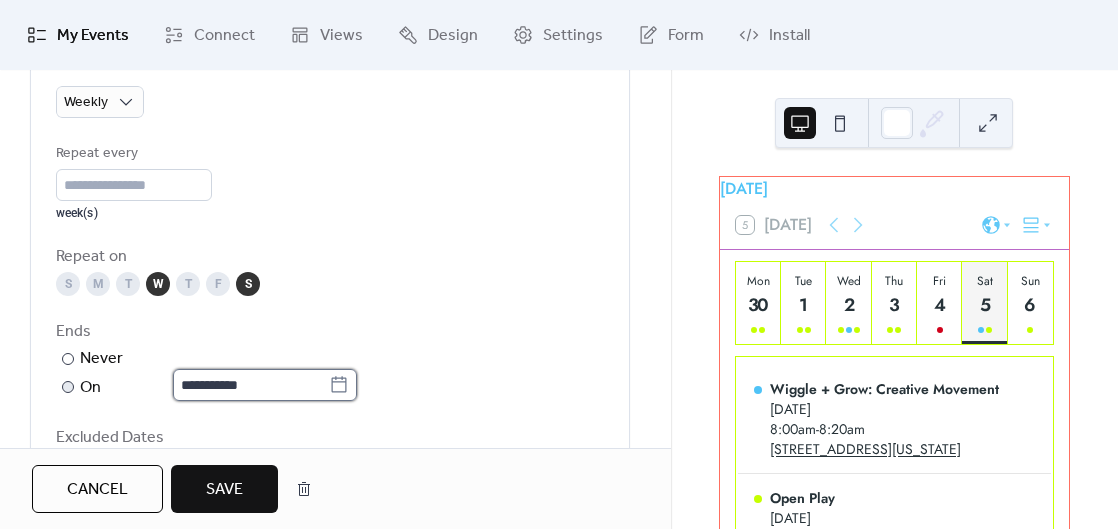 click on "**********" at bounding box center (251, 385) 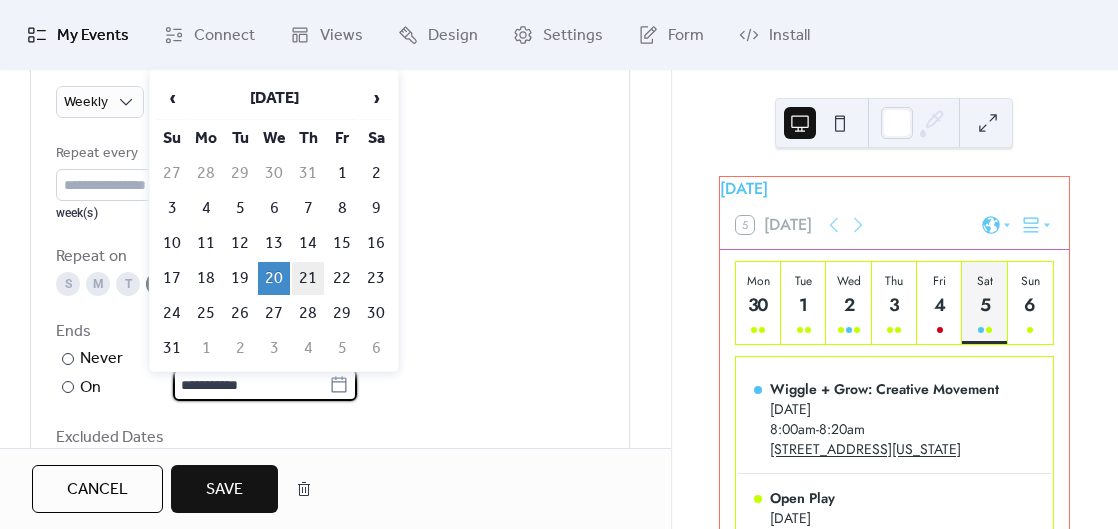 click on "21" at bounding box center [308, 278] 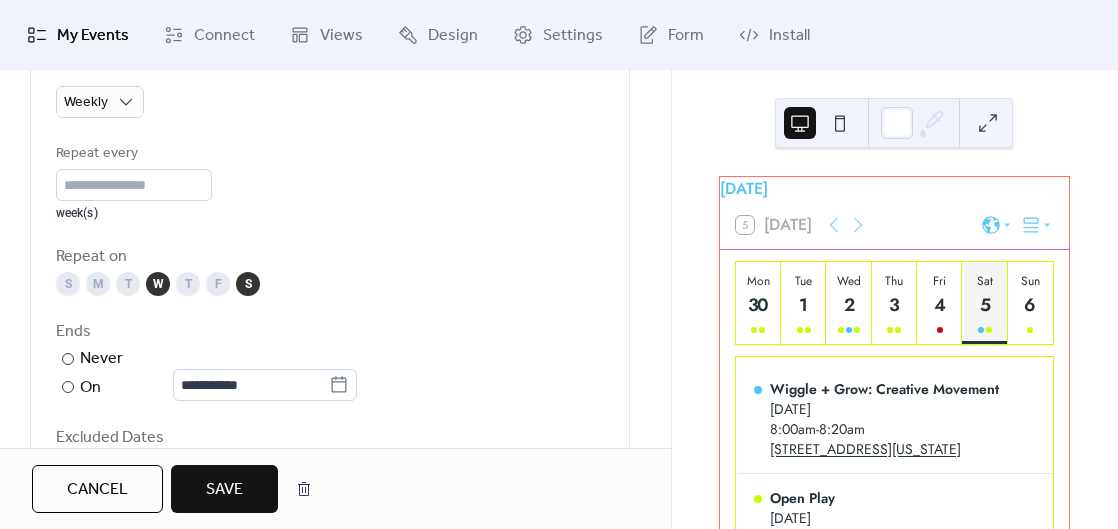 click on "Ends" at bounding box center (328, 332) 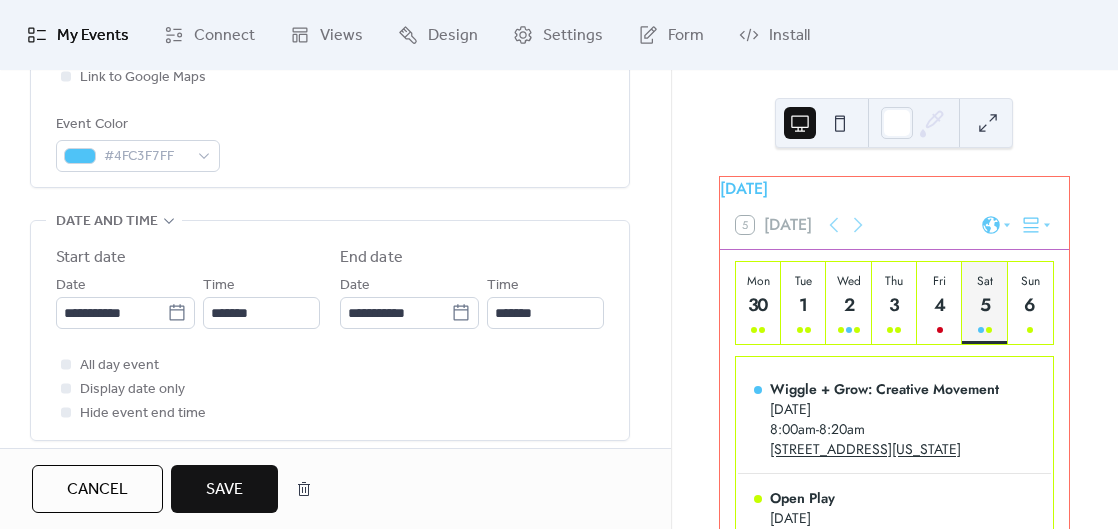 scroll, scrollTop: 541, scrollLeft: 0, axis: vertical 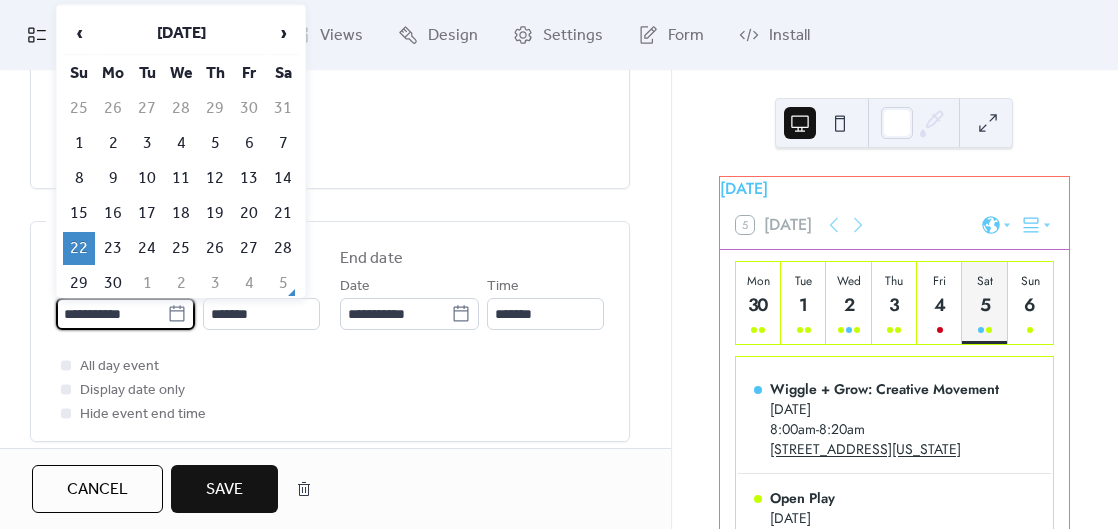 click on "**********" at bounding box center [111, 314] 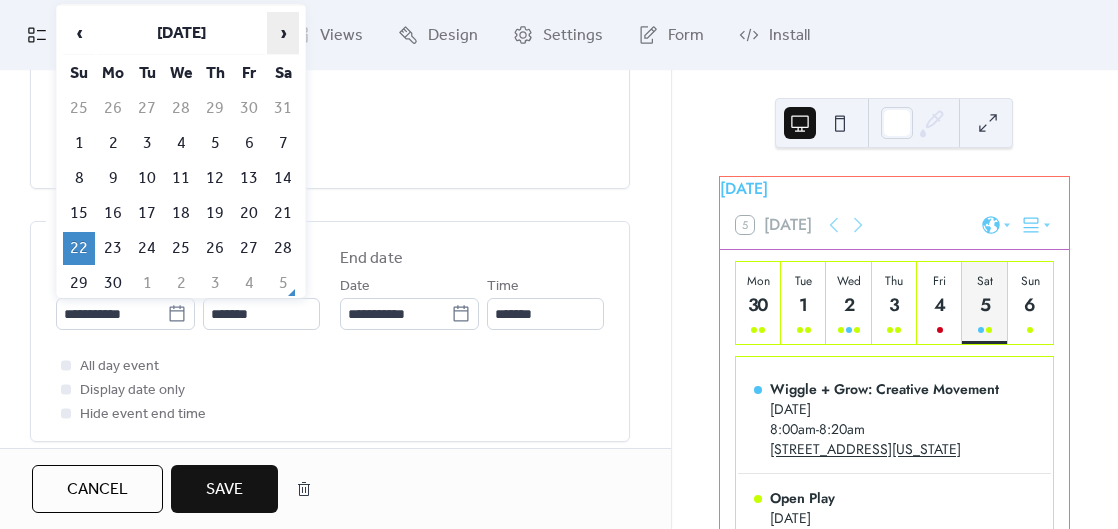 click on "›" at bounding box center (283, 33) 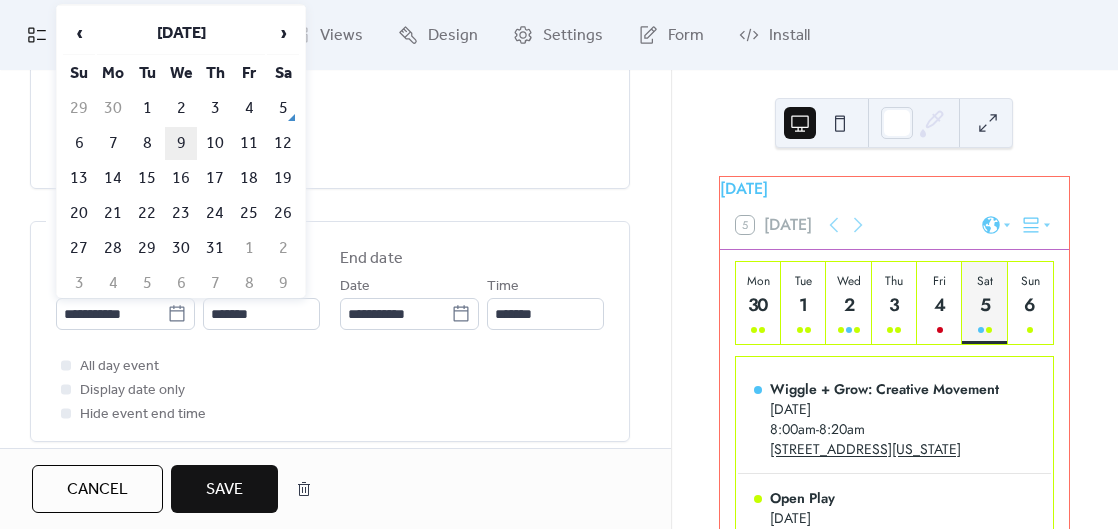 click on "9" at bounding box center [181, 143] 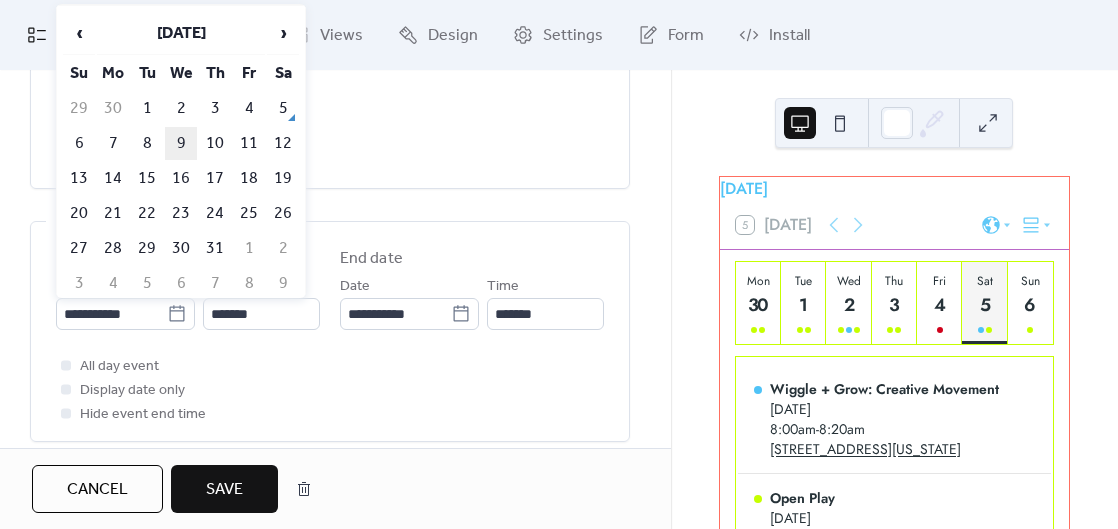 type on "**********" 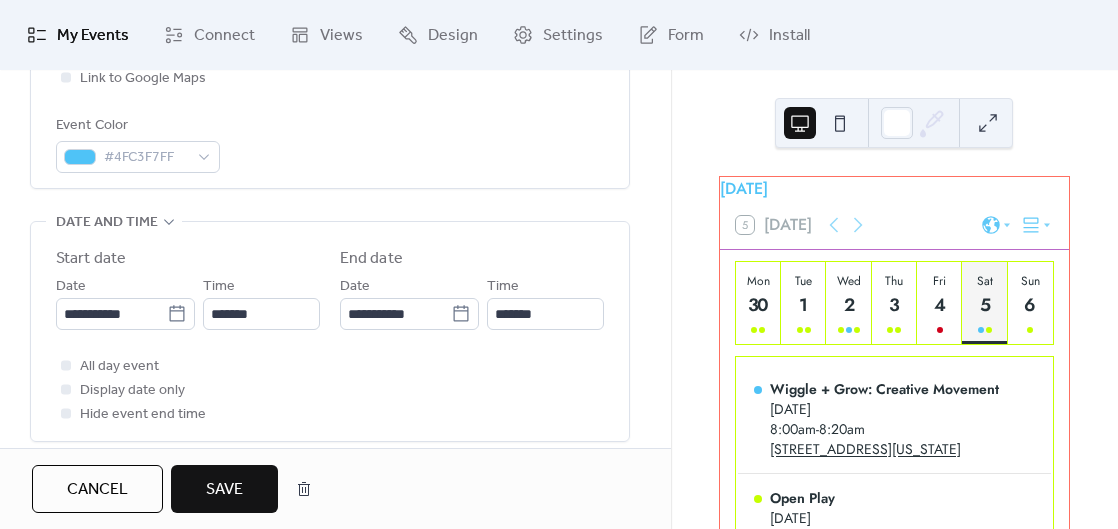 click on "Save" at bounding box center [224, 489] 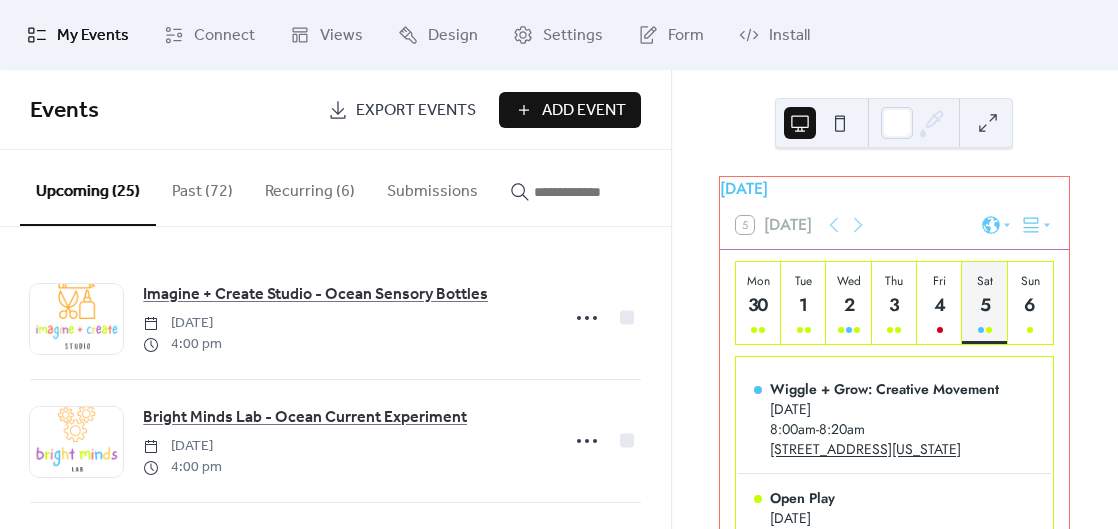 click on "Recurring  (6)" at bounding box center (310, 187) 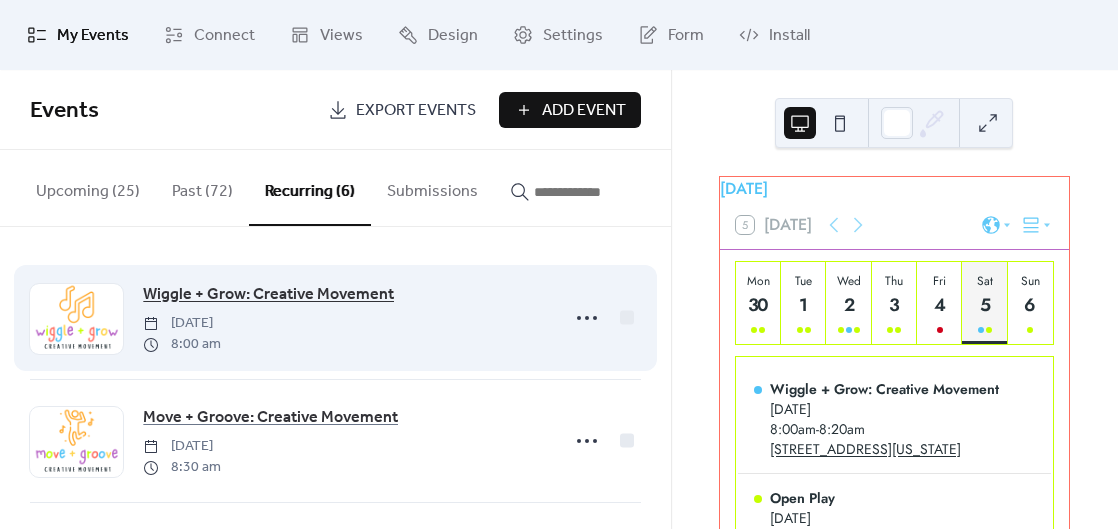 click on "Wiggle + Grow:  Creative Movement" at bounding box center (268, 295) 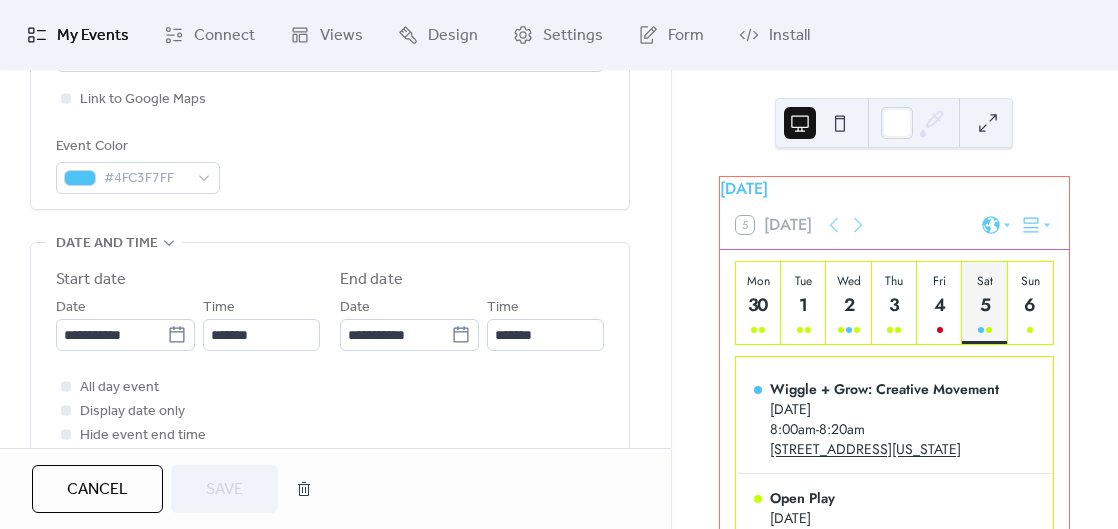 scroll, scrollTop: 521, scrollLeft: 0, axis: vertical 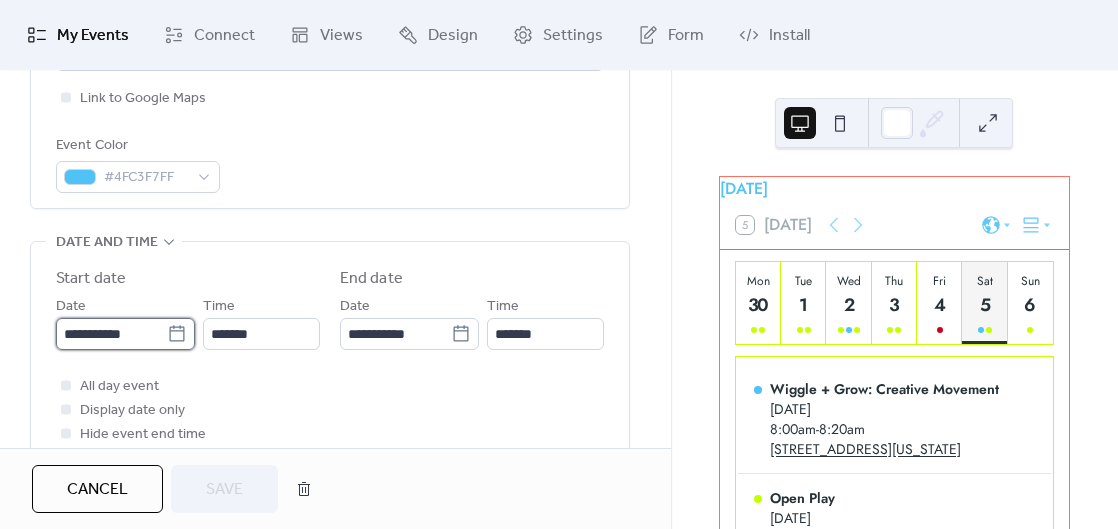 click on "**********" at bounding box center [111, 334] 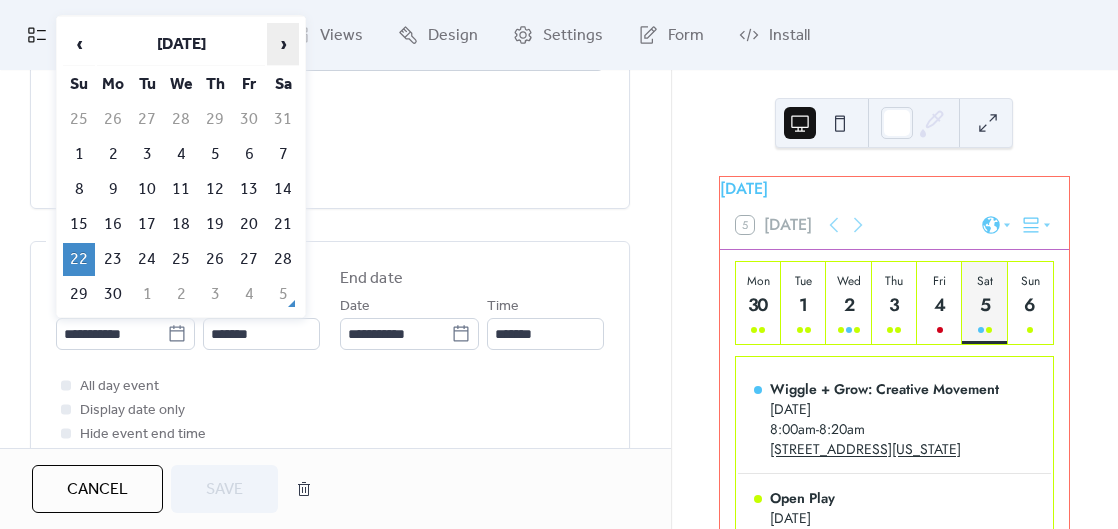 click on "›" at bounding box center [283, 44] 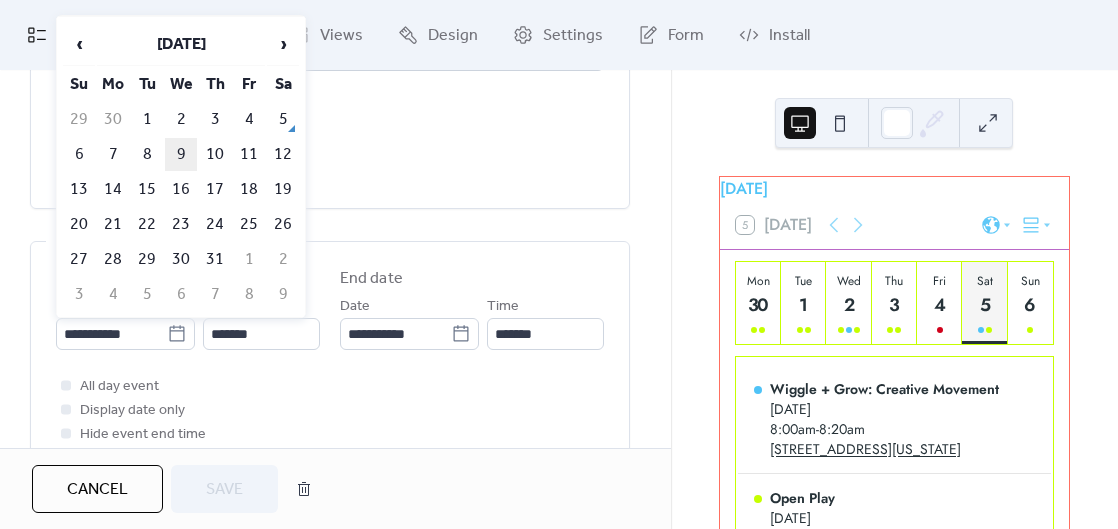 click on "9" at bounding box center [181, 154] 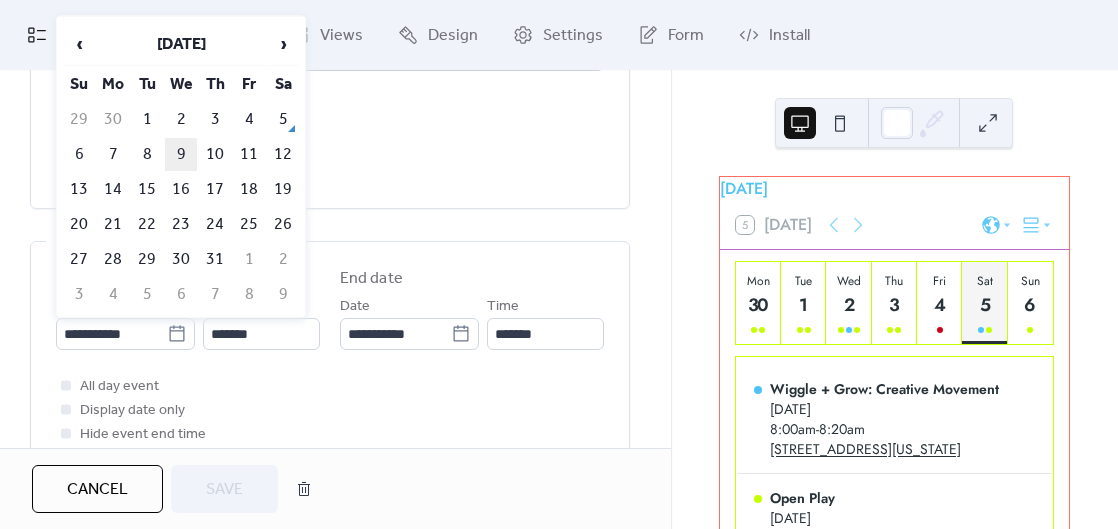 type on "**********" 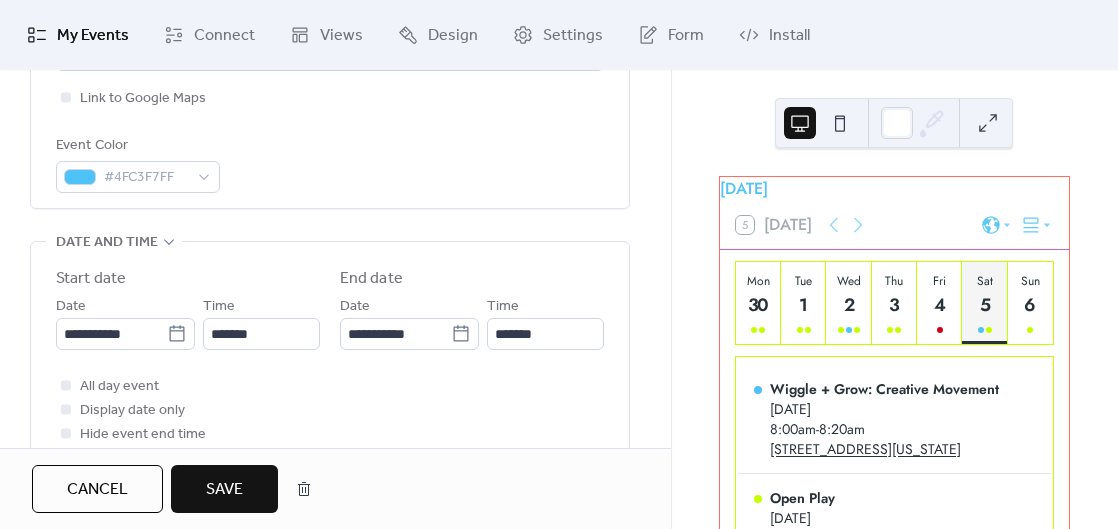click on "Save" at bounding box center (224, 490) 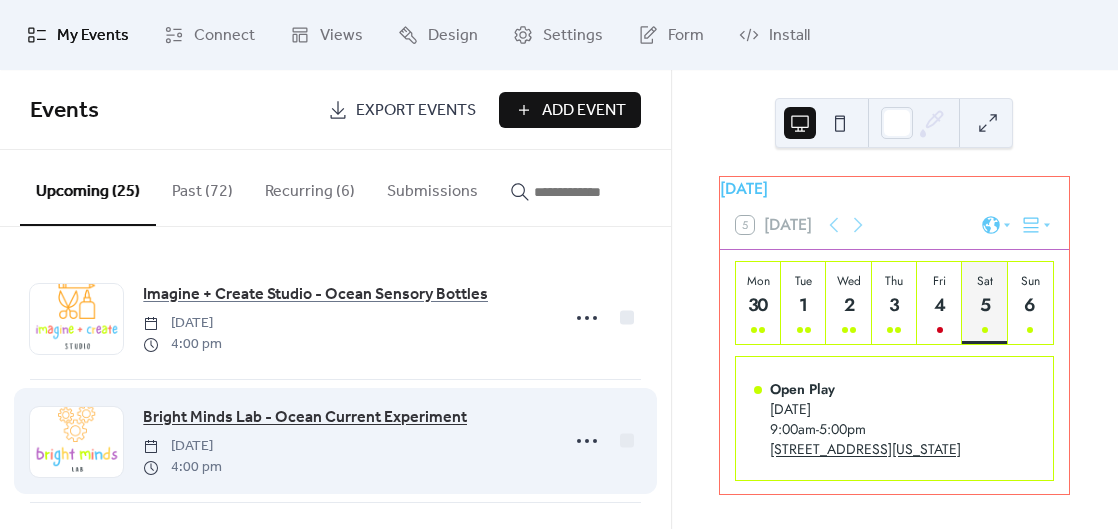 scroll, scrollTop: 44, scrollLeft: 0, axis: vertical 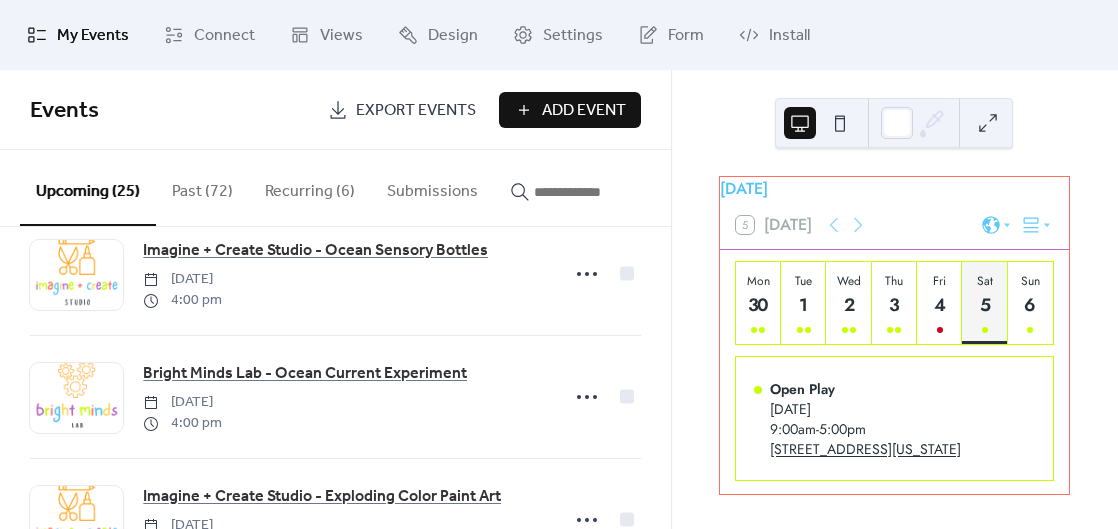 click on "Recurring  (6)" at bounding box center [310, 187] 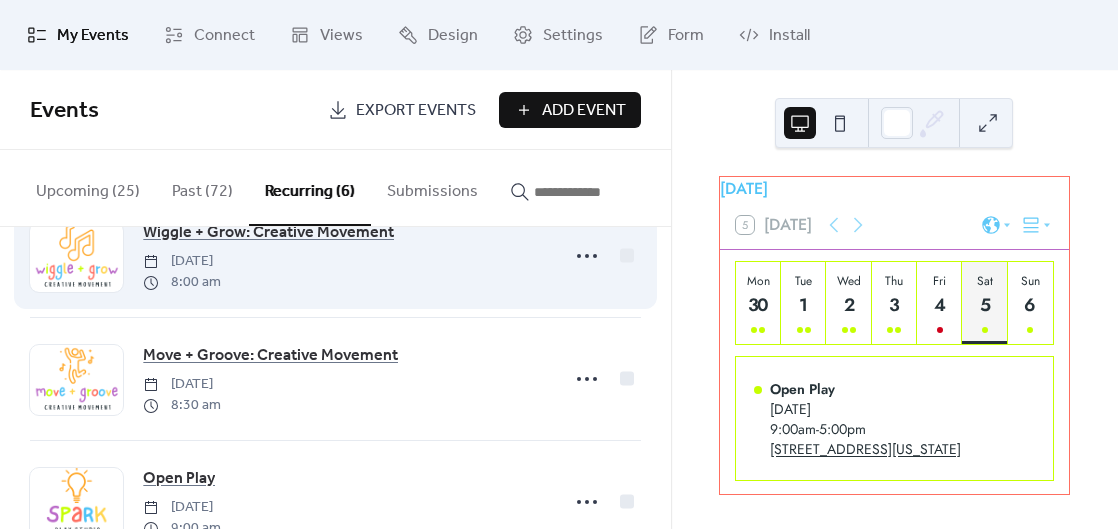 scroll, scrollTop: 0, scrollLeft: 0, axis: both 